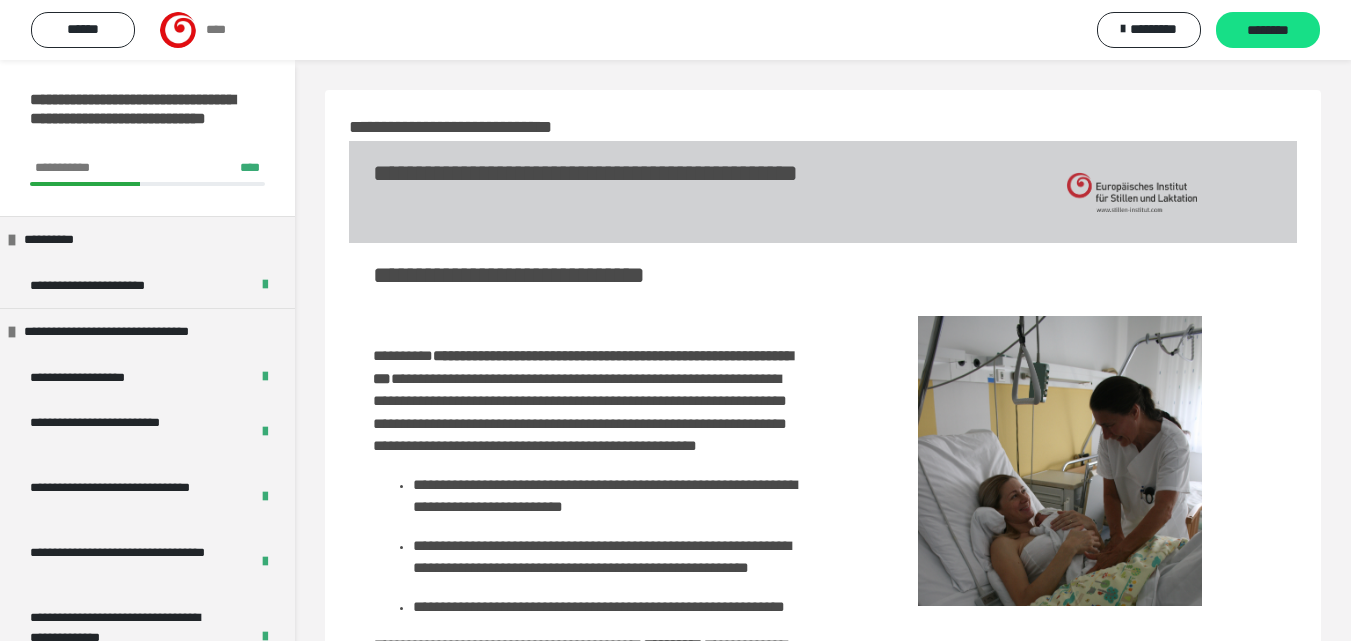 scroll, scrollTop: 662, scrollLeft: 0, axis: vertical 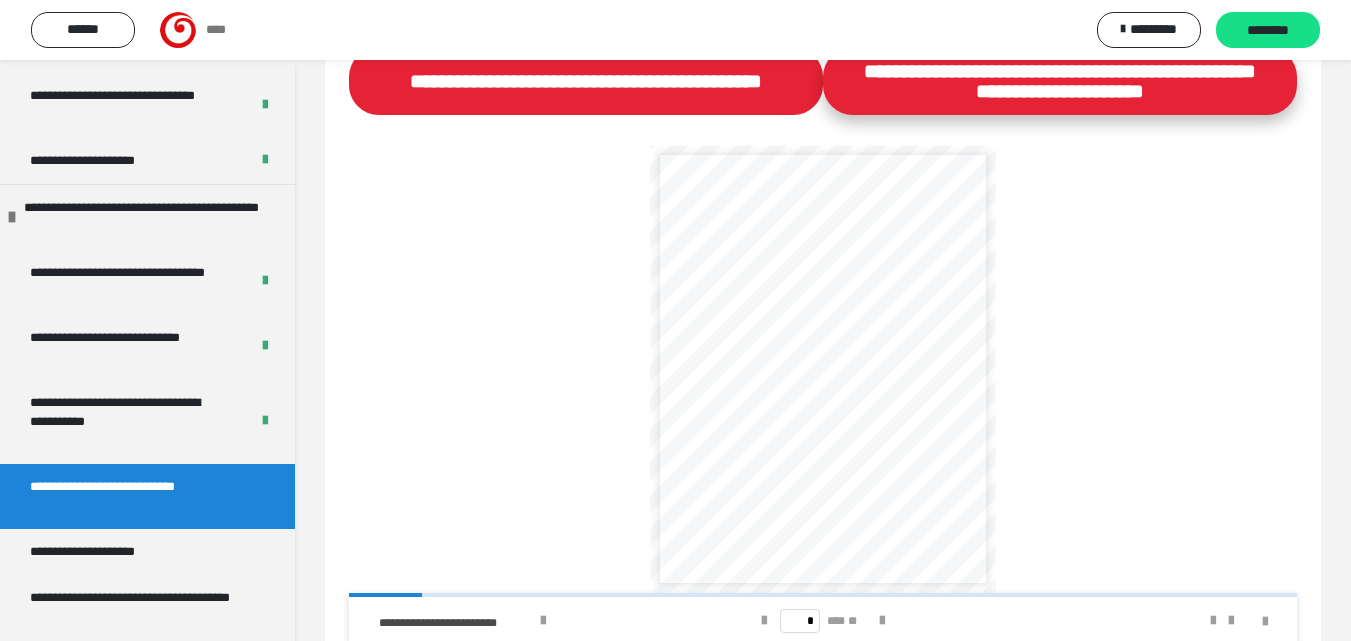 click on "**********" at bounding box center (1060, 81) 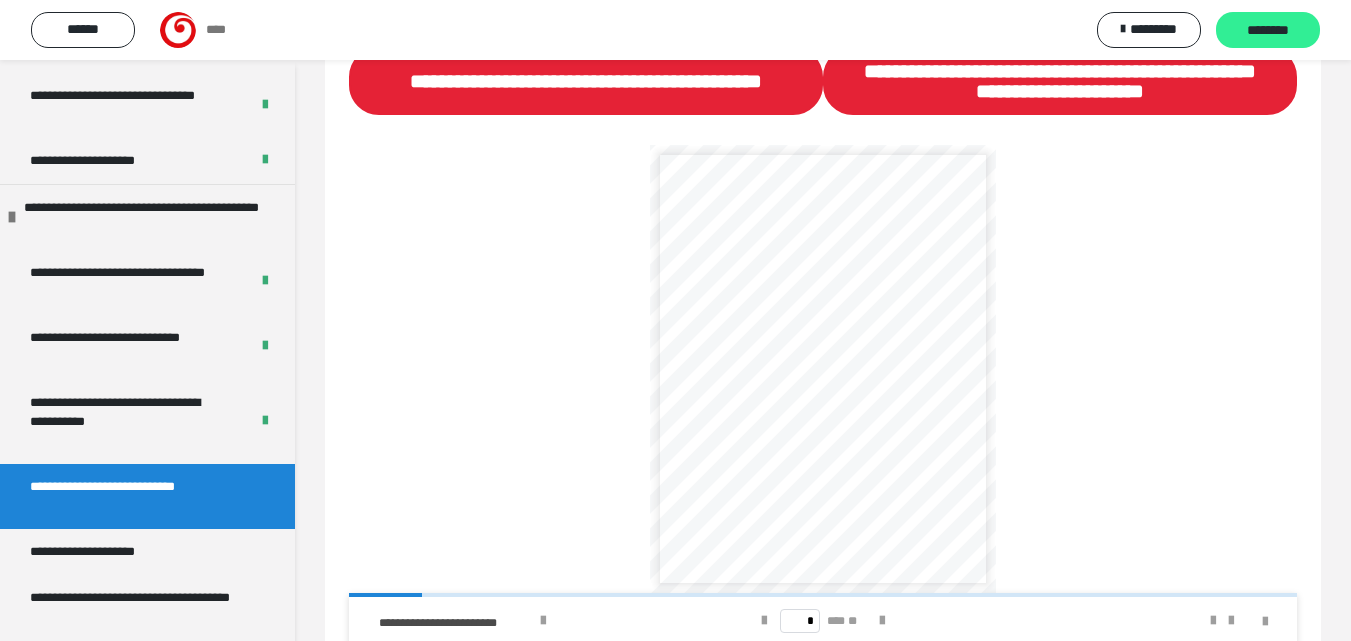 click on "********" at bounding box center (1268, 31) 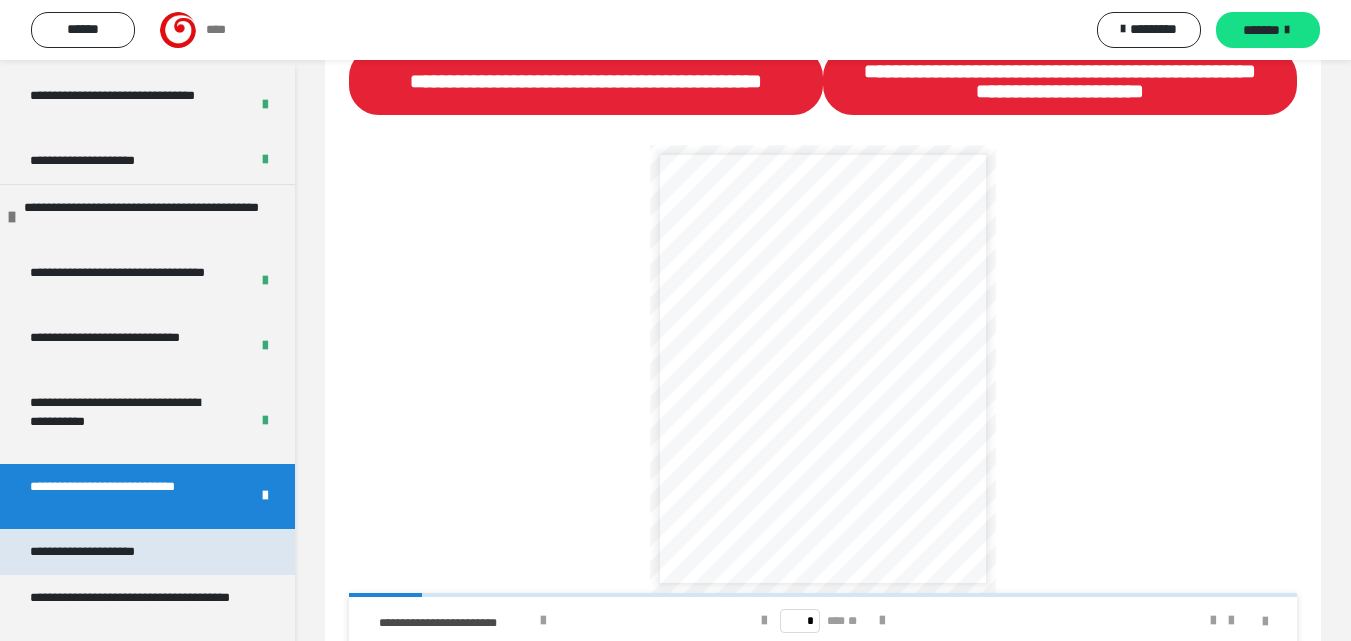 click on "**********" at bounding box center (103, 552) 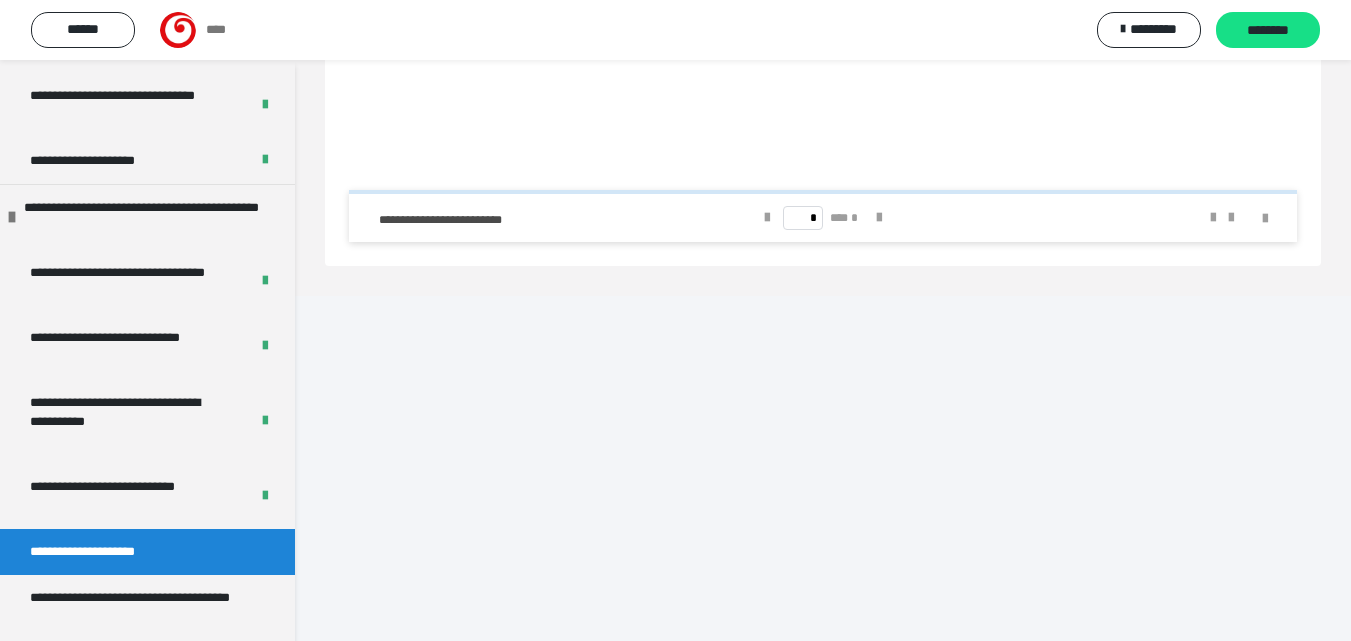 scroll, scrollTop: 317, scrollLeft: 0, axis: vertical 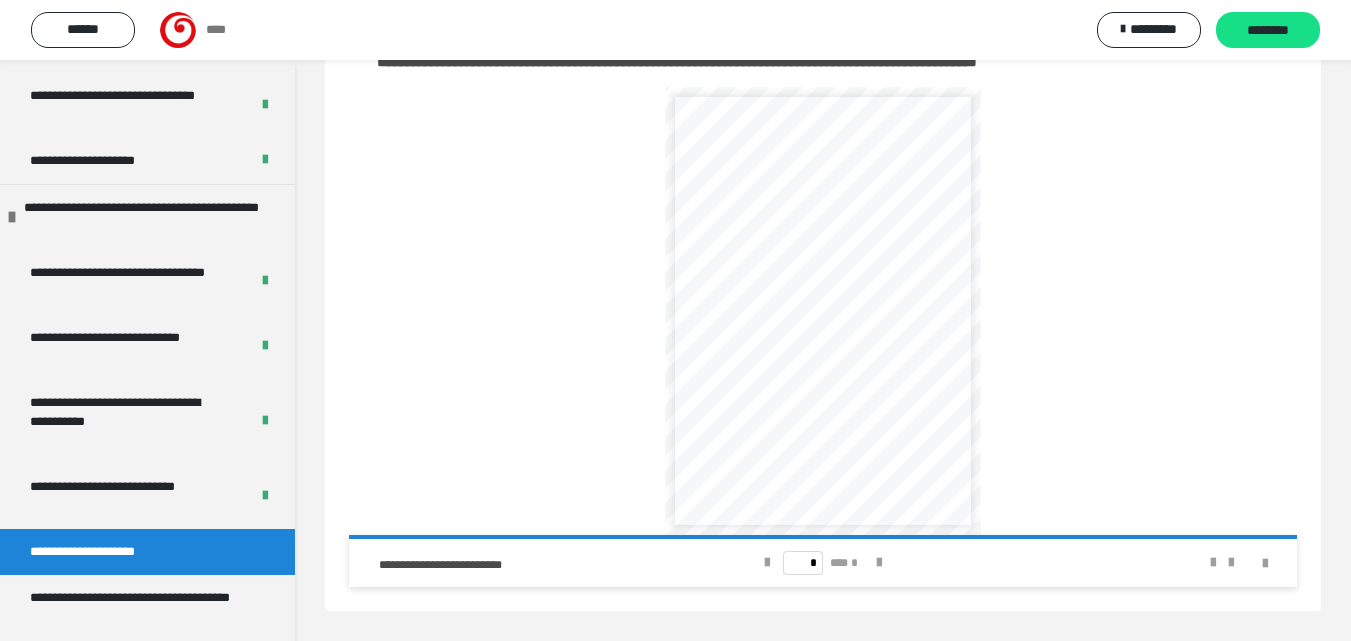 click on "* *** *" at bounding box center [823, 563] 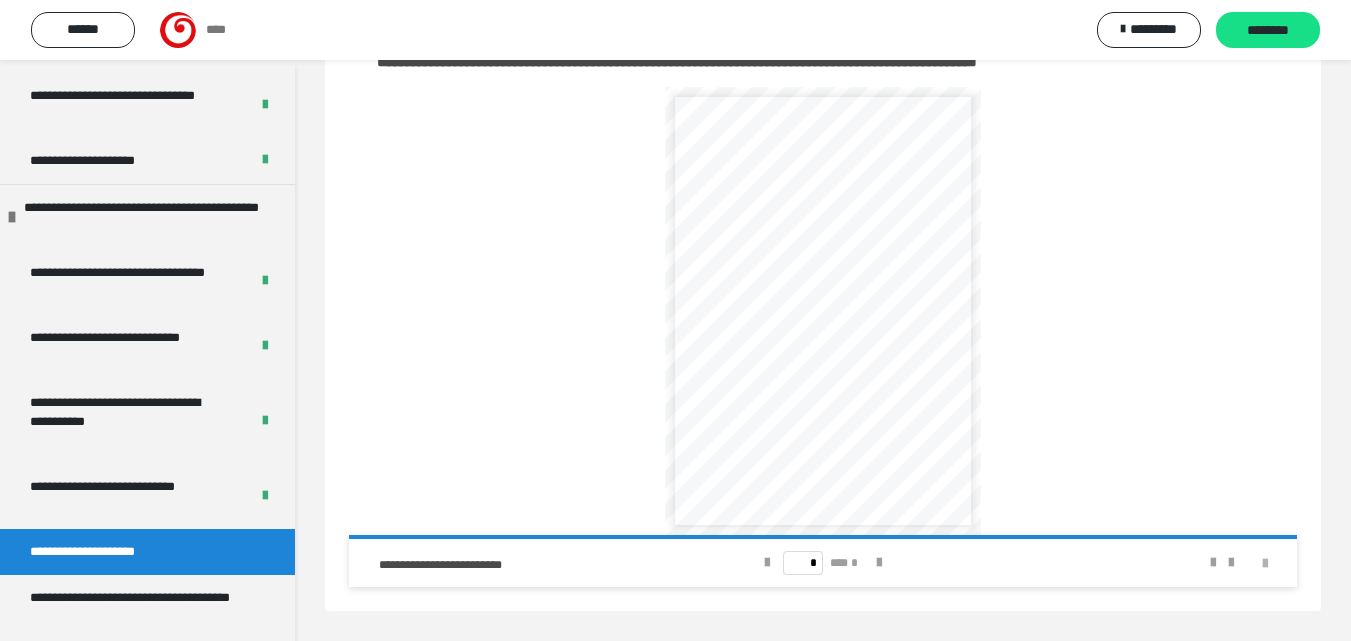 click at bounding box center (1265, 564) 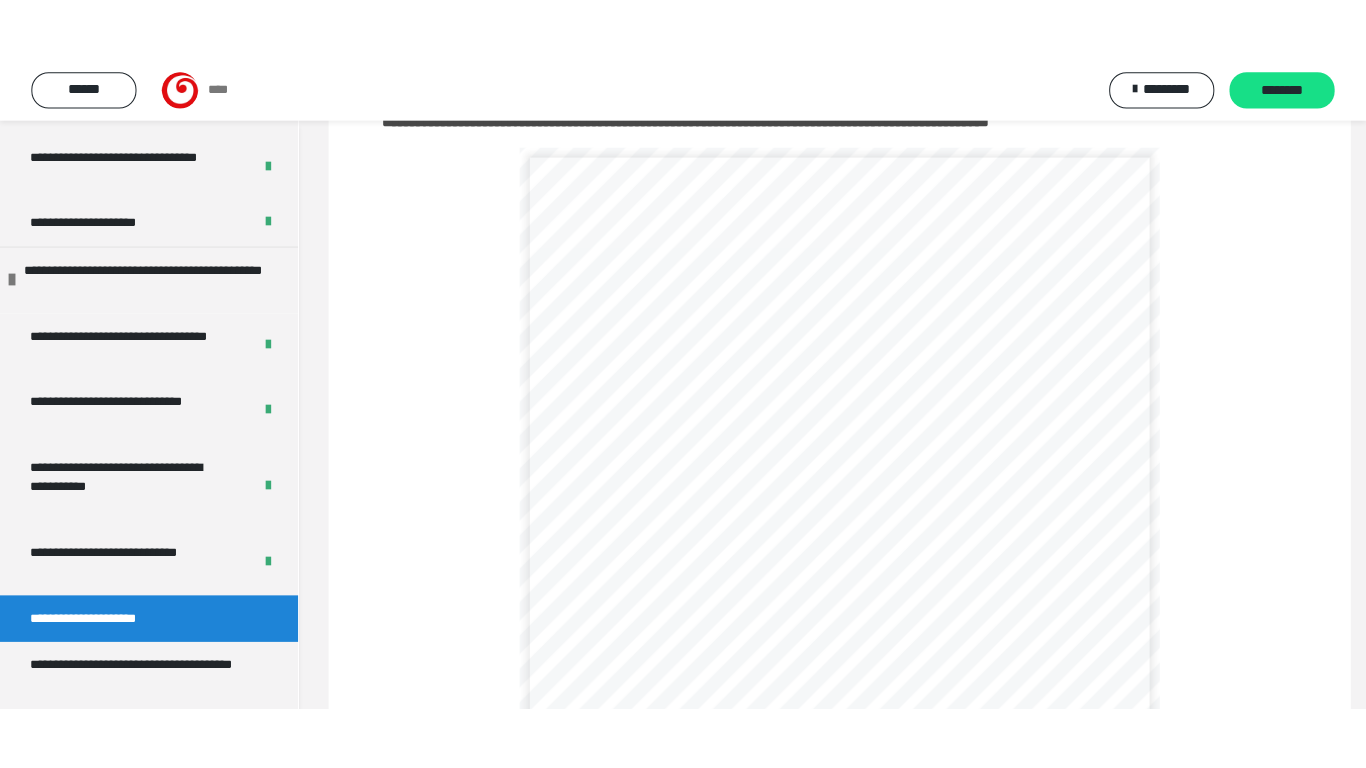 scroll, scrollTop: 190, scrollLeft: 0, axis: vertical 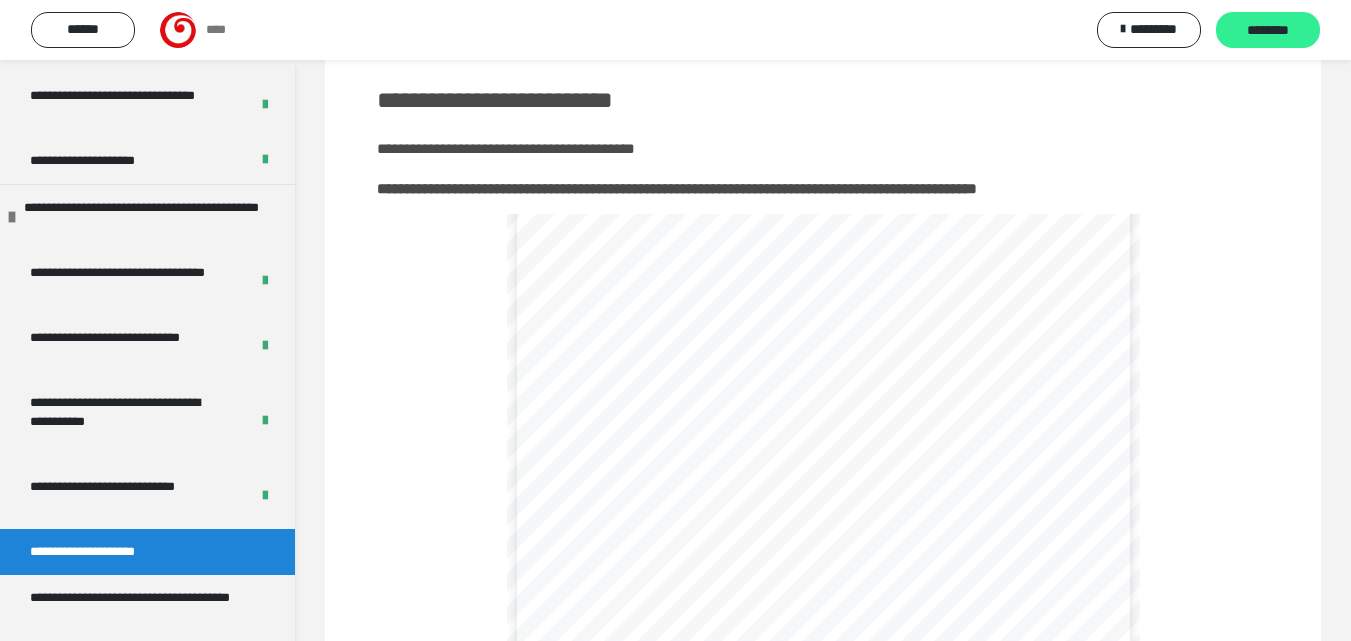 click on "********" at bounding box center [1268, 30] 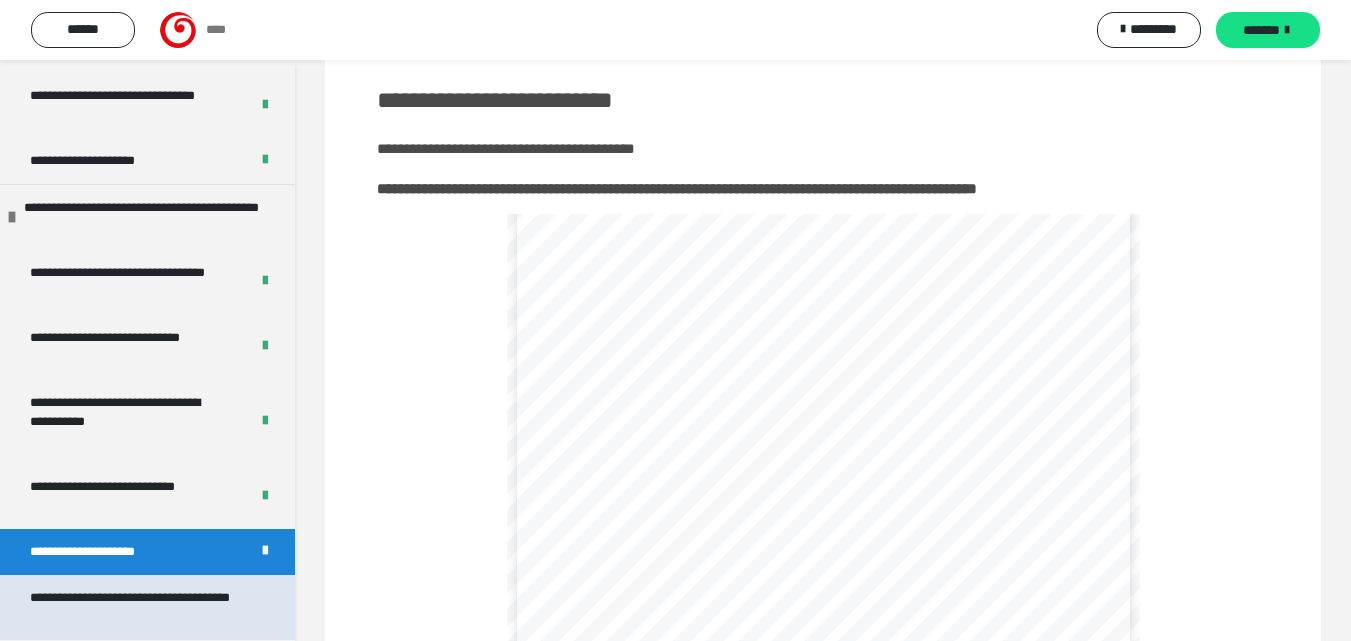 click on "**********" at bounding box center [132, 607] 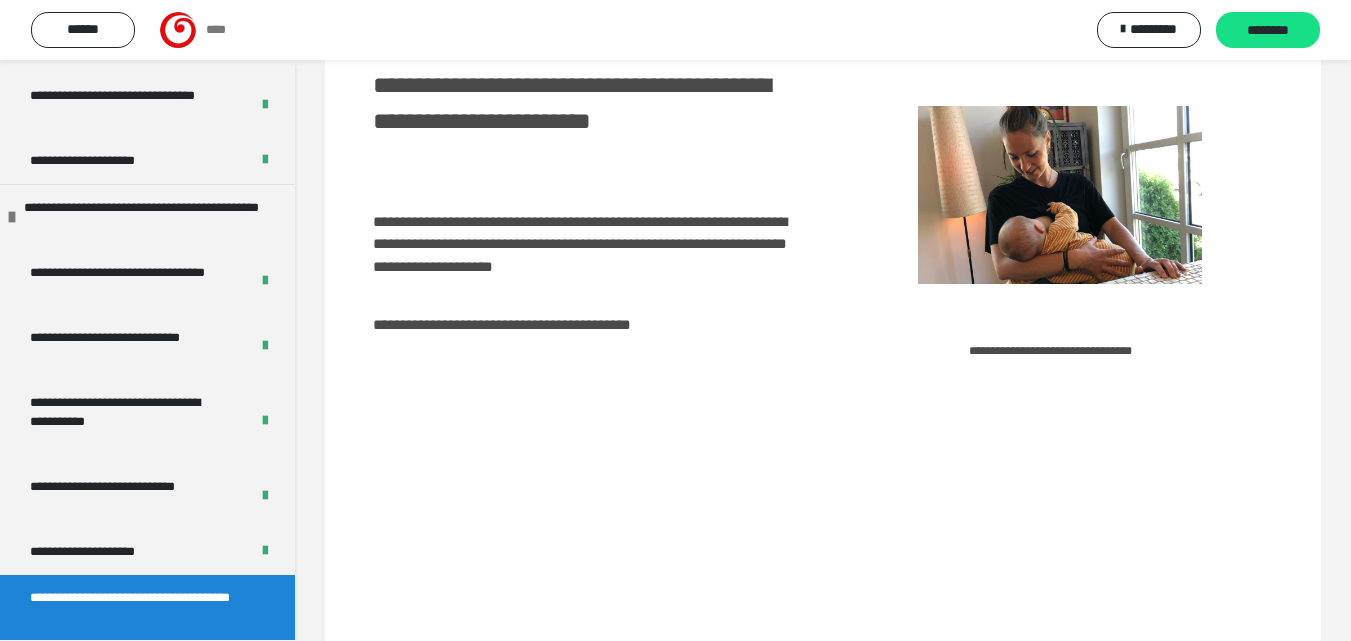 scroll, scrollTop: 60, scrollLeft: 0, axis: vertical 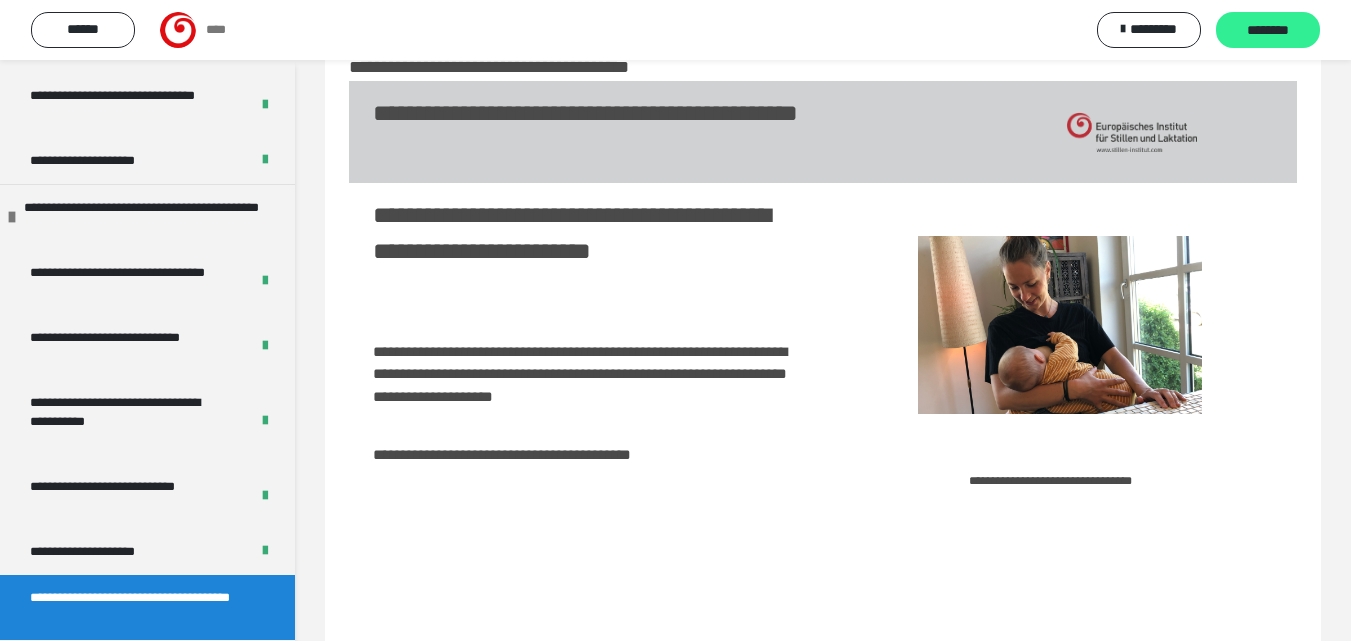 click on "********" at bounding box center (1268, 31) 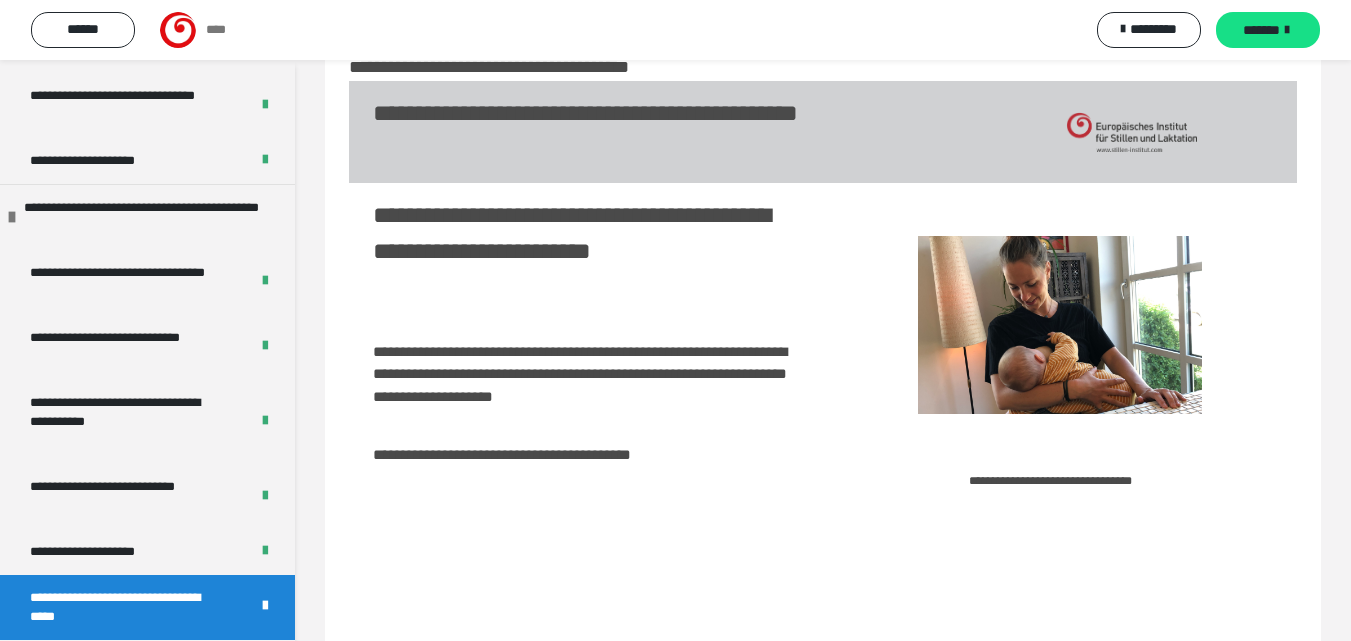 scroll, scrollTop: 3637, scrollLeft: 0, axis: vertical 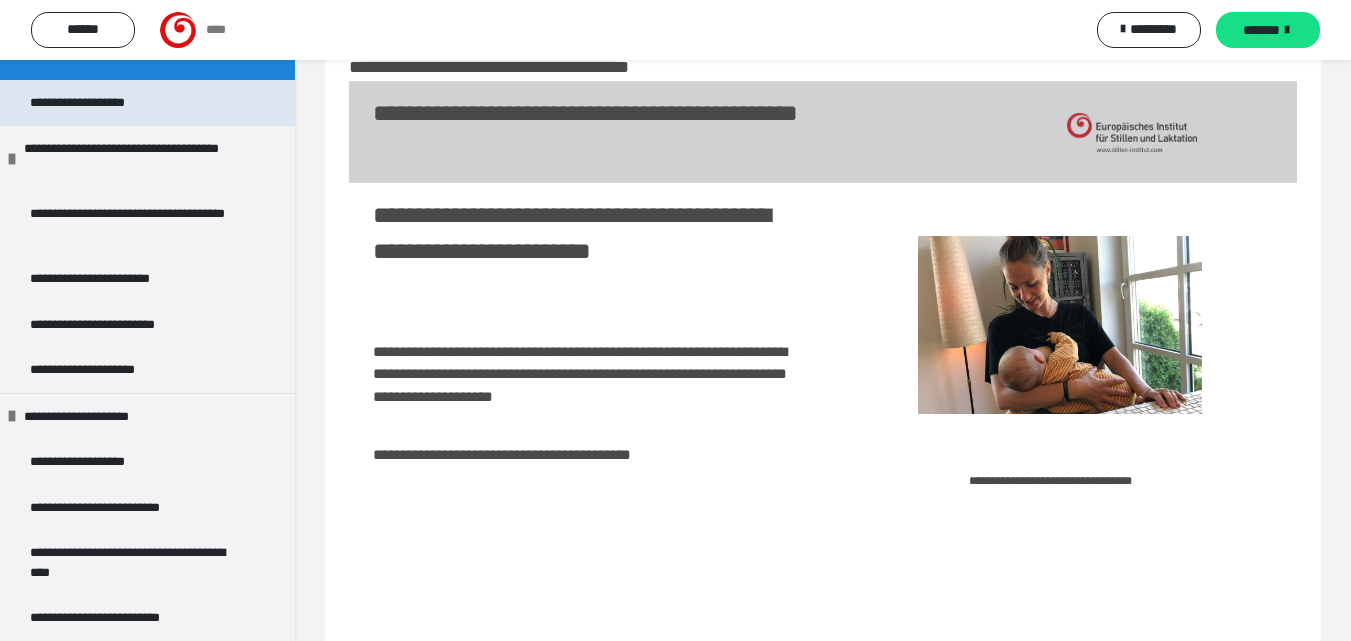 click on "**********" at bounding box center (104, 103) 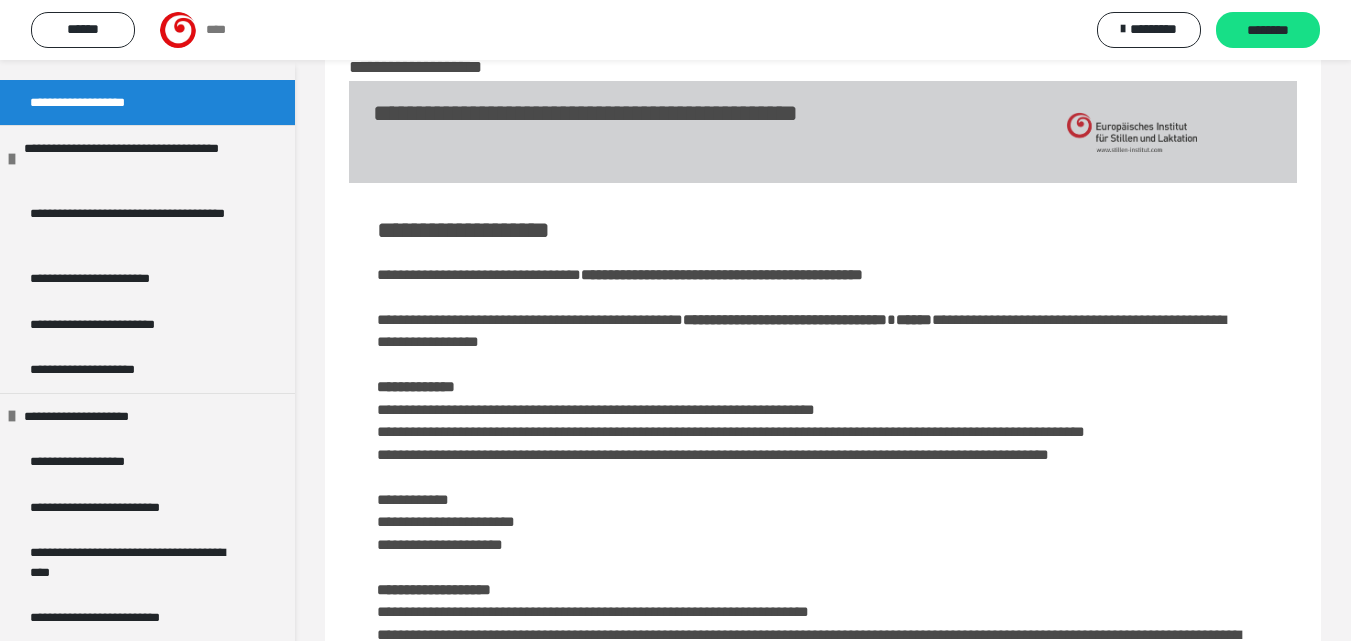 scroll, scrollTop: 3677, scrollLeft: 0, axis: vertical 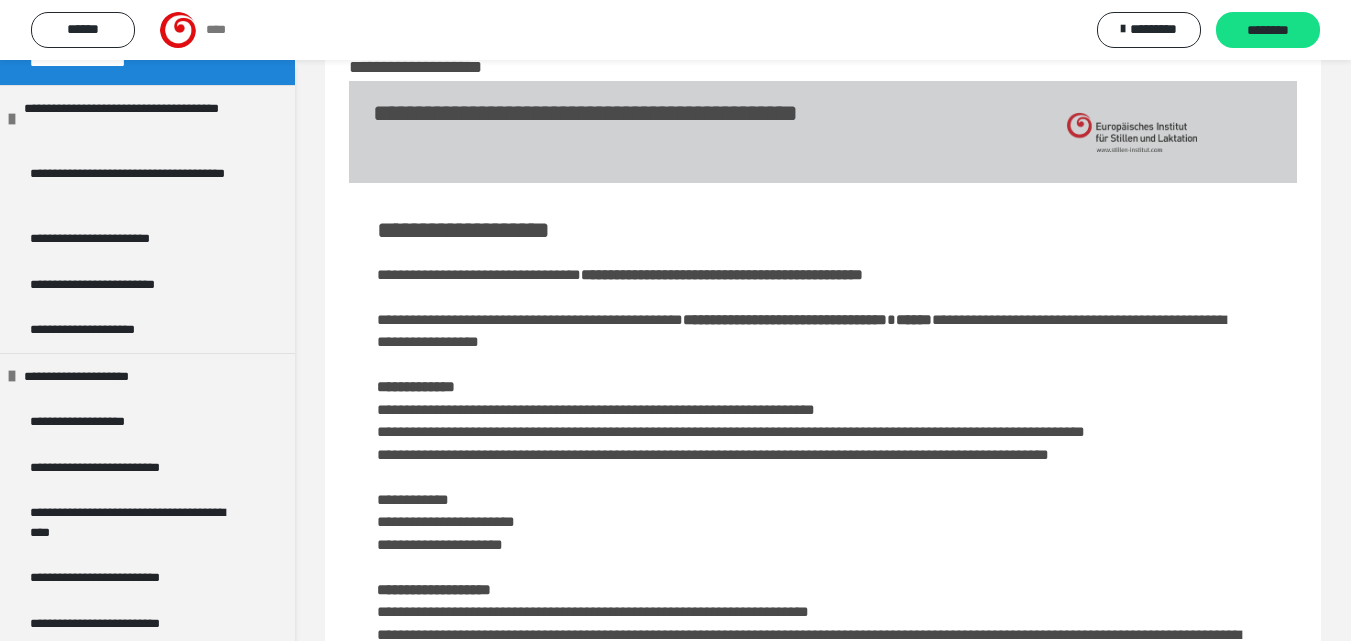 click on "**********" at bounding box center (813, 511) 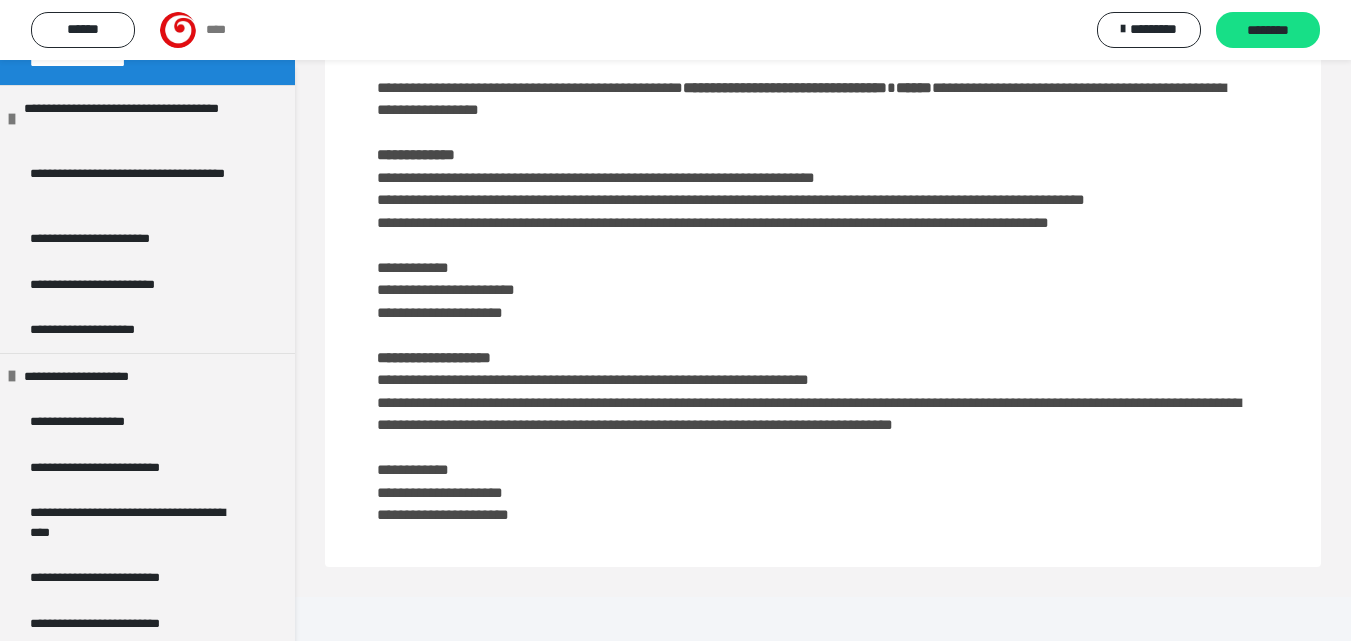 scroll, scrollTop: 293, scrollLeft: 0, axis: vertical 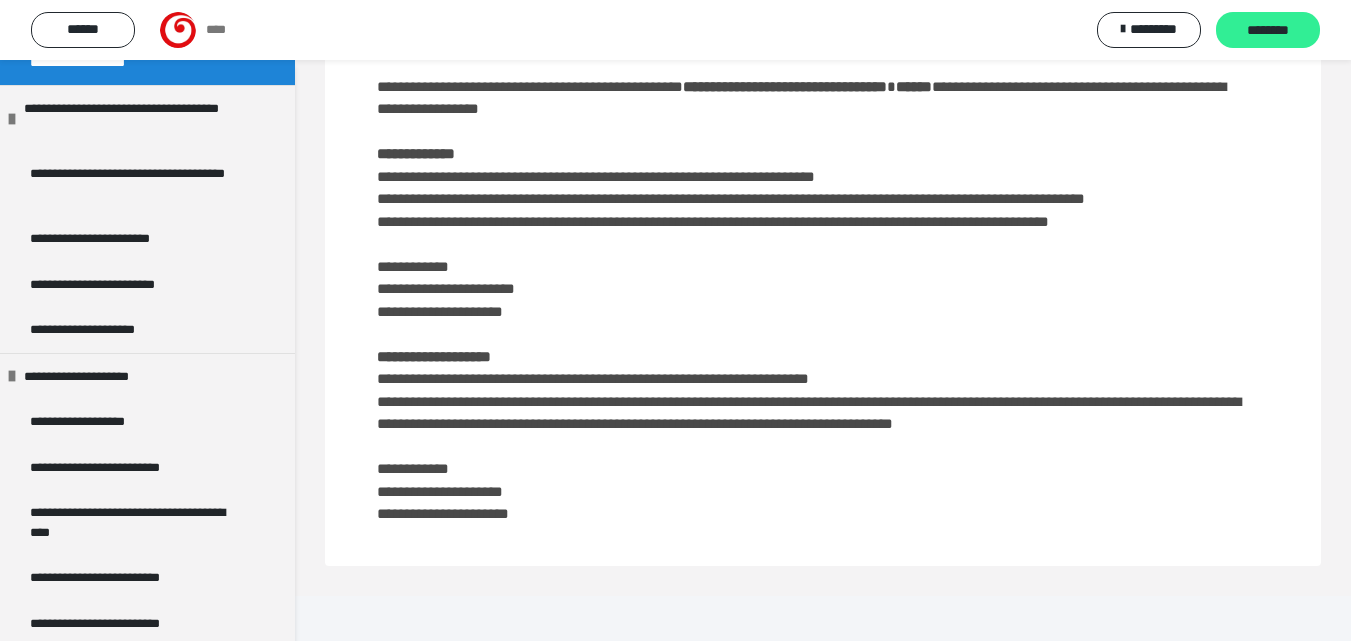 click on "********" at bounding box center [1268, 30] 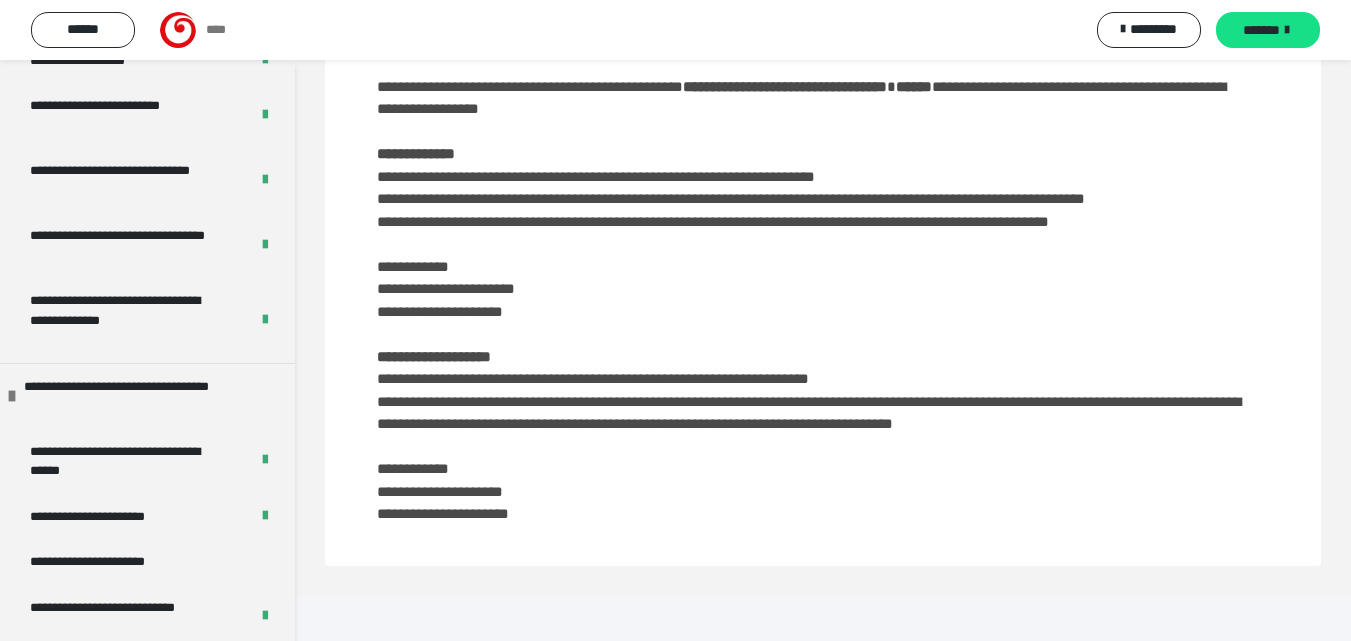 scroll, scrollTop: 45, scrollLeft: 0, axis: vertical 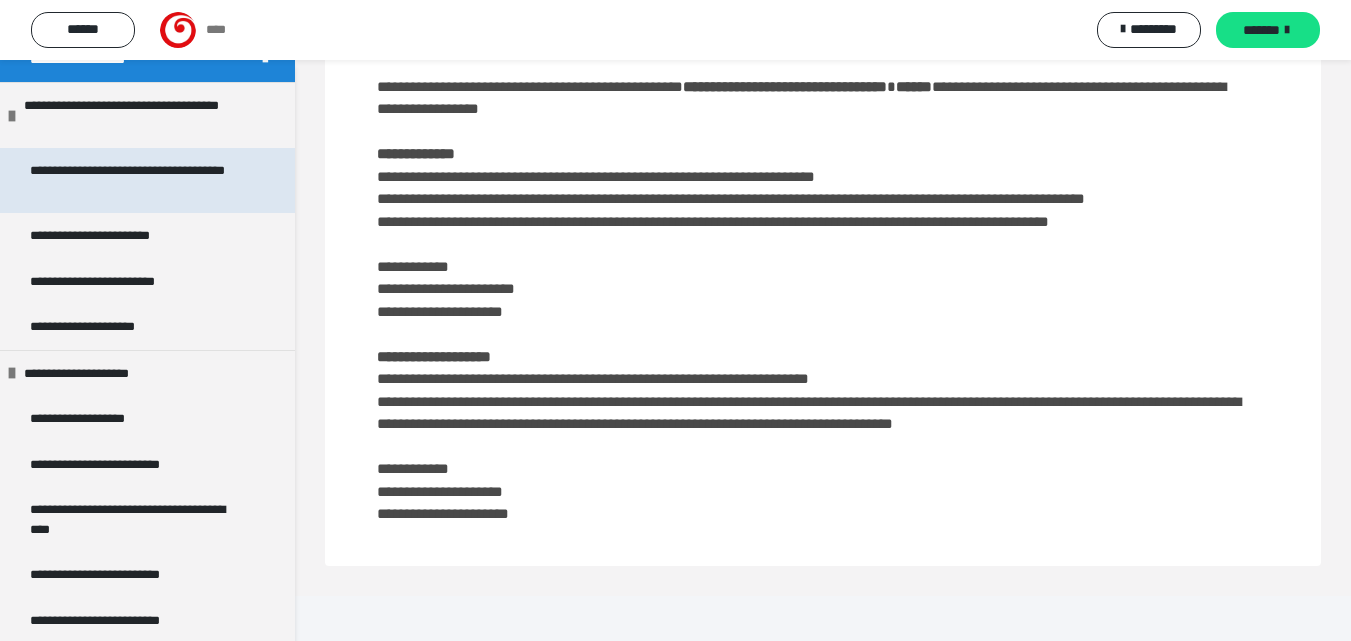 click on "**********" at bounding box center (132, 180) 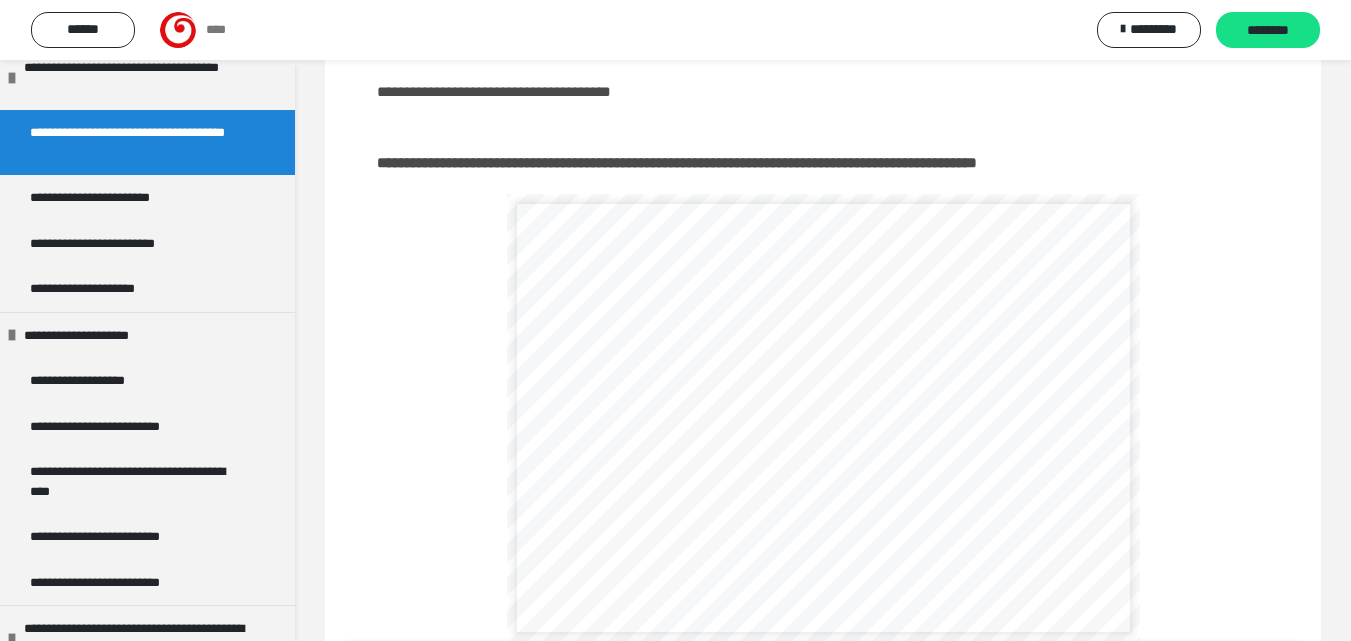 scroll, scrollTop: 3720, scrollLeft: 0, axis: vertical 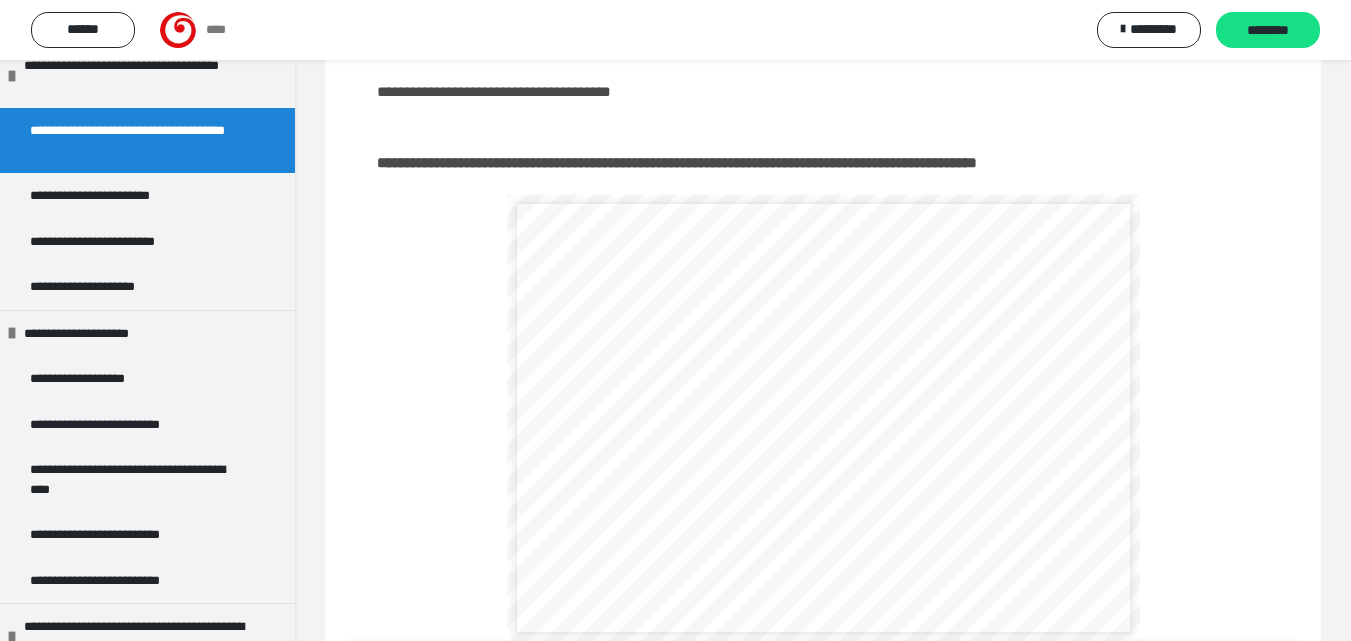click on "**********" at bounding box center [823, 370] 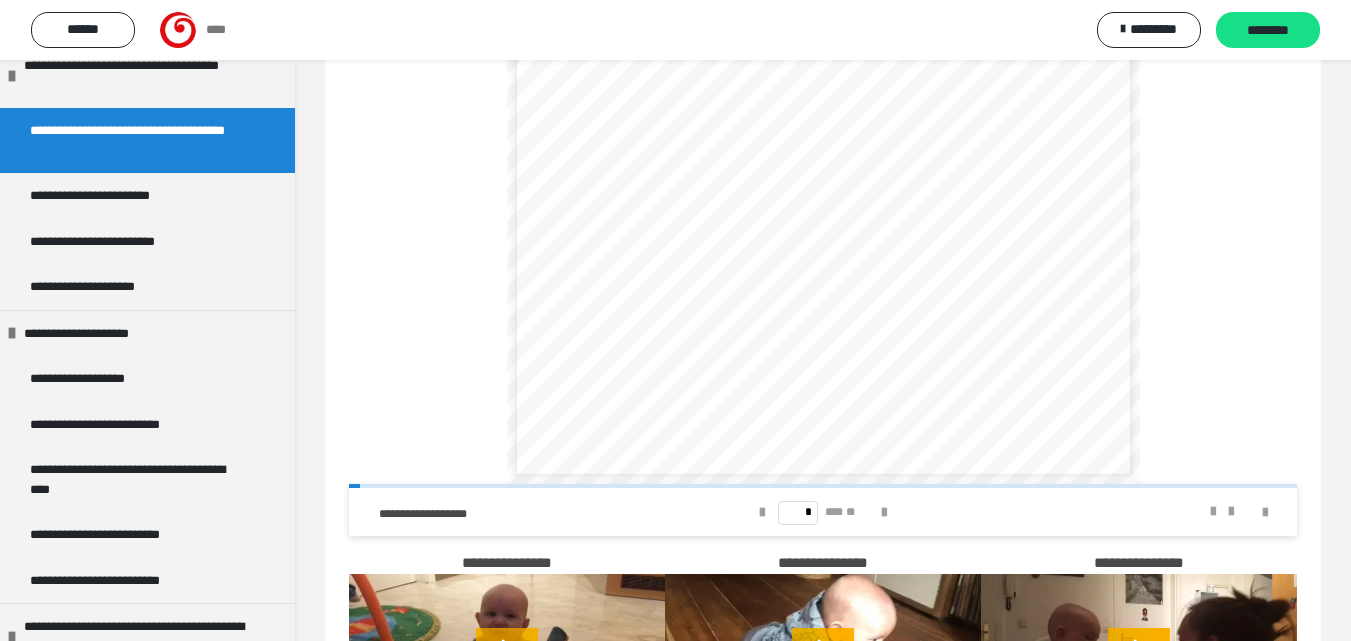 scroll, scrollTop: 453, scrollLeft: 0, axis: vertical 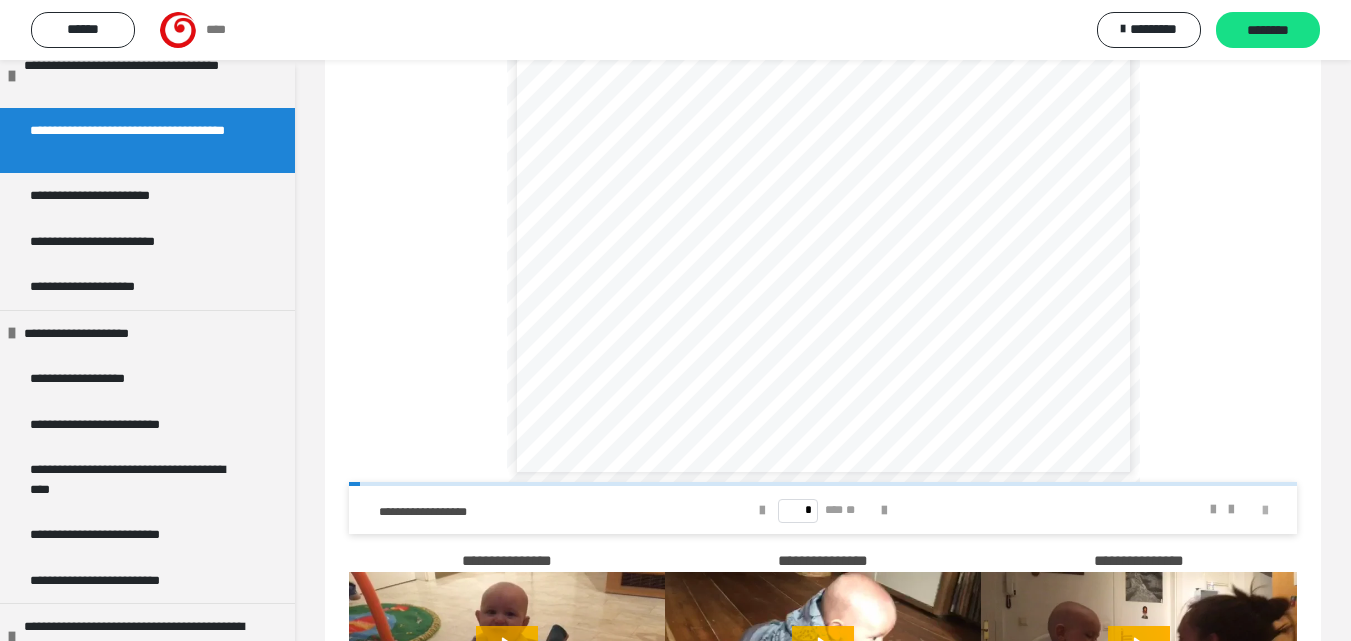 click at bounding box center [1265, 511] 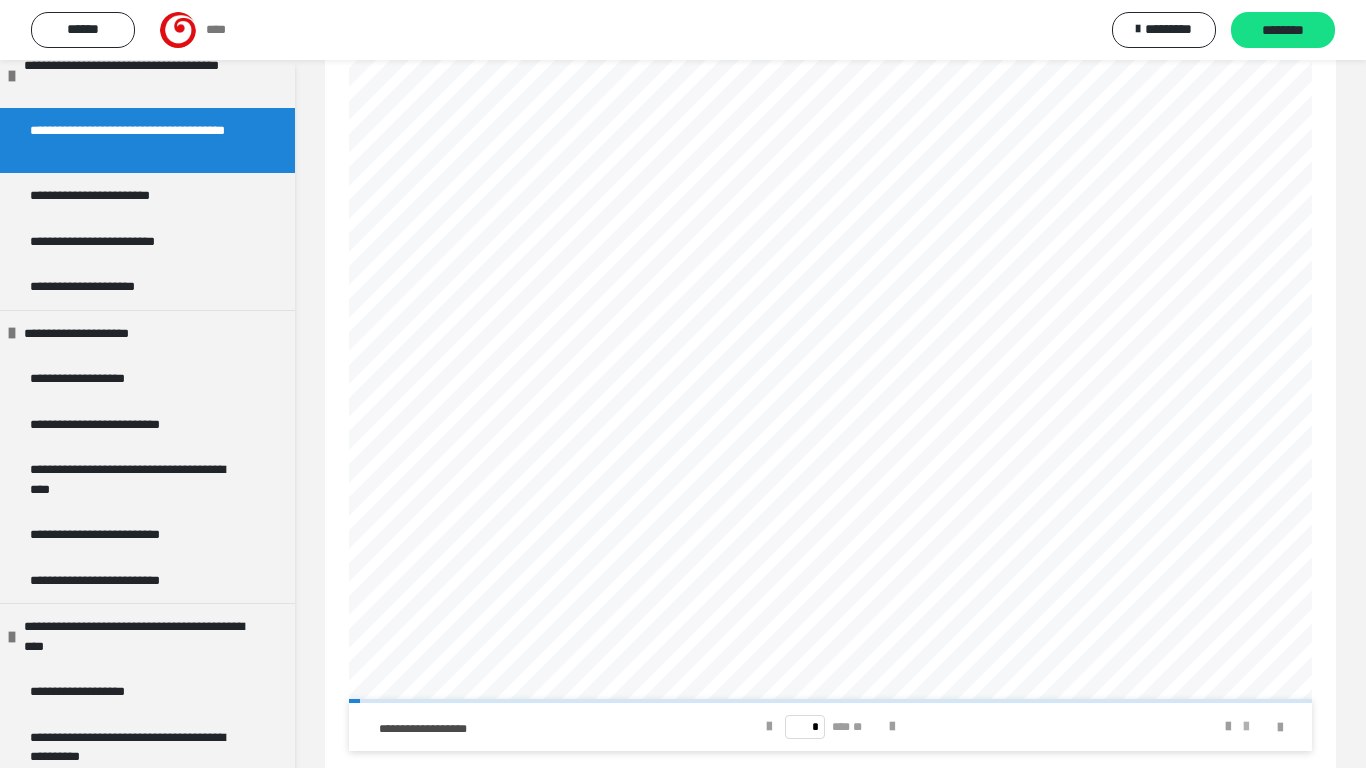 click at bounding box center [1246, 727] 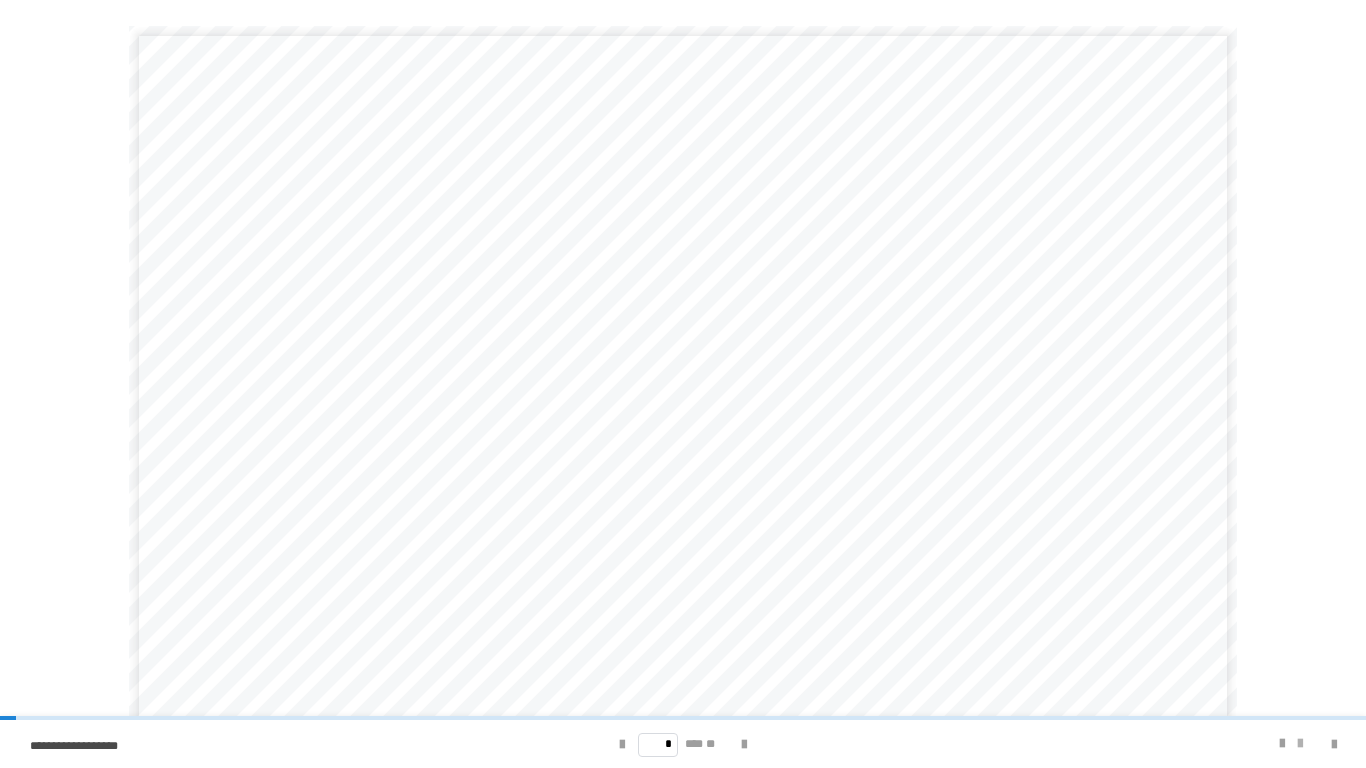 click at bounding box center [1300, 744] 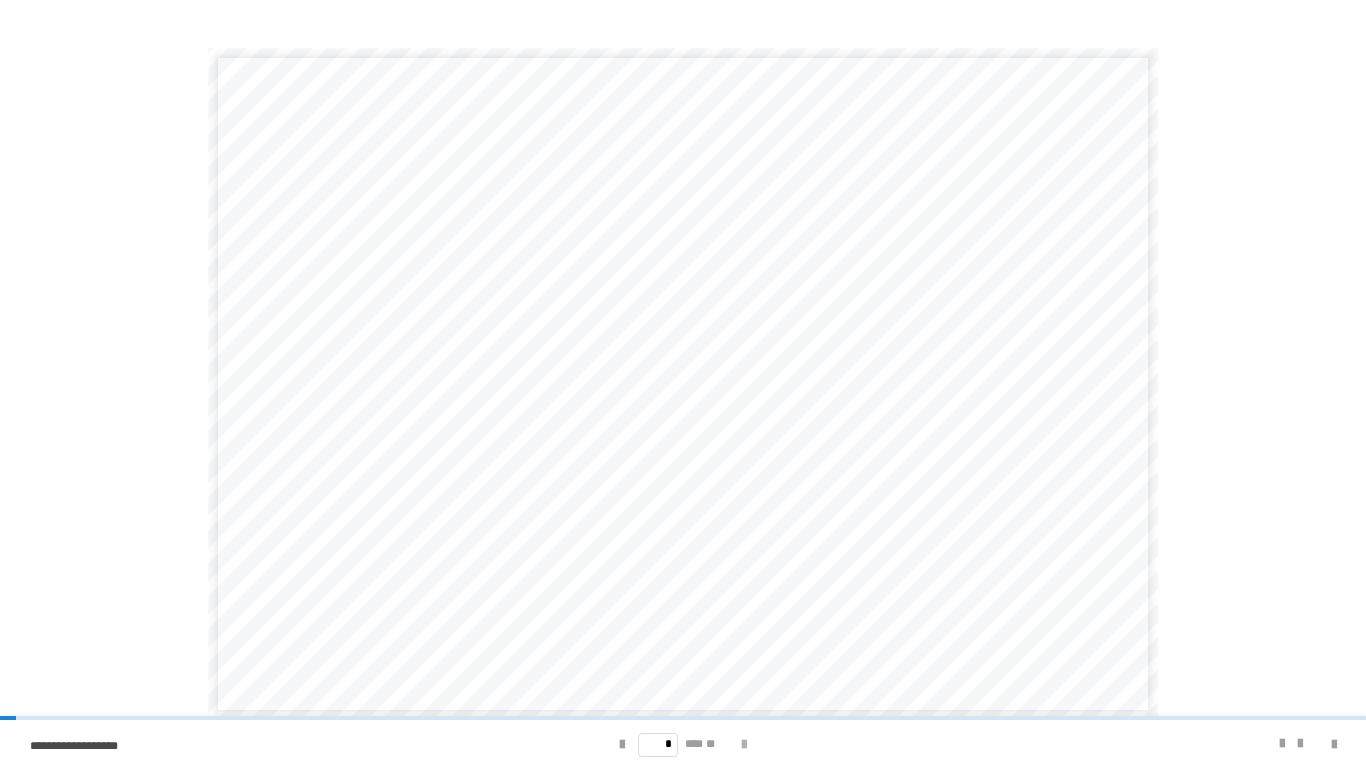 click at bounding box center [744, 745] 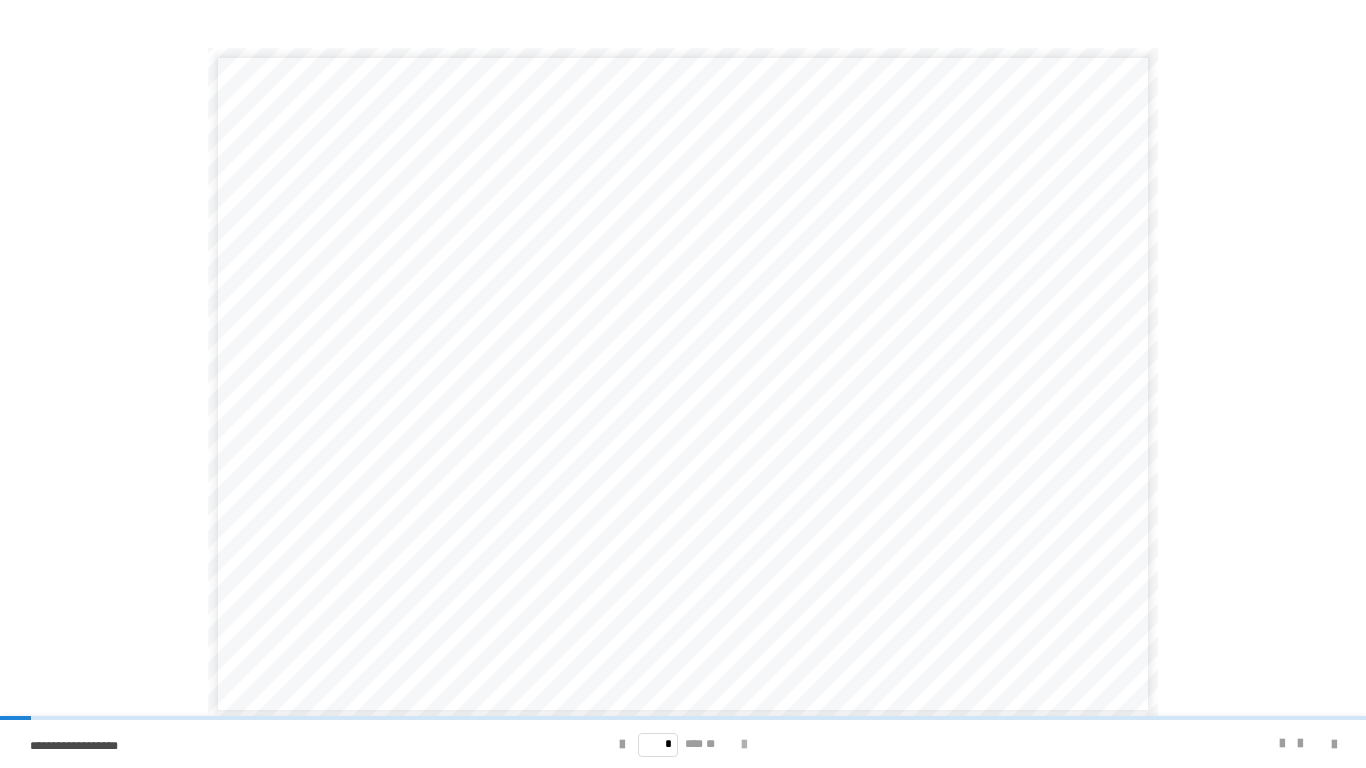 click at bounding box center (744, 745) 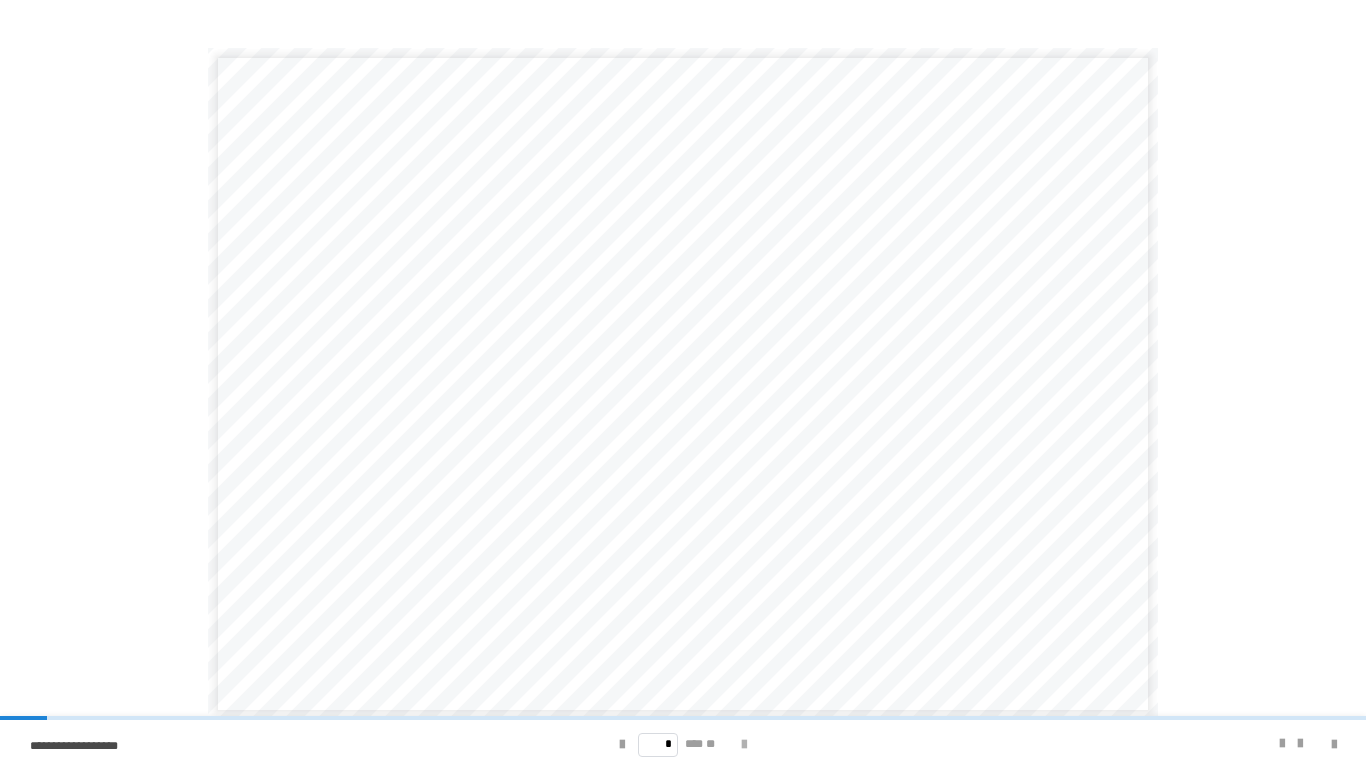 click at bounding box center (744, 745) 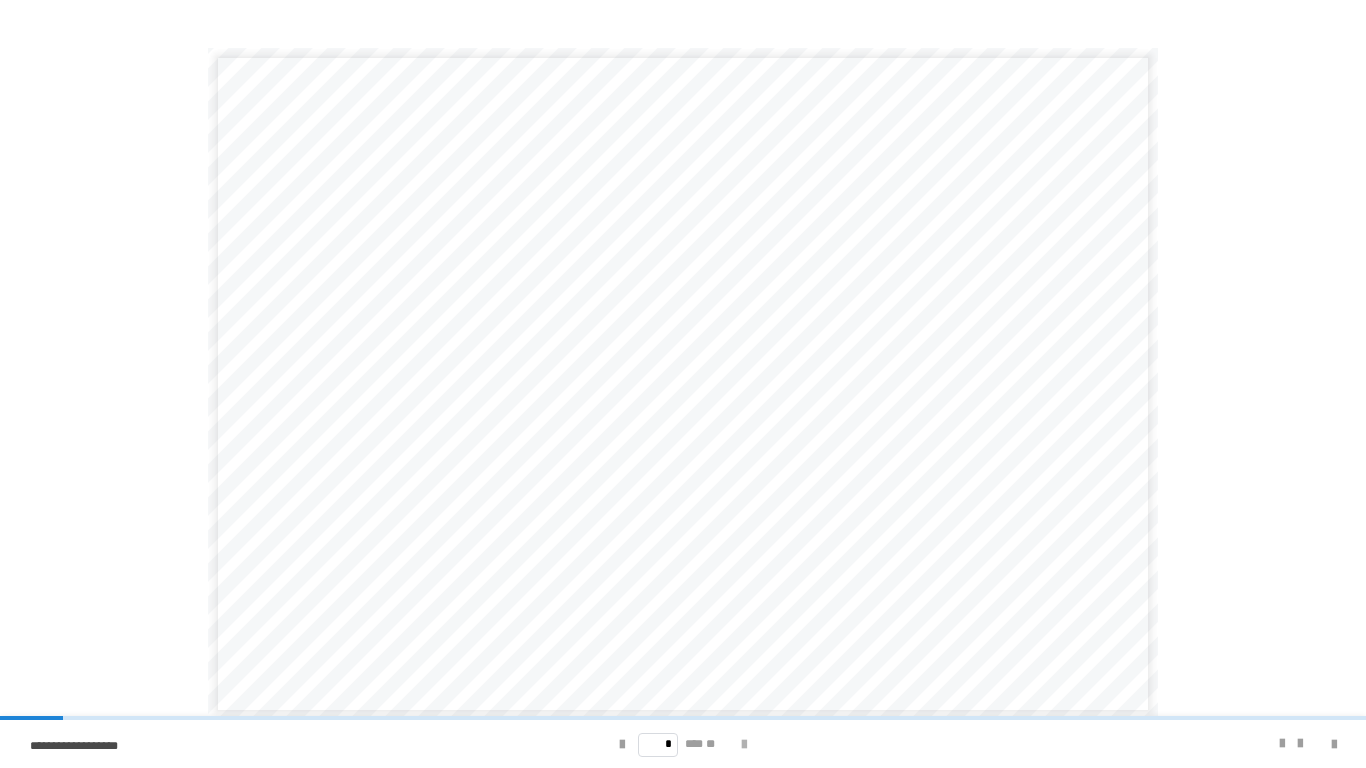 click at bounding box center [744, 745] 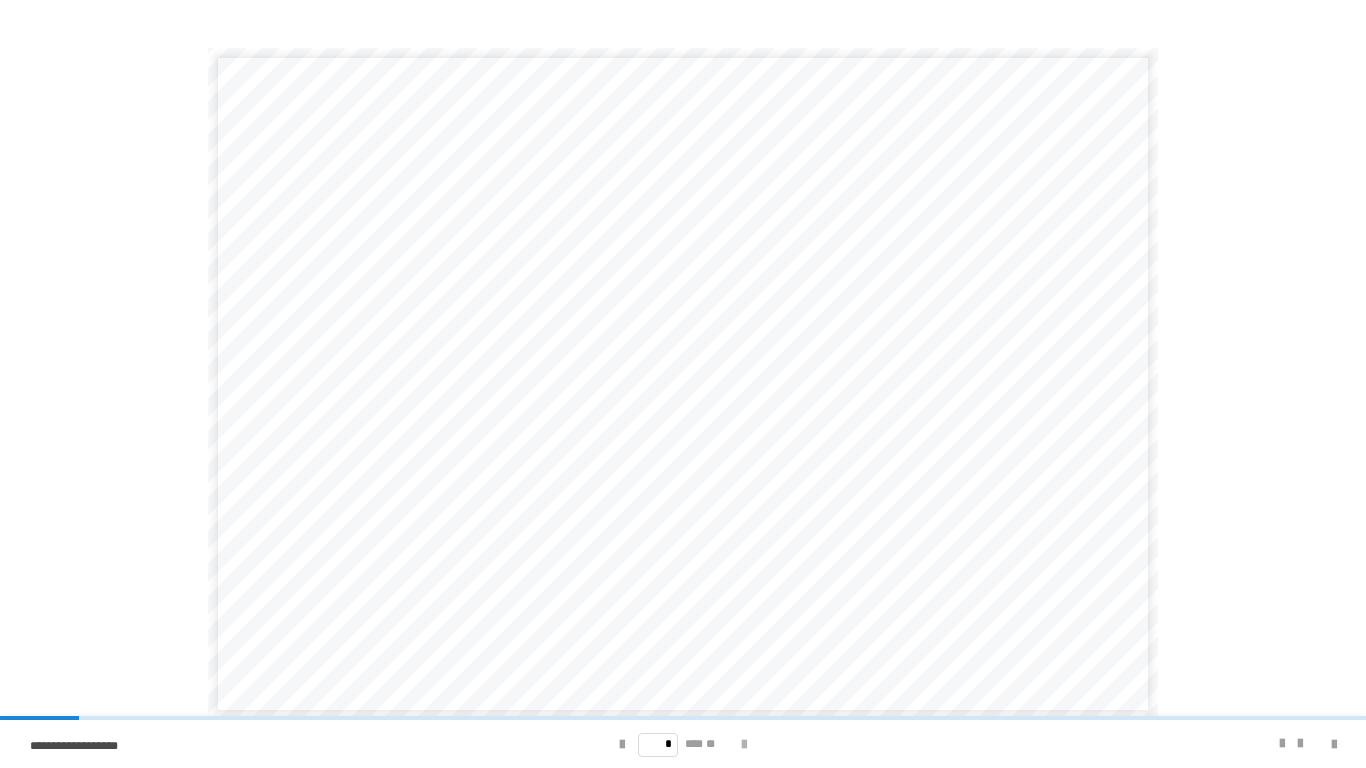 click at bounding box center [744, 745] 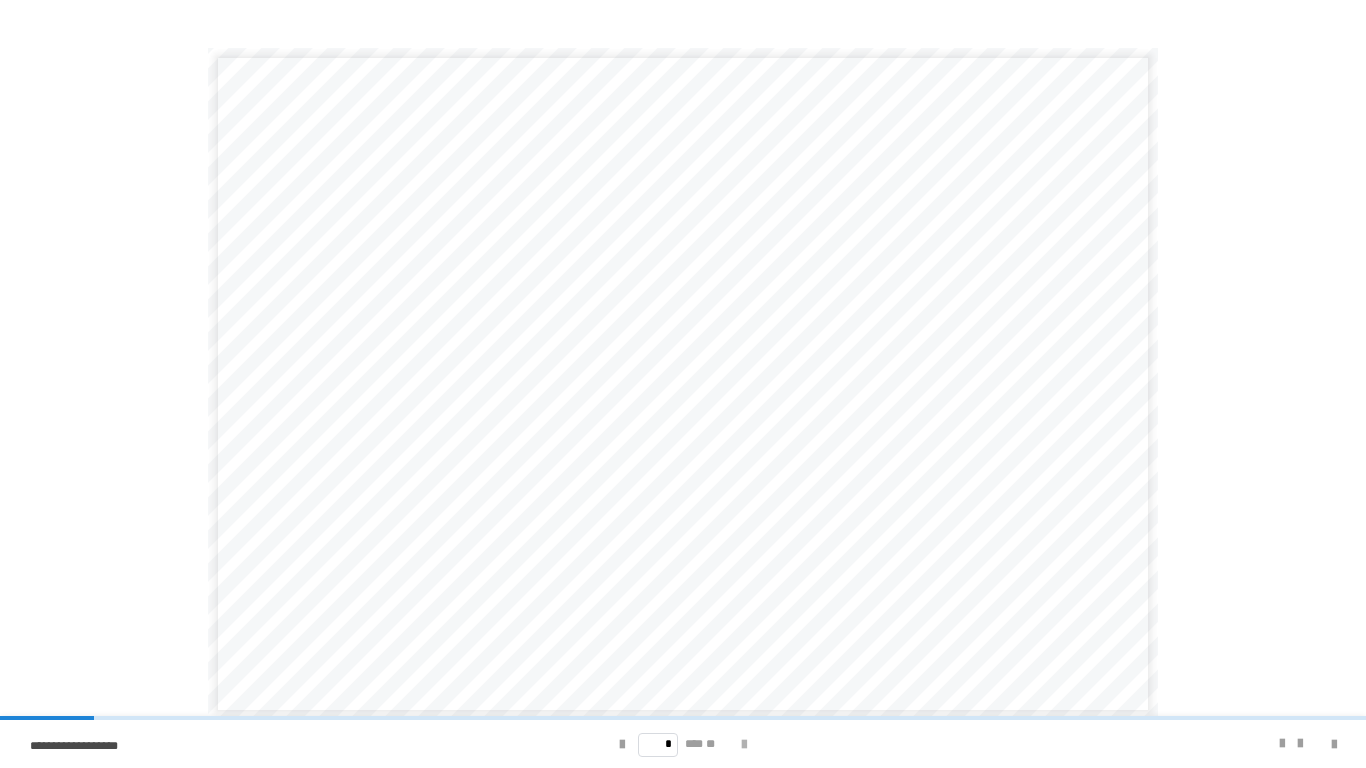click at bounding box center (744, 745) 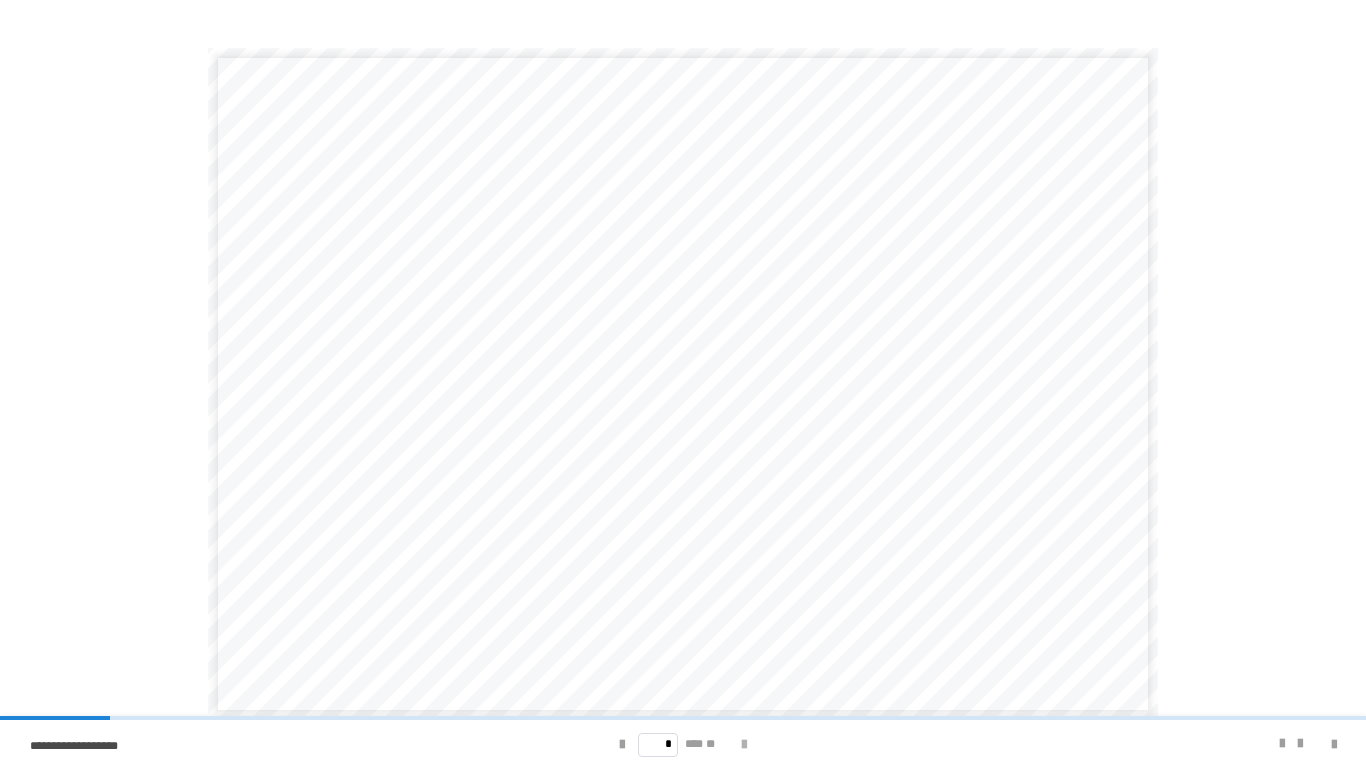 click at bounding box center [744, 745] 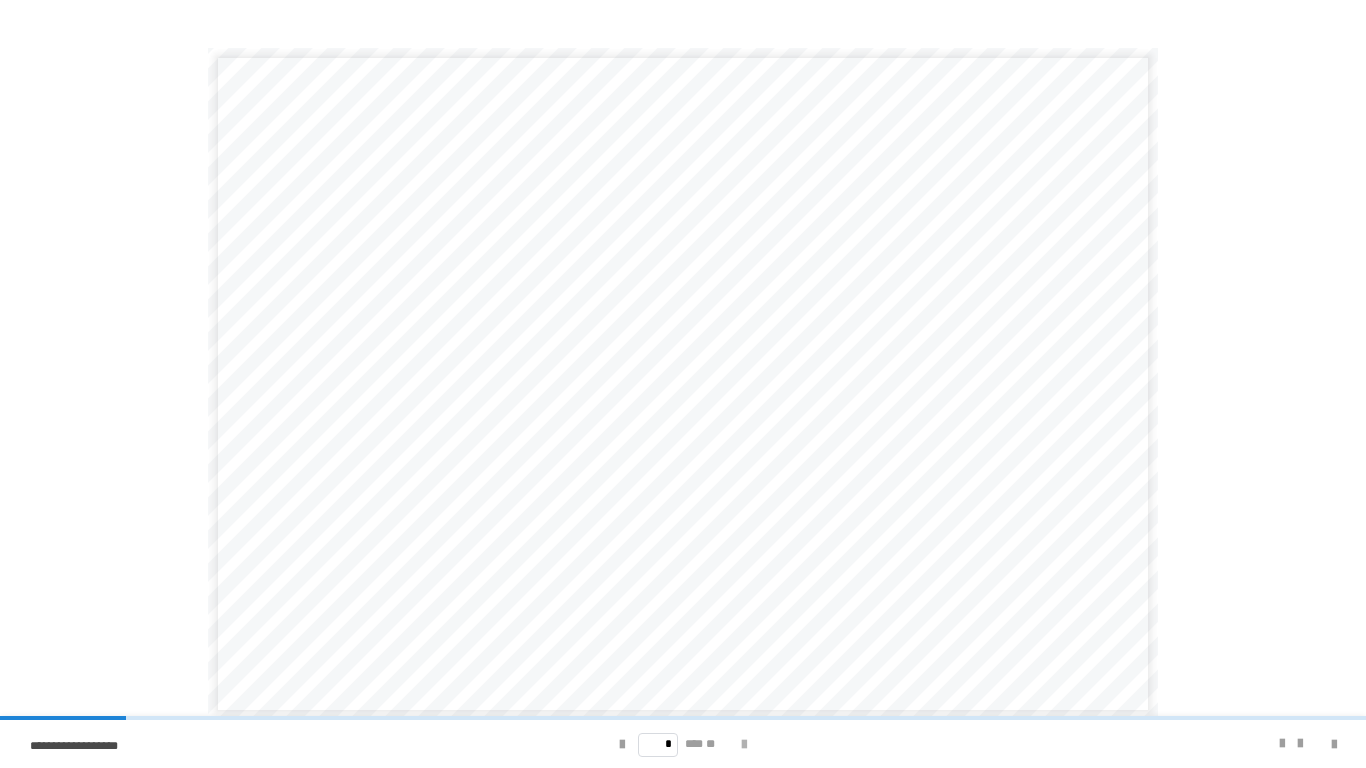 click at bounding box center [744, 745] 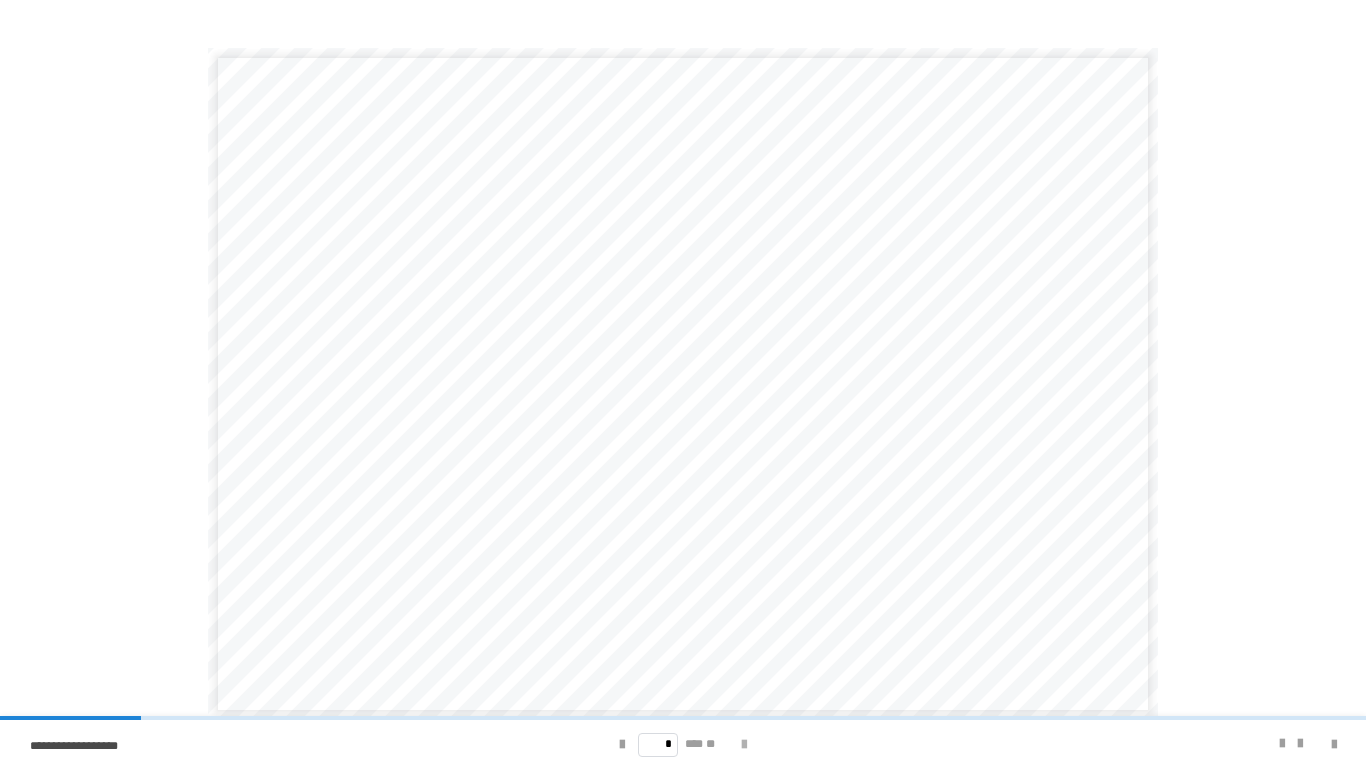click at bounding box center [744, 745] 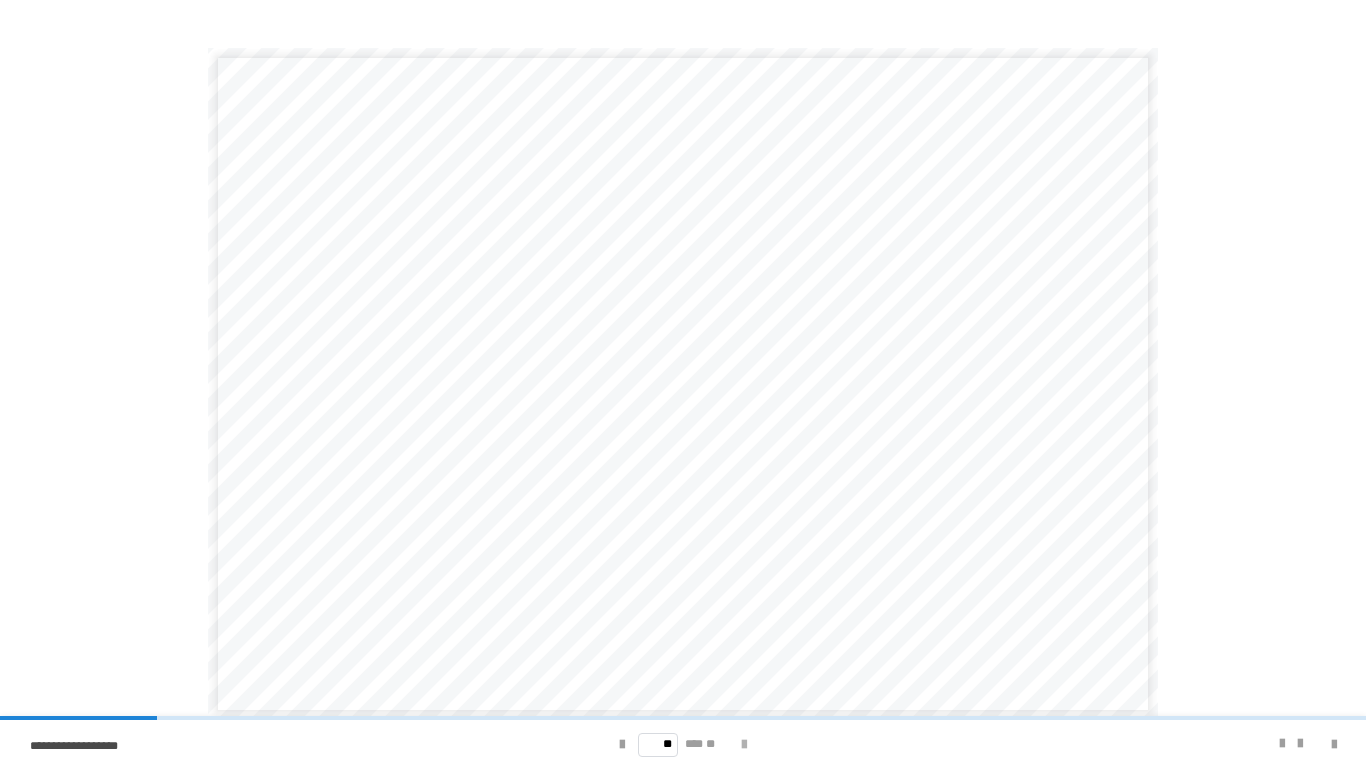 click at bounding box center (744, 745) 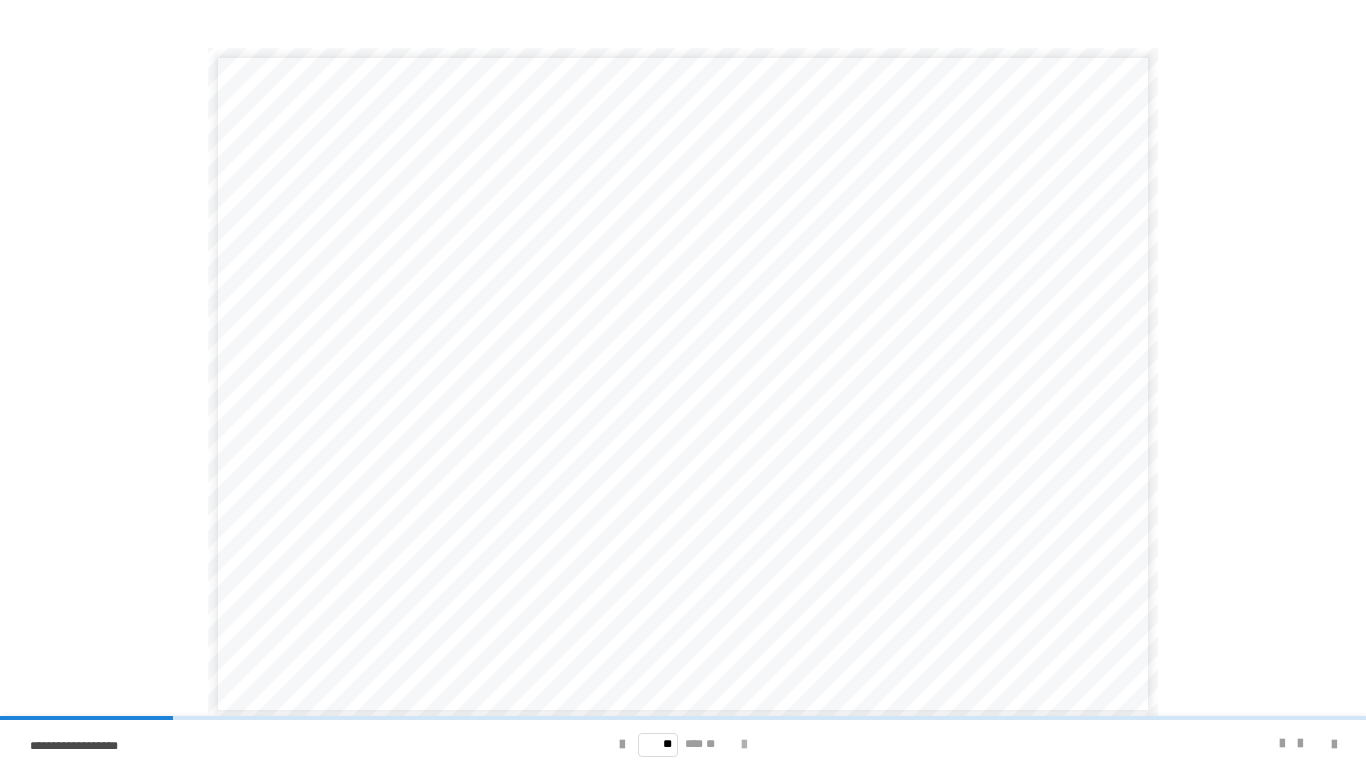 click at bounding box center (744, 745) 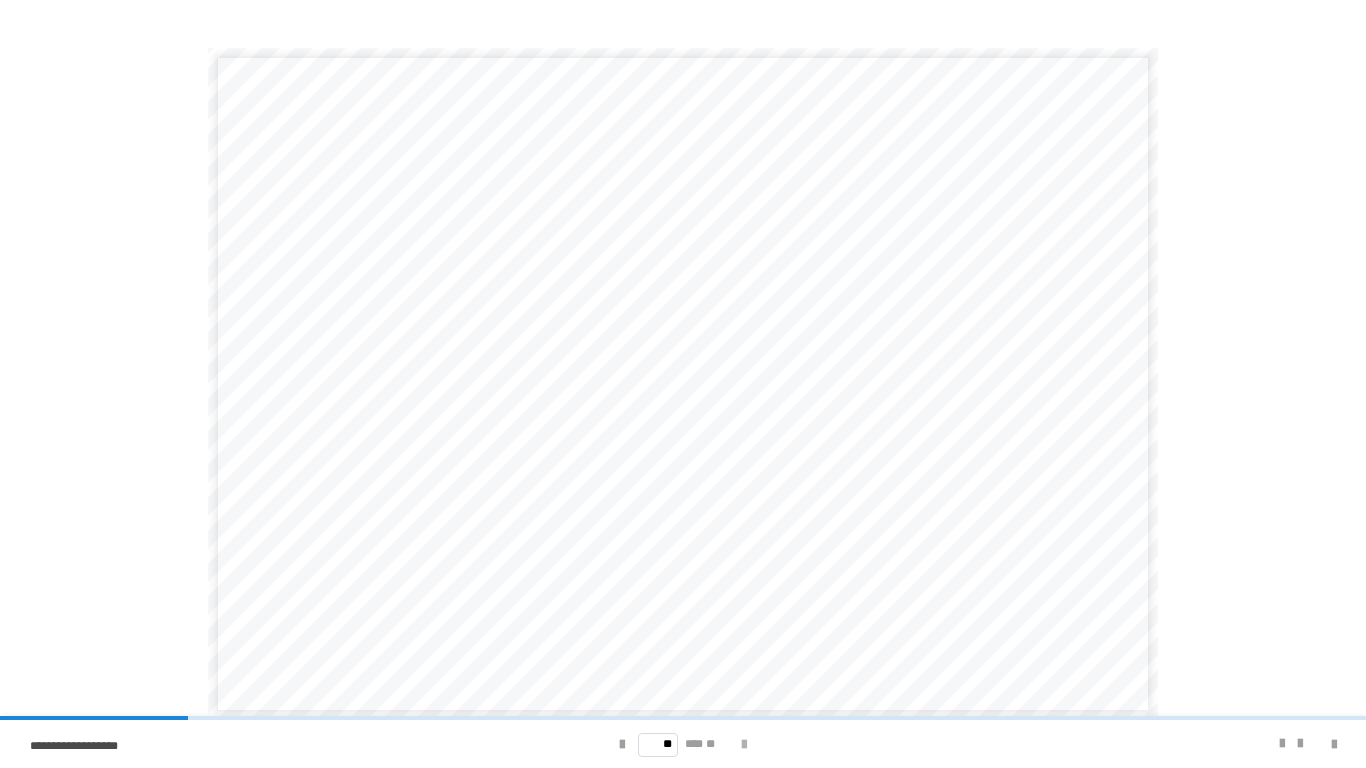 click at bounding box center [744, 745] 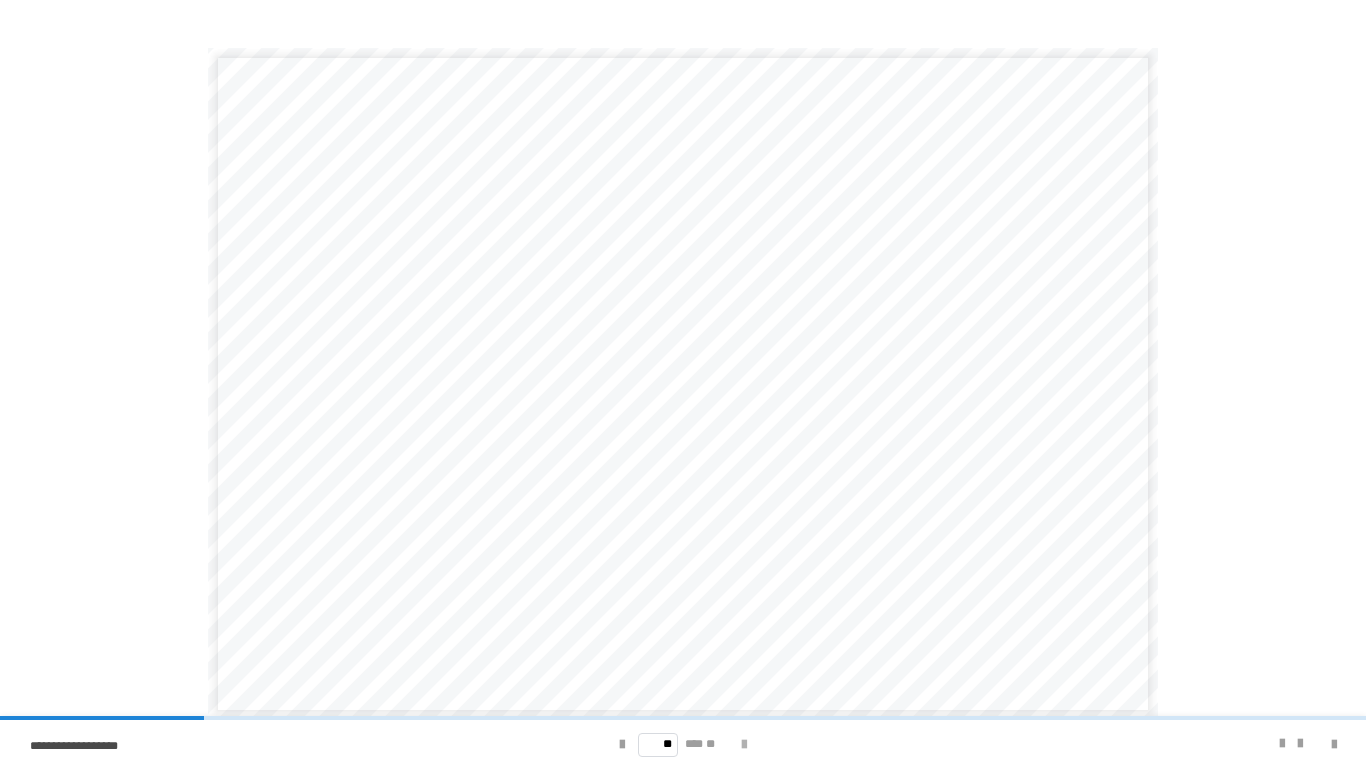 click at bounding box center (744, 745) 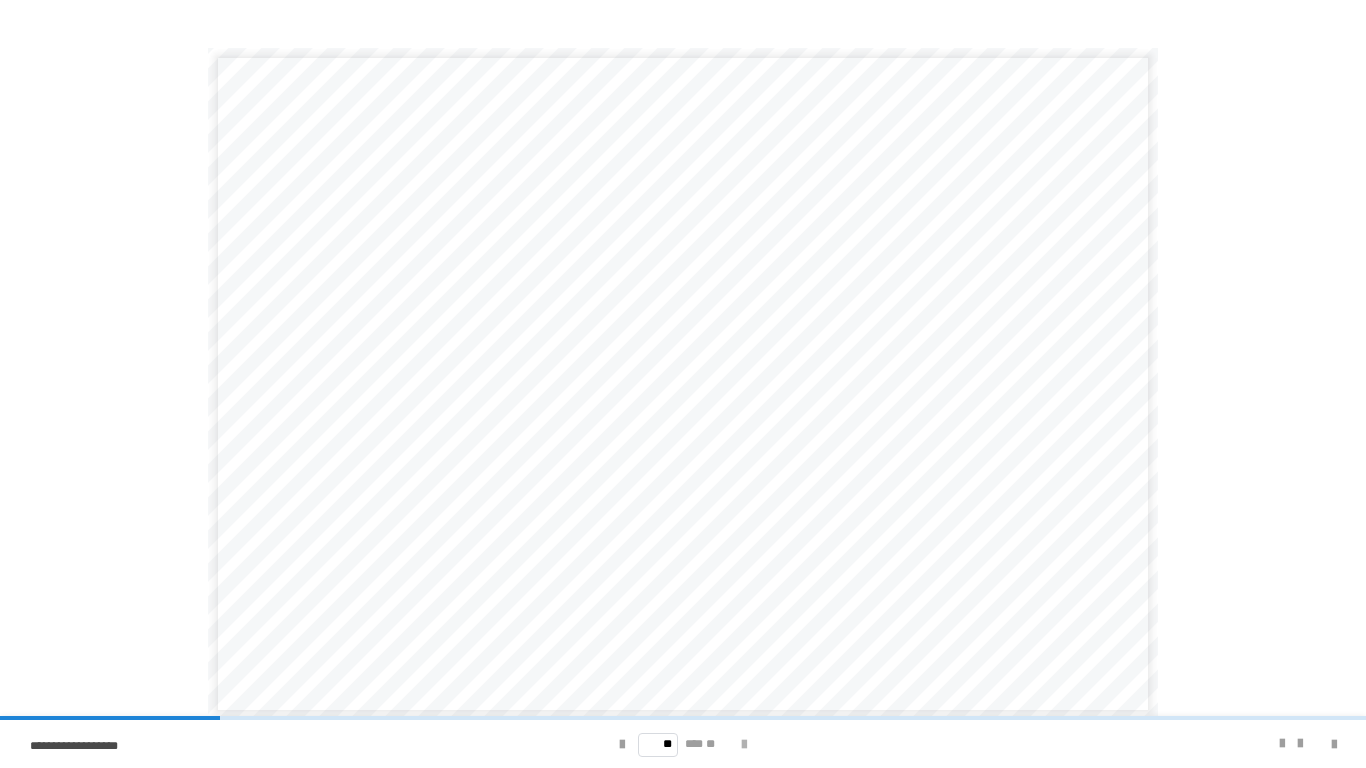 click at bounding box center [744, 745] 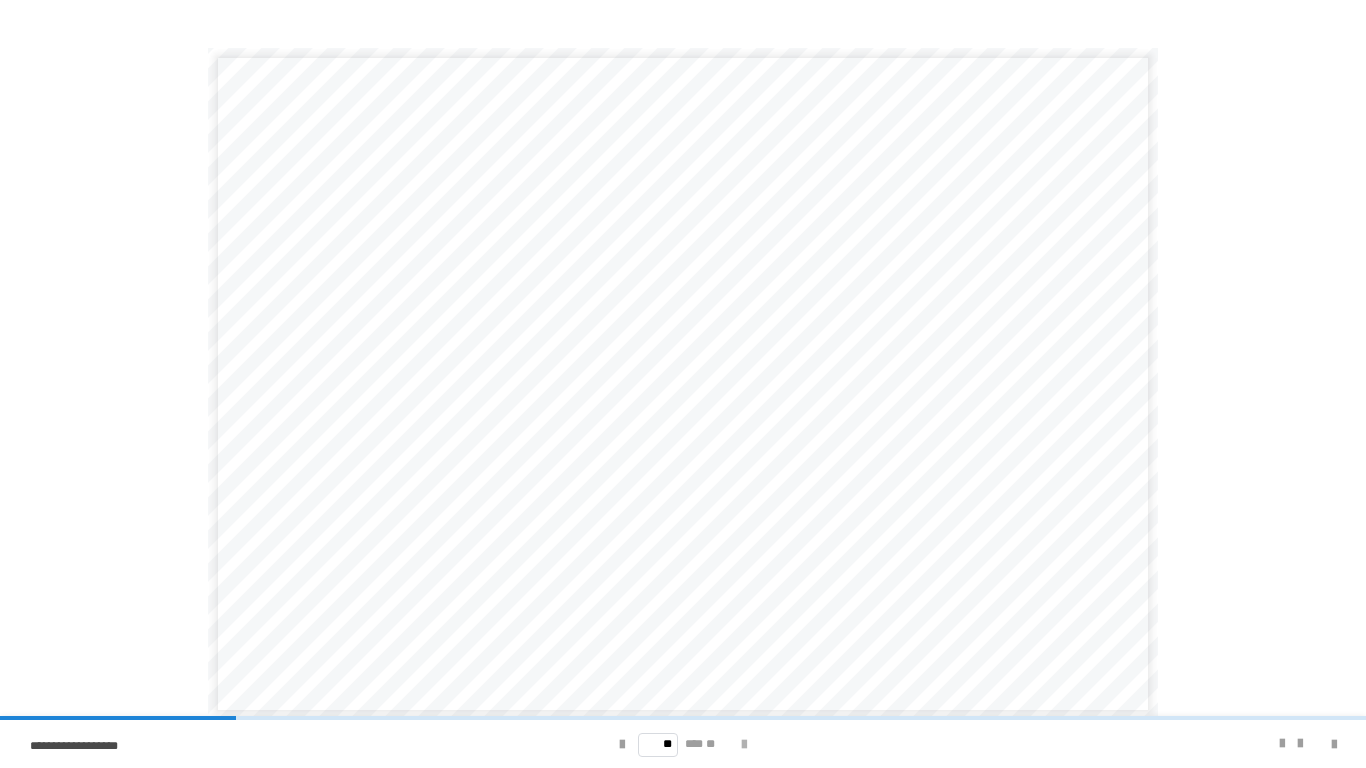 click at bounding box center [744, 745] 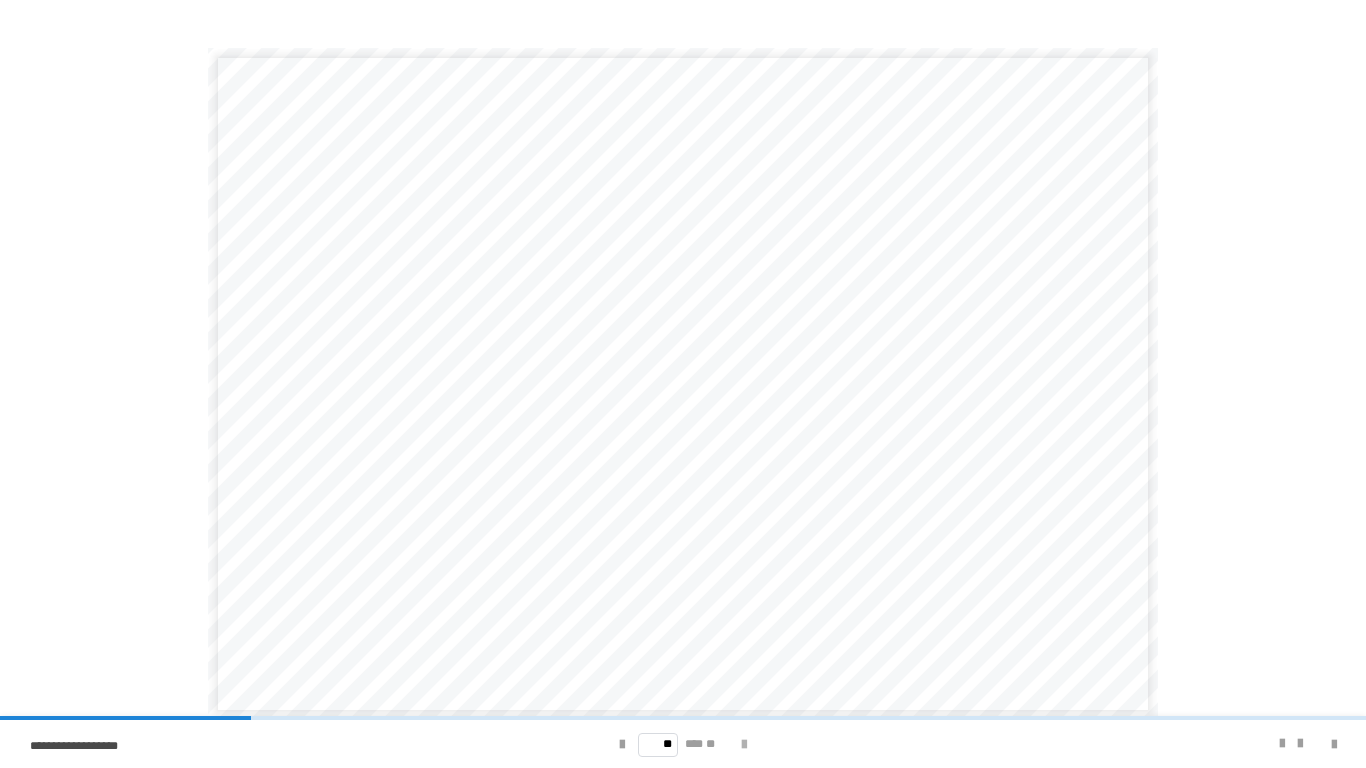 click at bounding box center (744, 745) 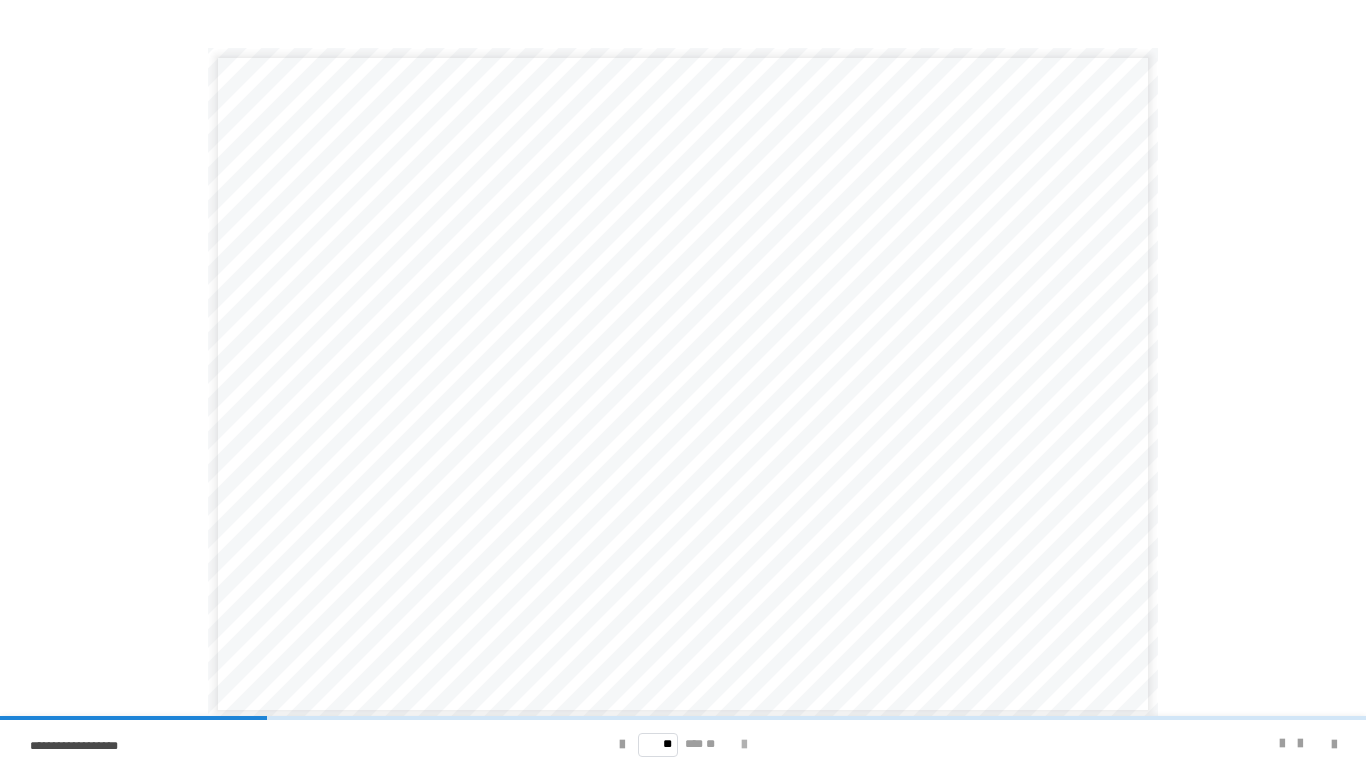 click at bounding box center [744, 745] 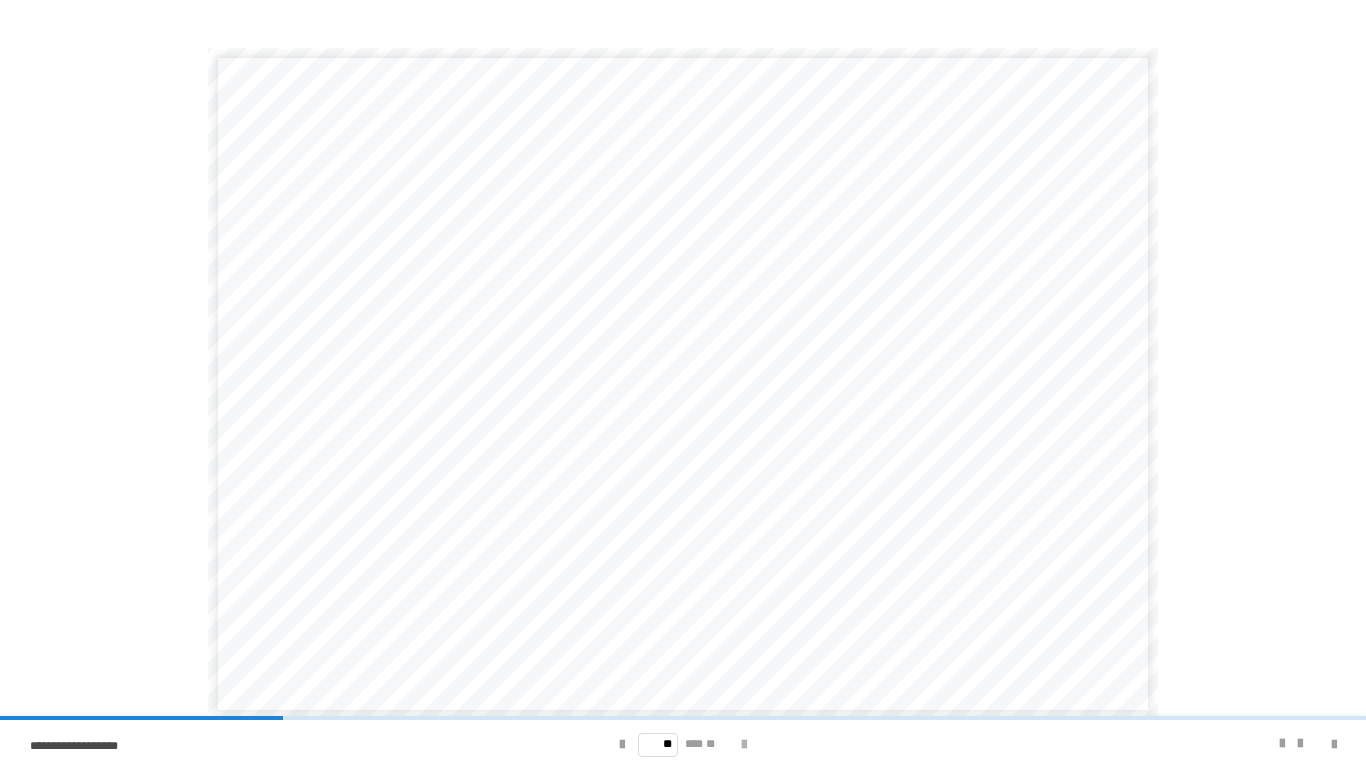 click at bounding box center [744, 745] 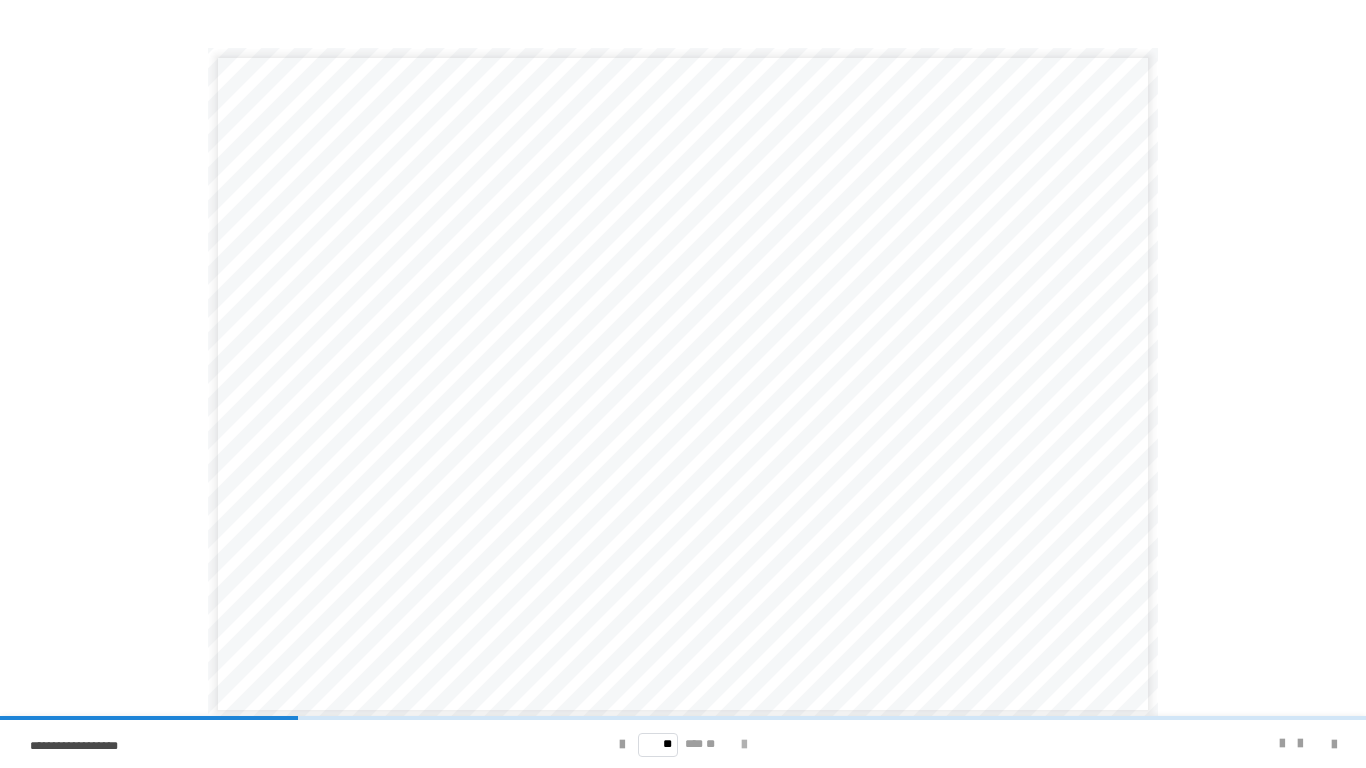 click at bounding box center [744, 745] 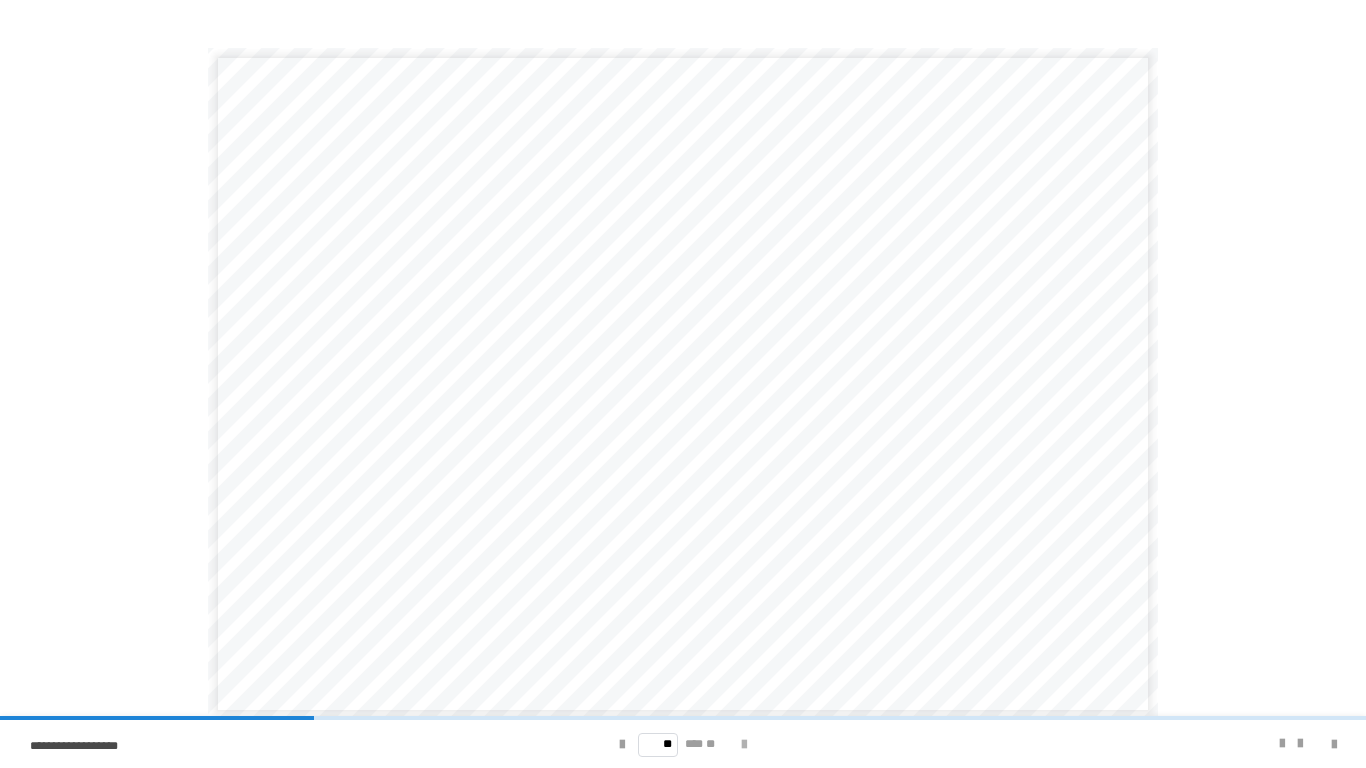 click at bounding box center [744, 745] 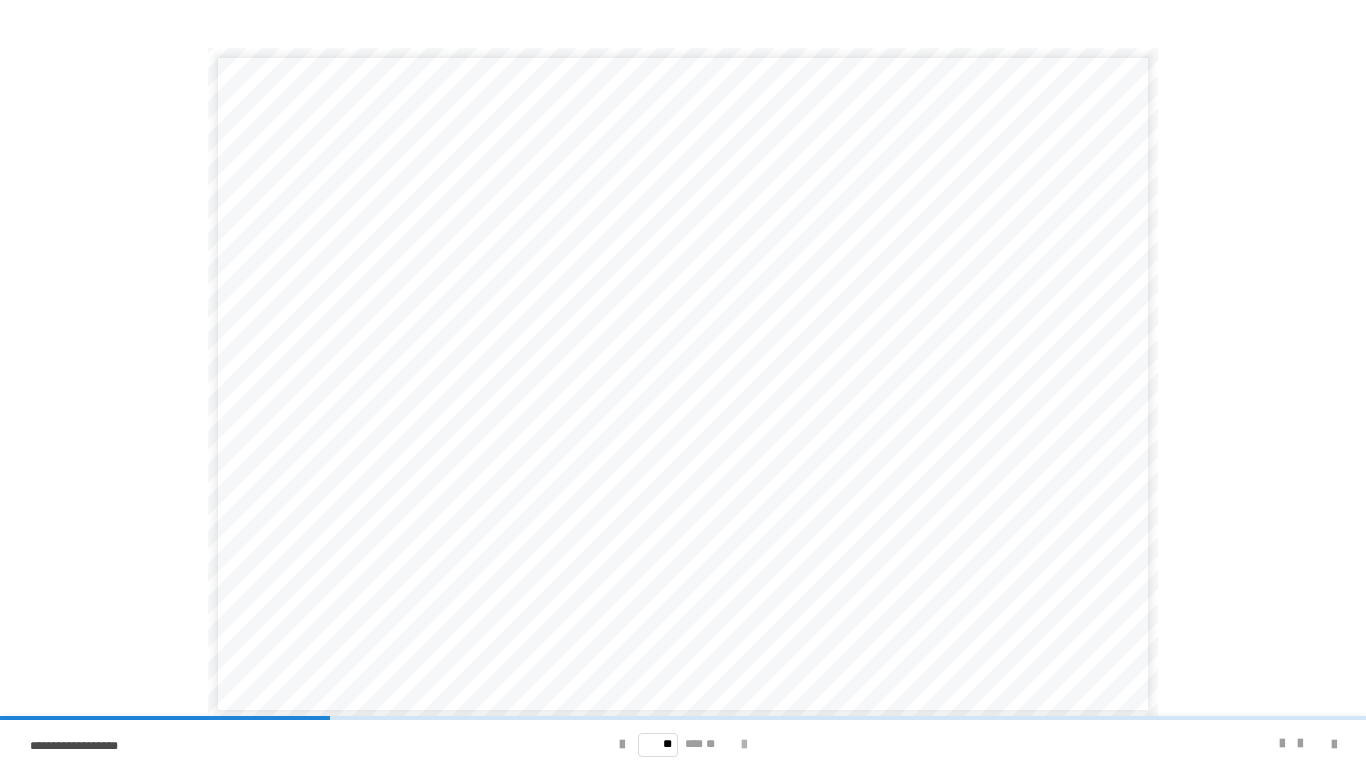 click at bounding box center (744, 745) 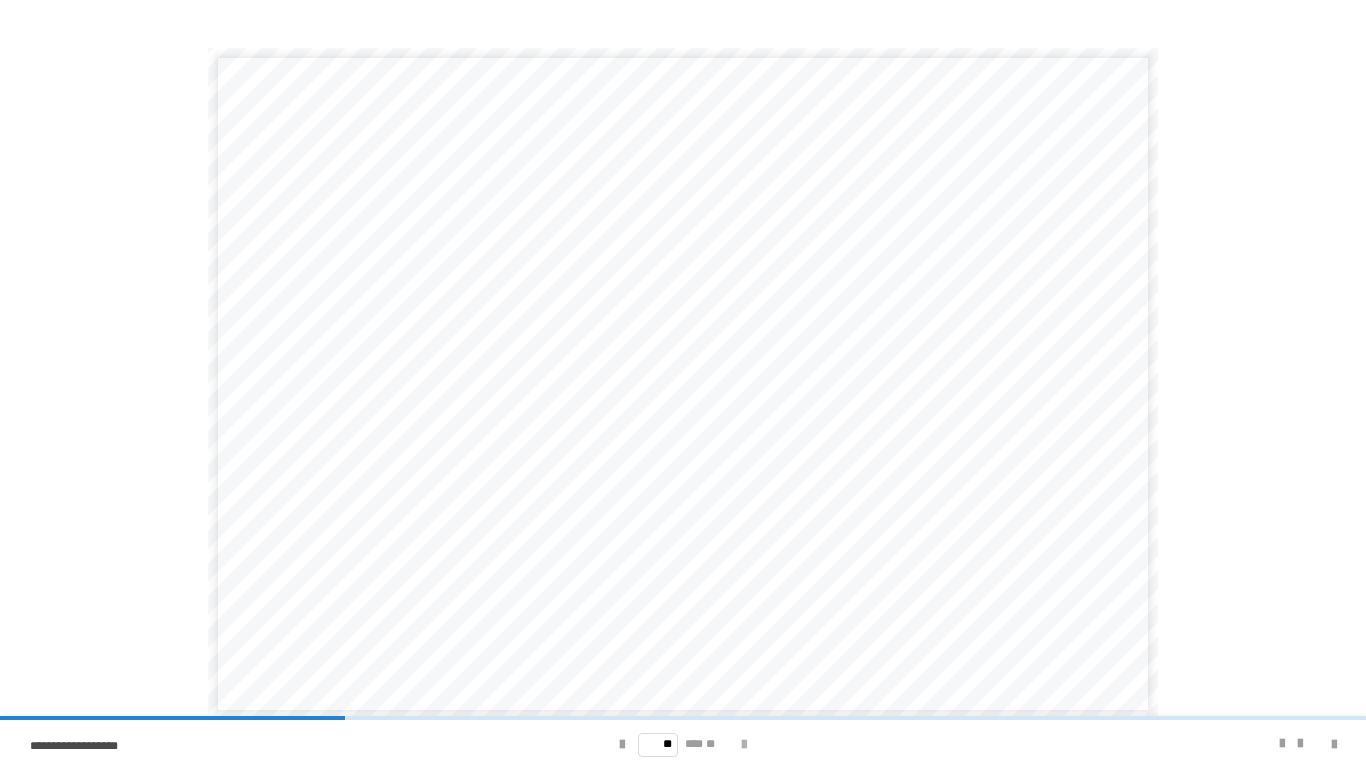click at bounding box center [744, 745] 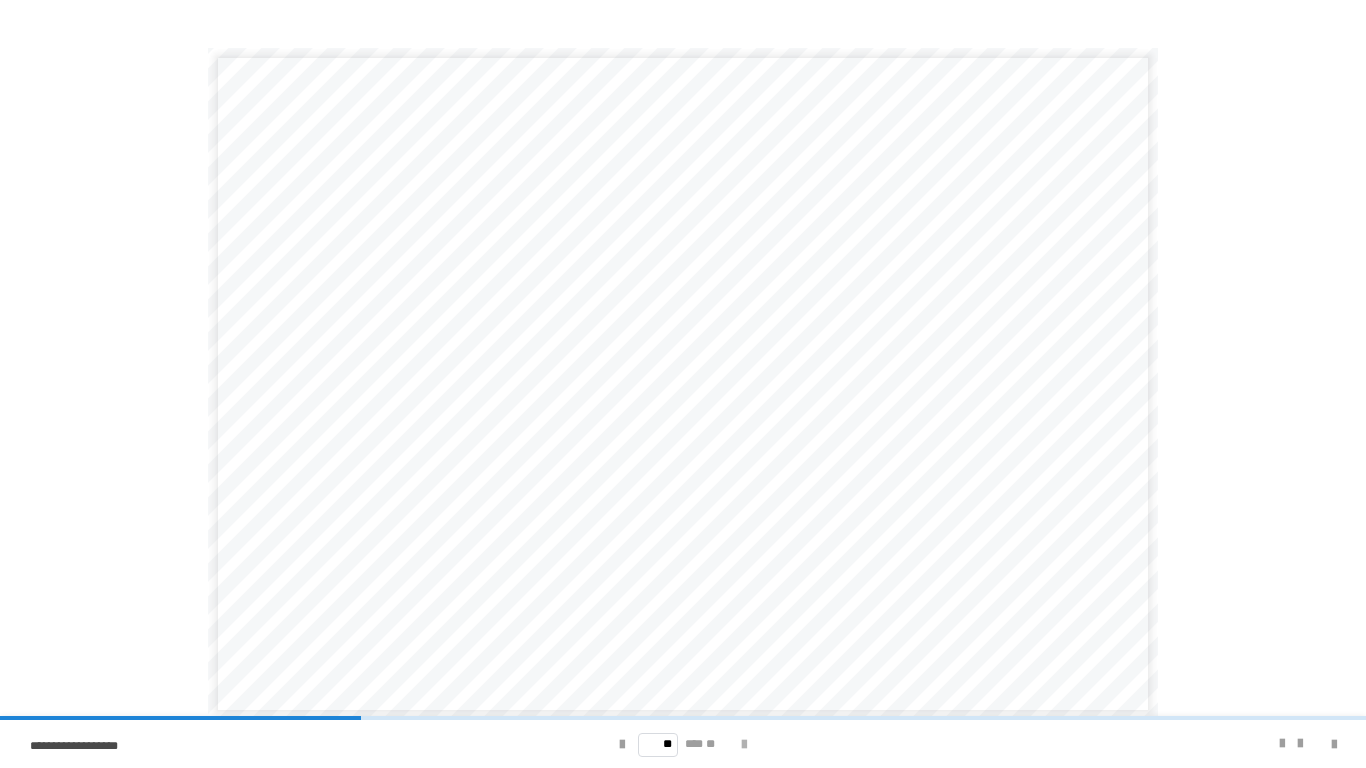 click at bounding box center [744, 745] 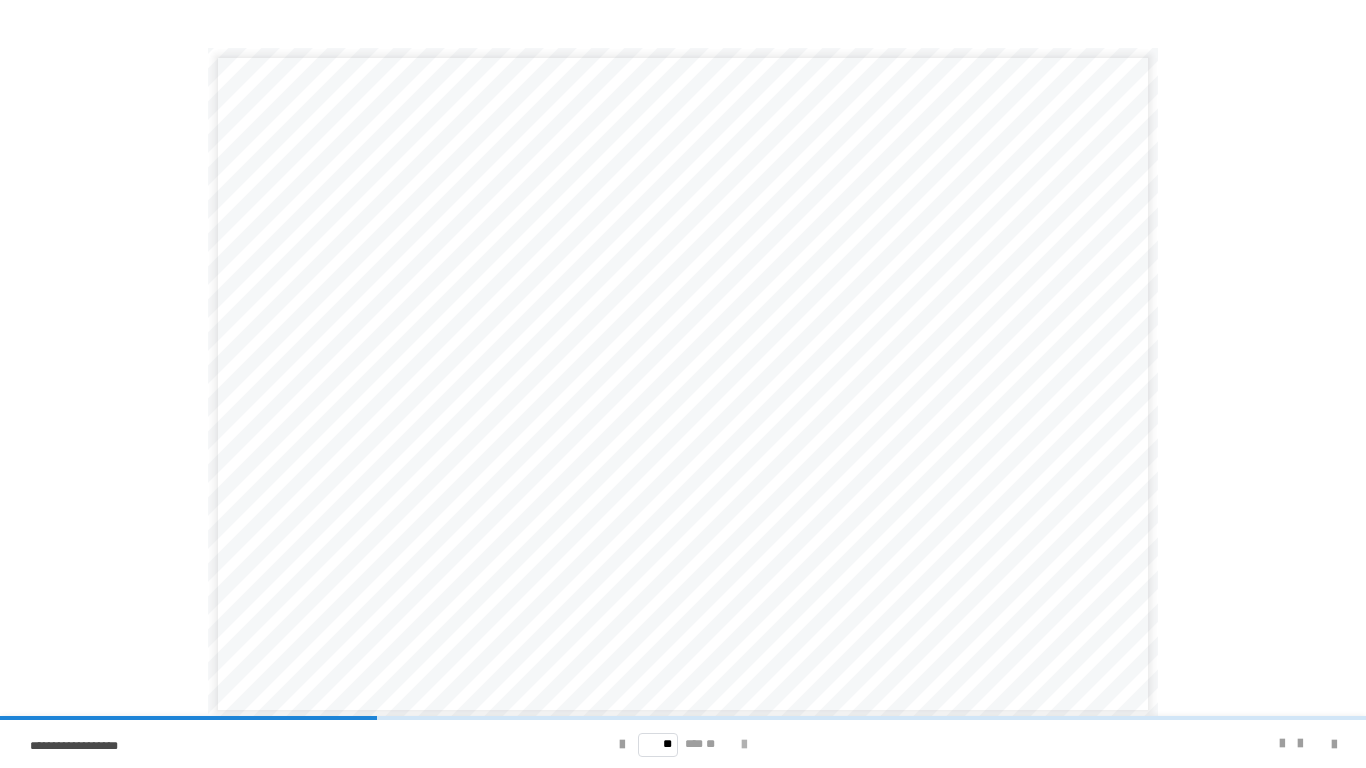 click at bounding box center [744, 745] 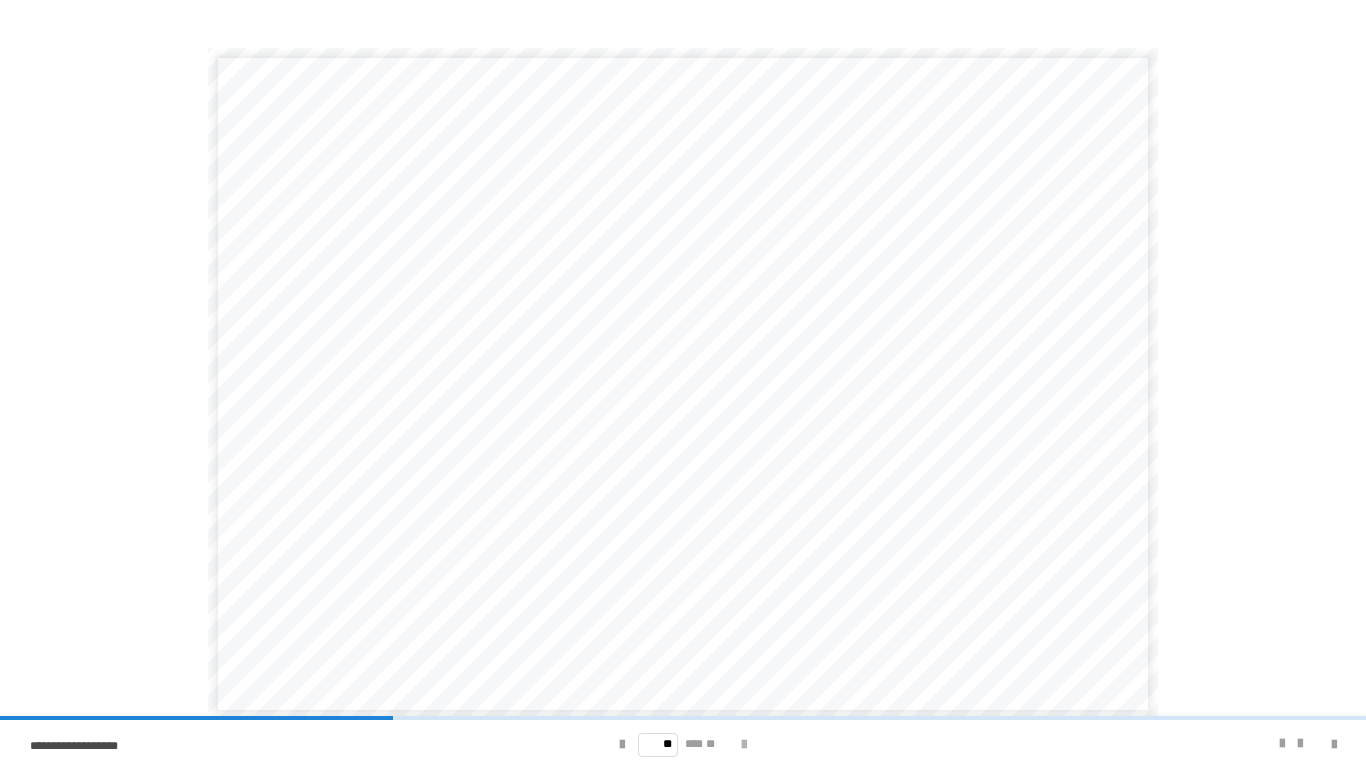click at bounding box center (744, 745) 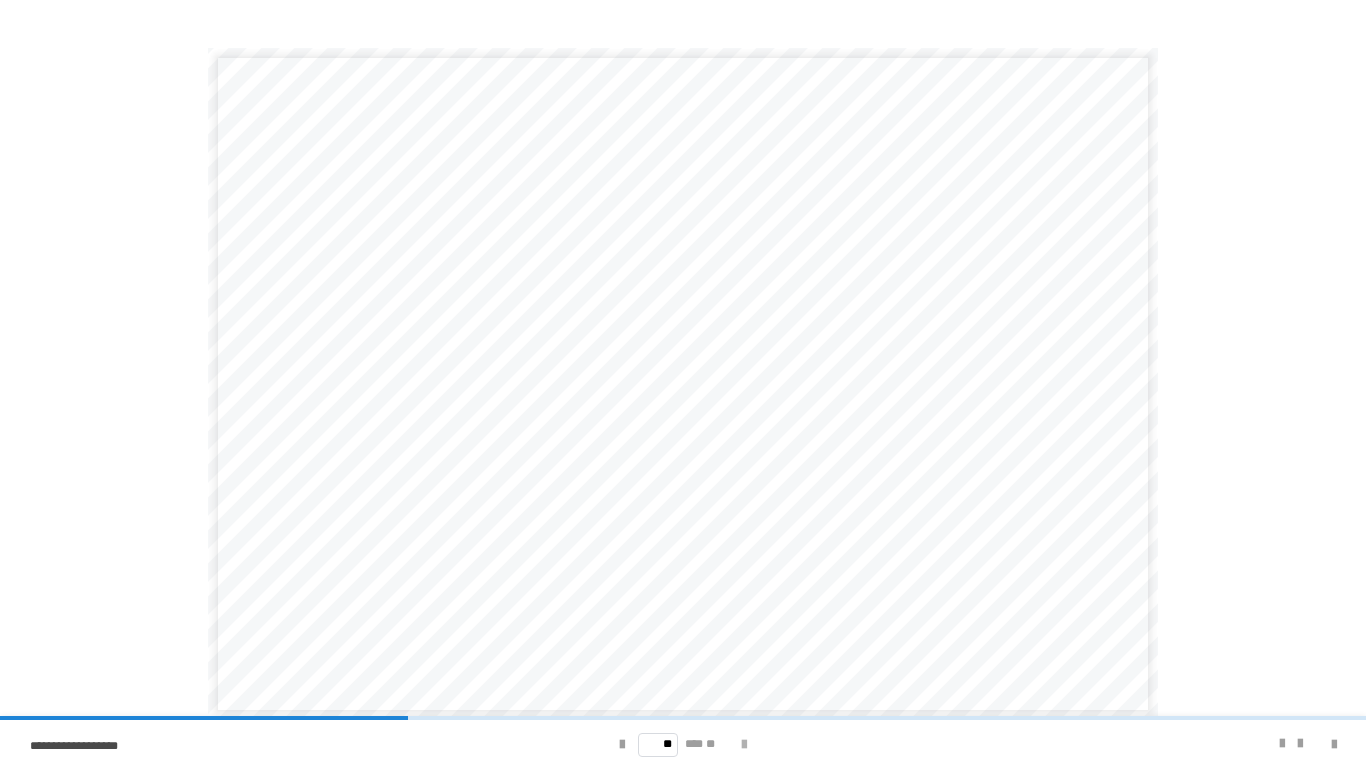 click at bounding box center (744, 745) 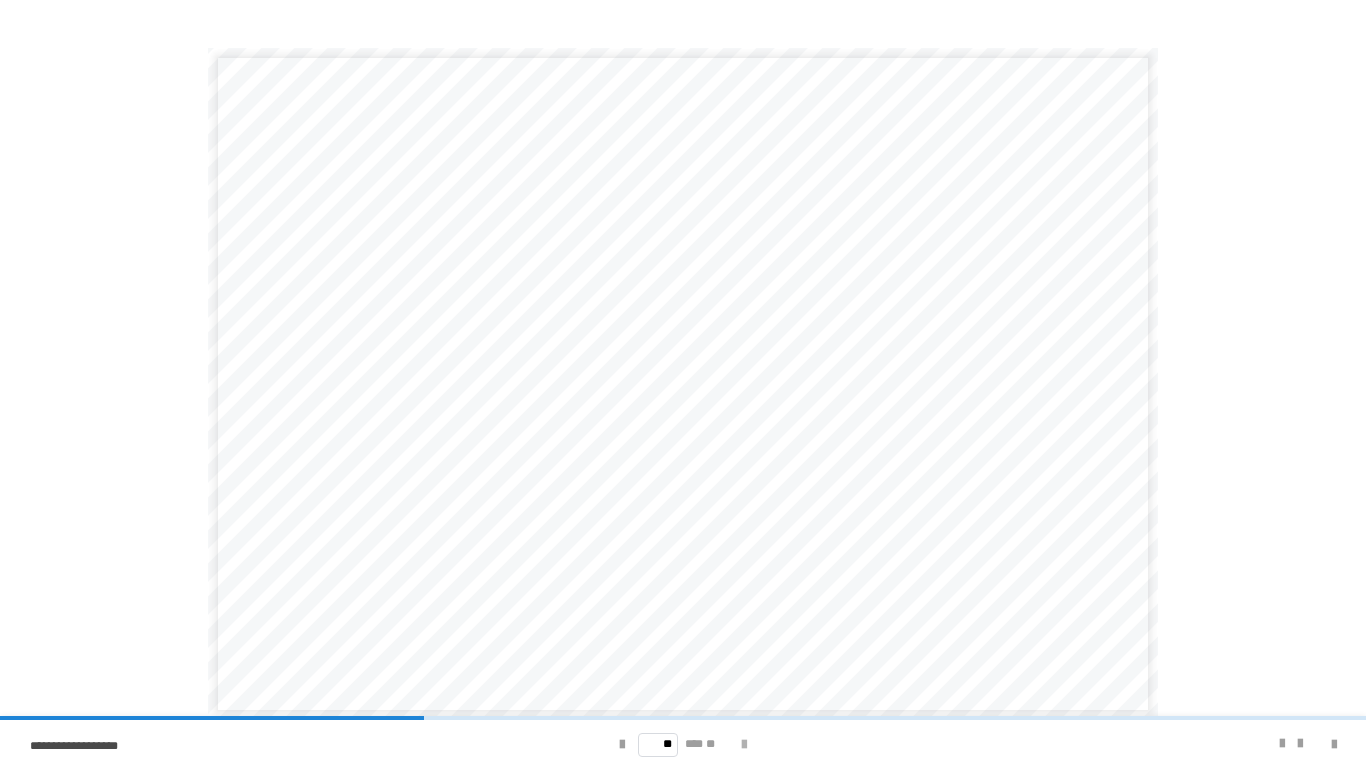 click at bounding box center (744, 745) 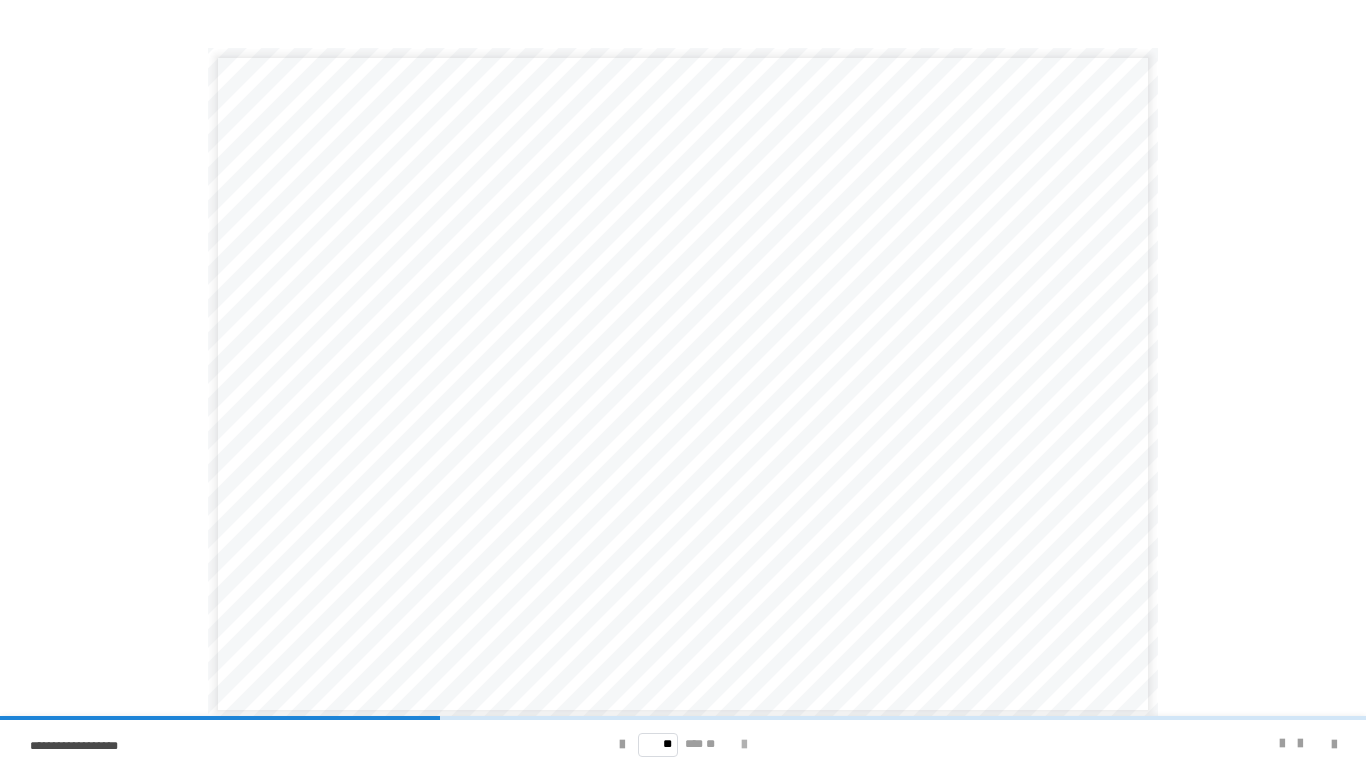 click at bounding box center (744, 745) 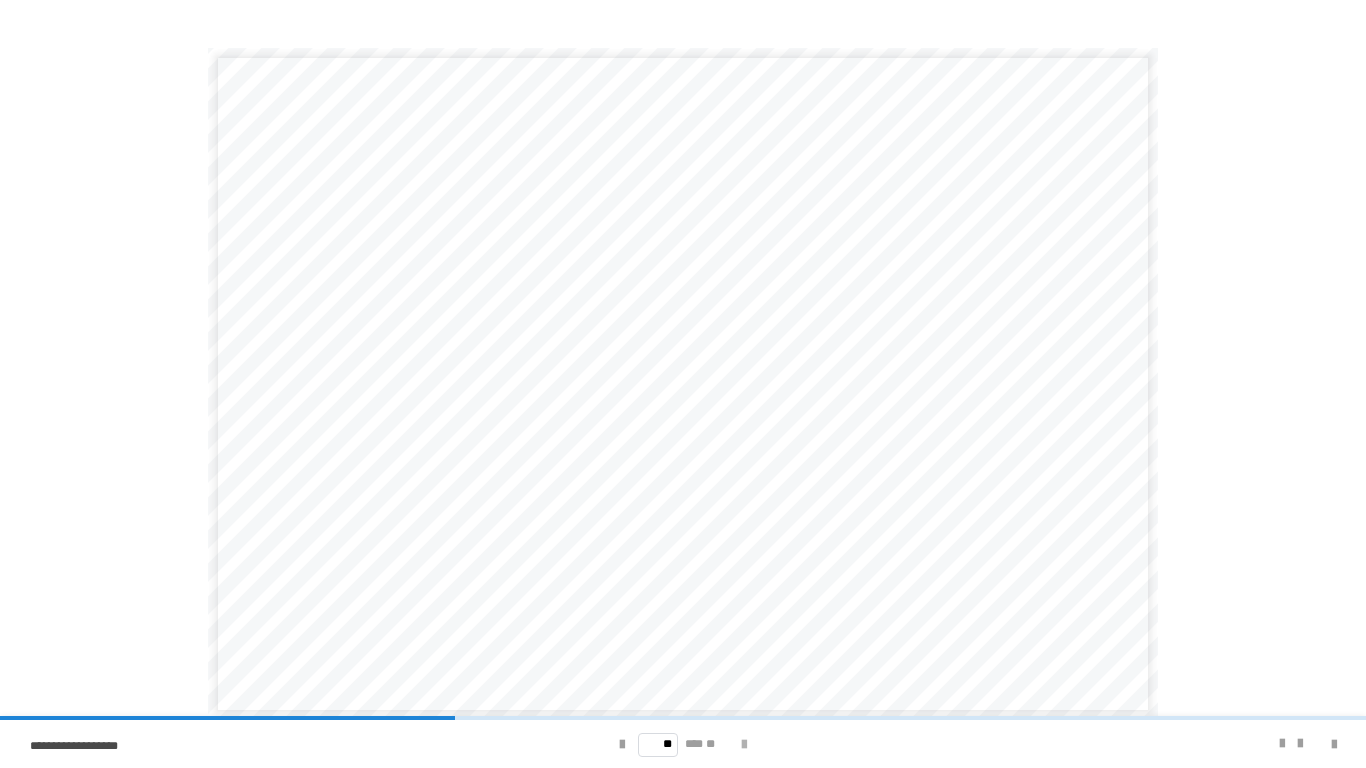 click at bounding box center [744, 745] 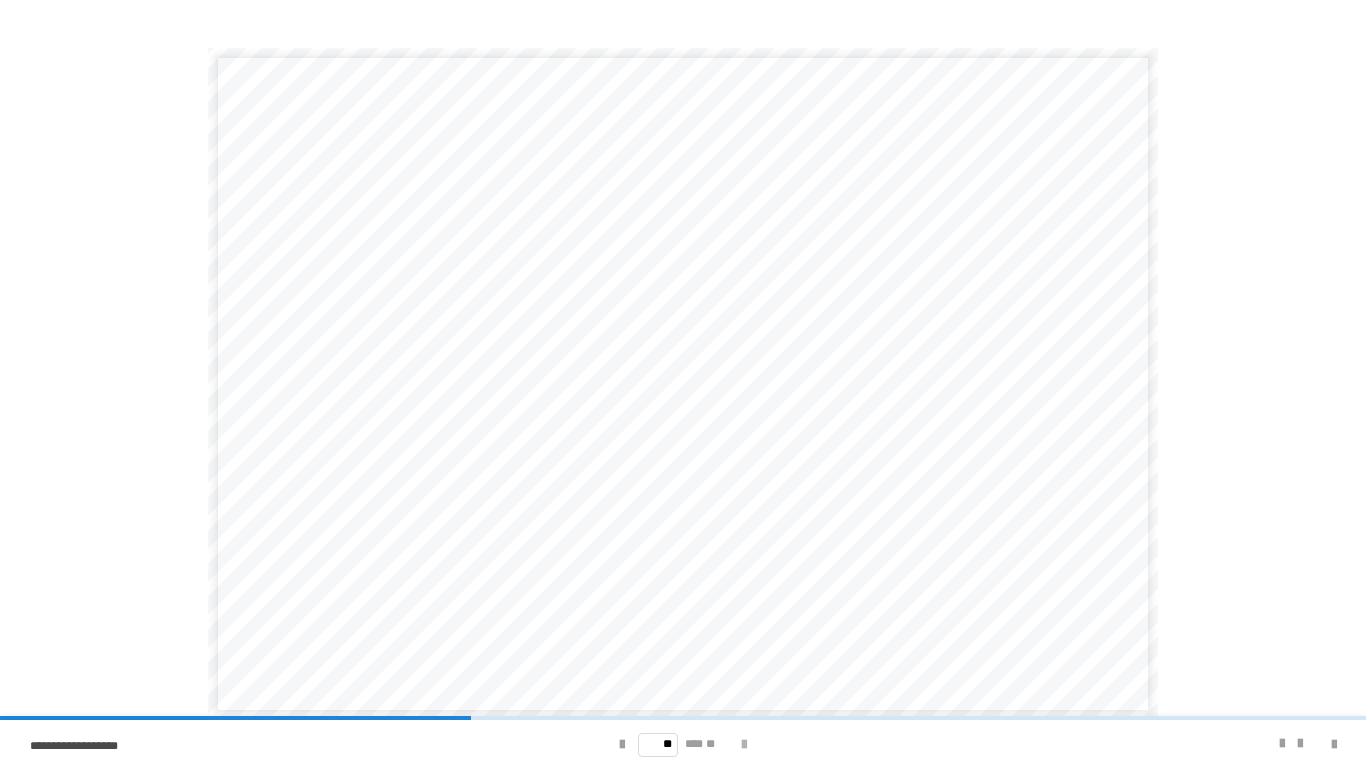 click at bounding box center [744, 745] 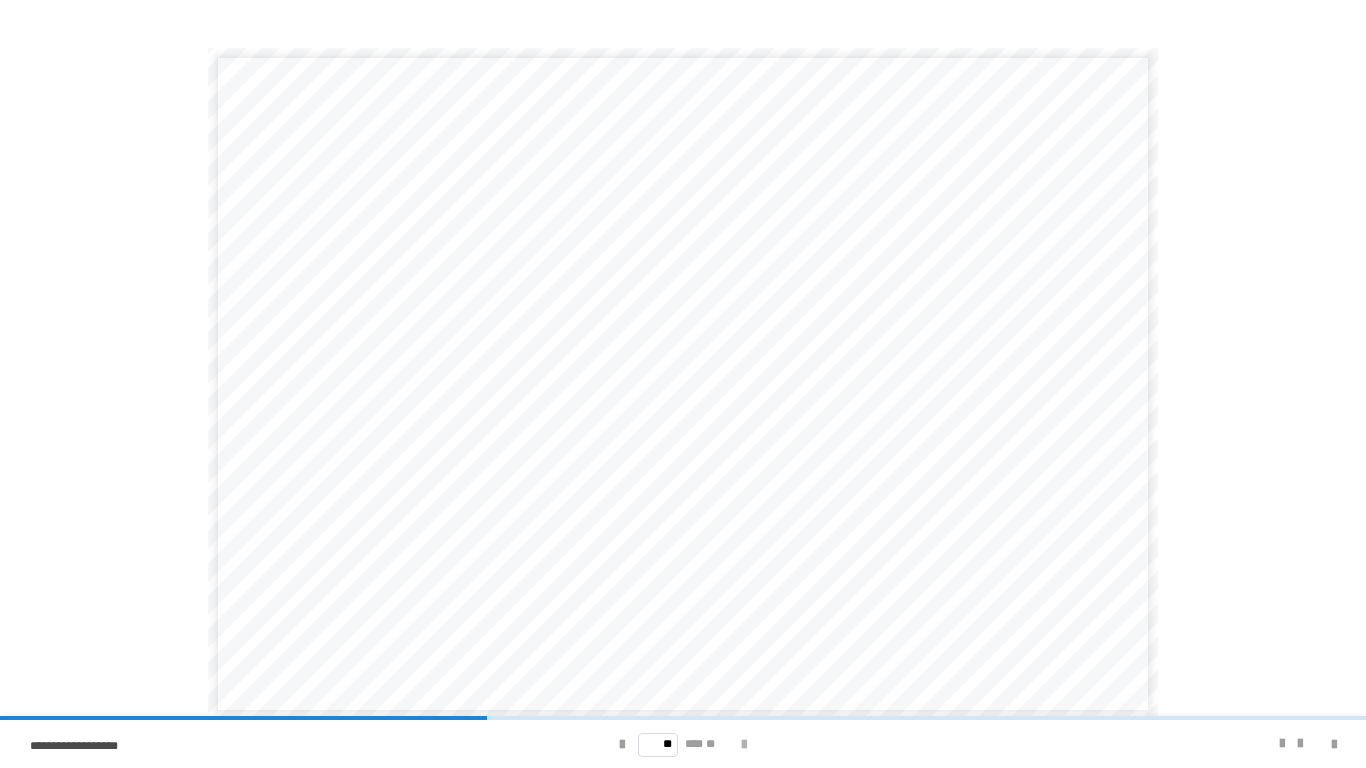 click at bounding box center (744, 745) 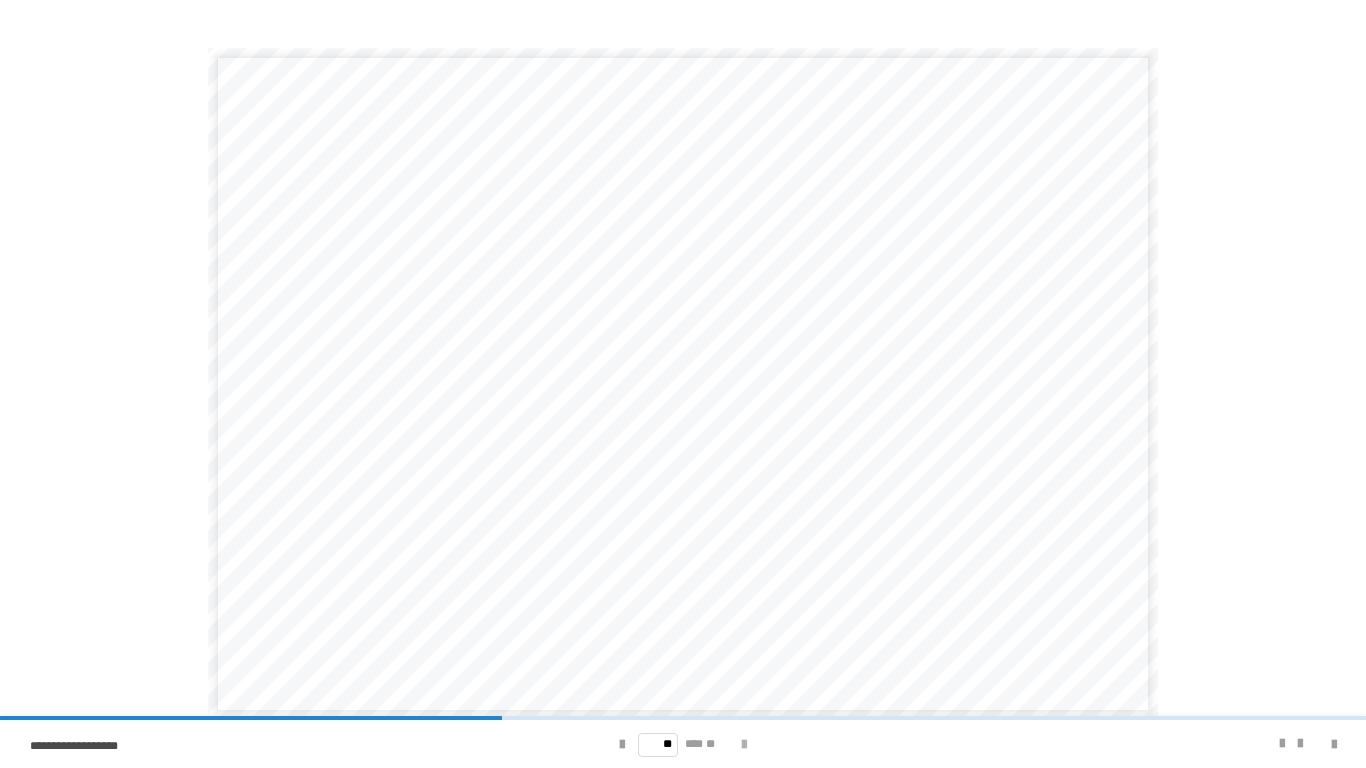 click at bounding box center [744, 745] 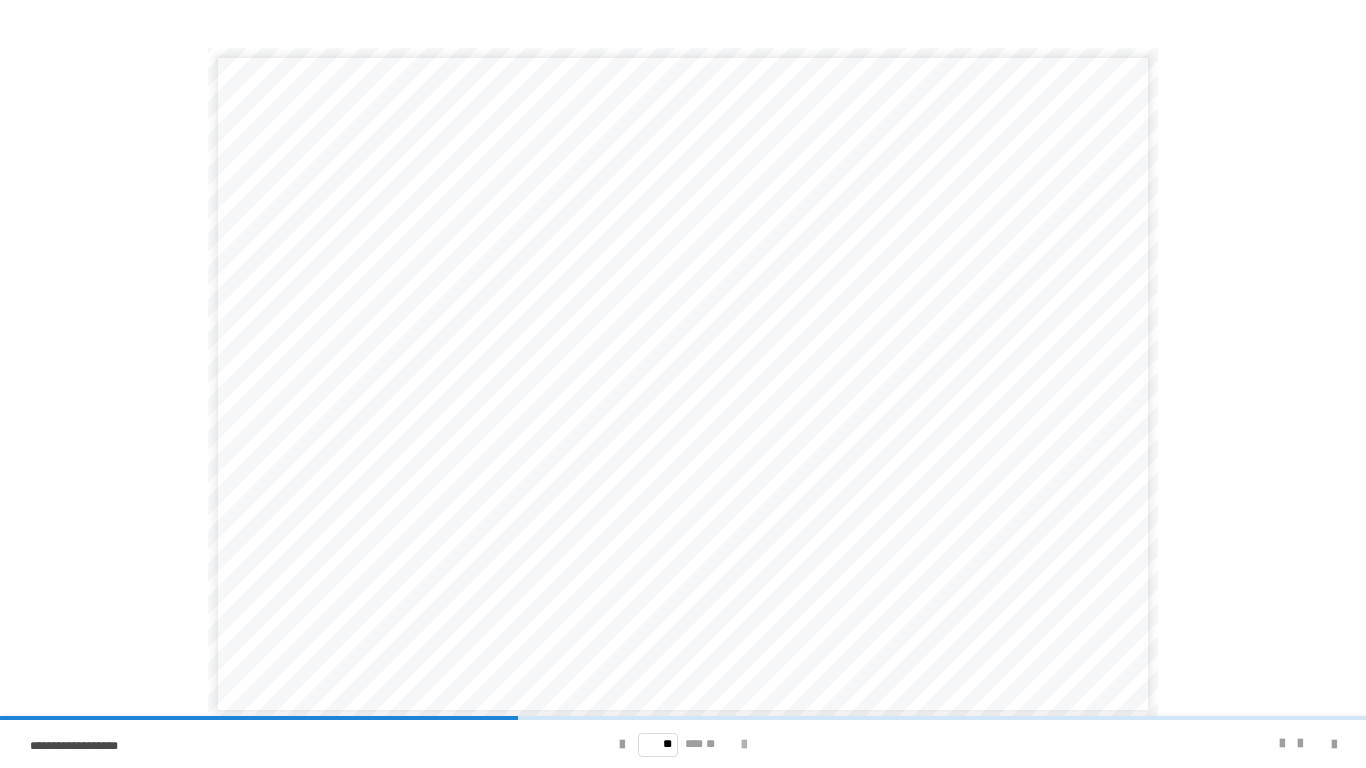 click at bounding box center (744, 745) 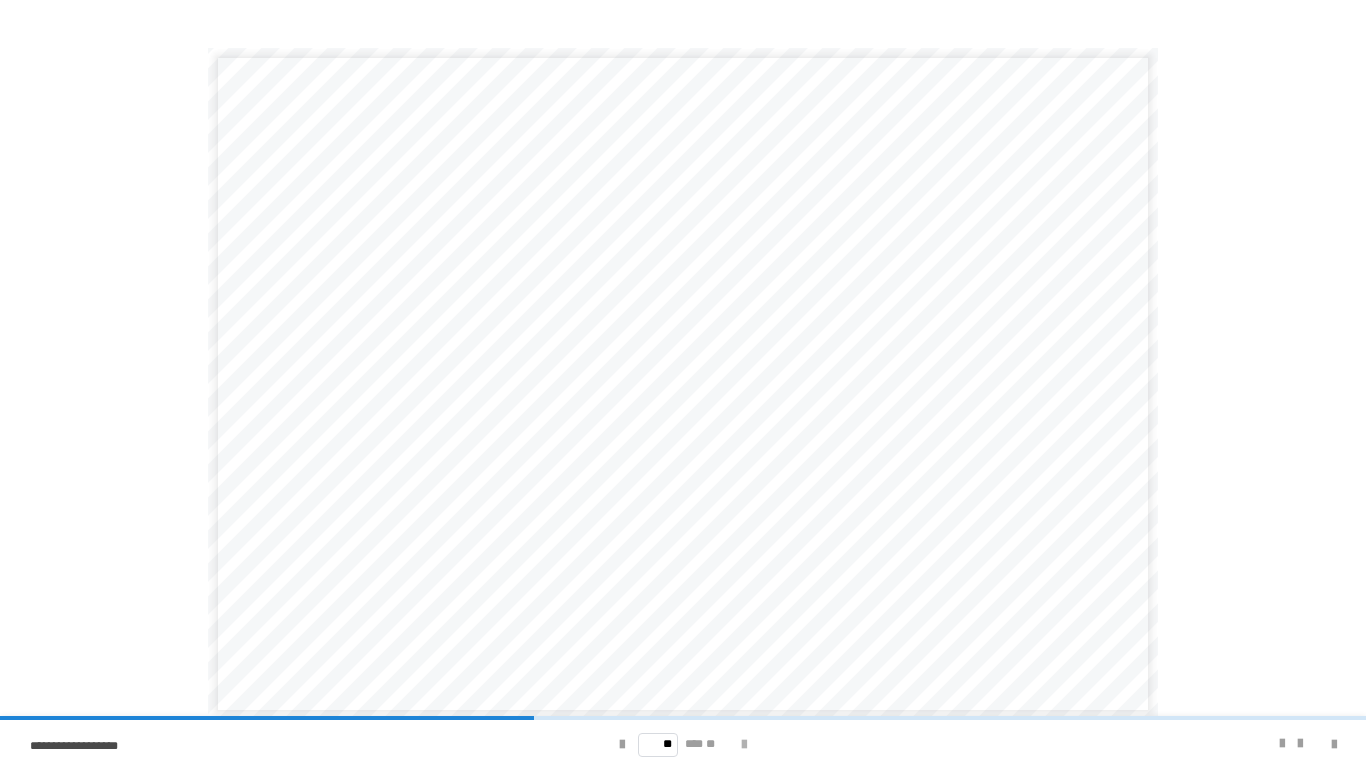 click at bounding box center [744, 745] 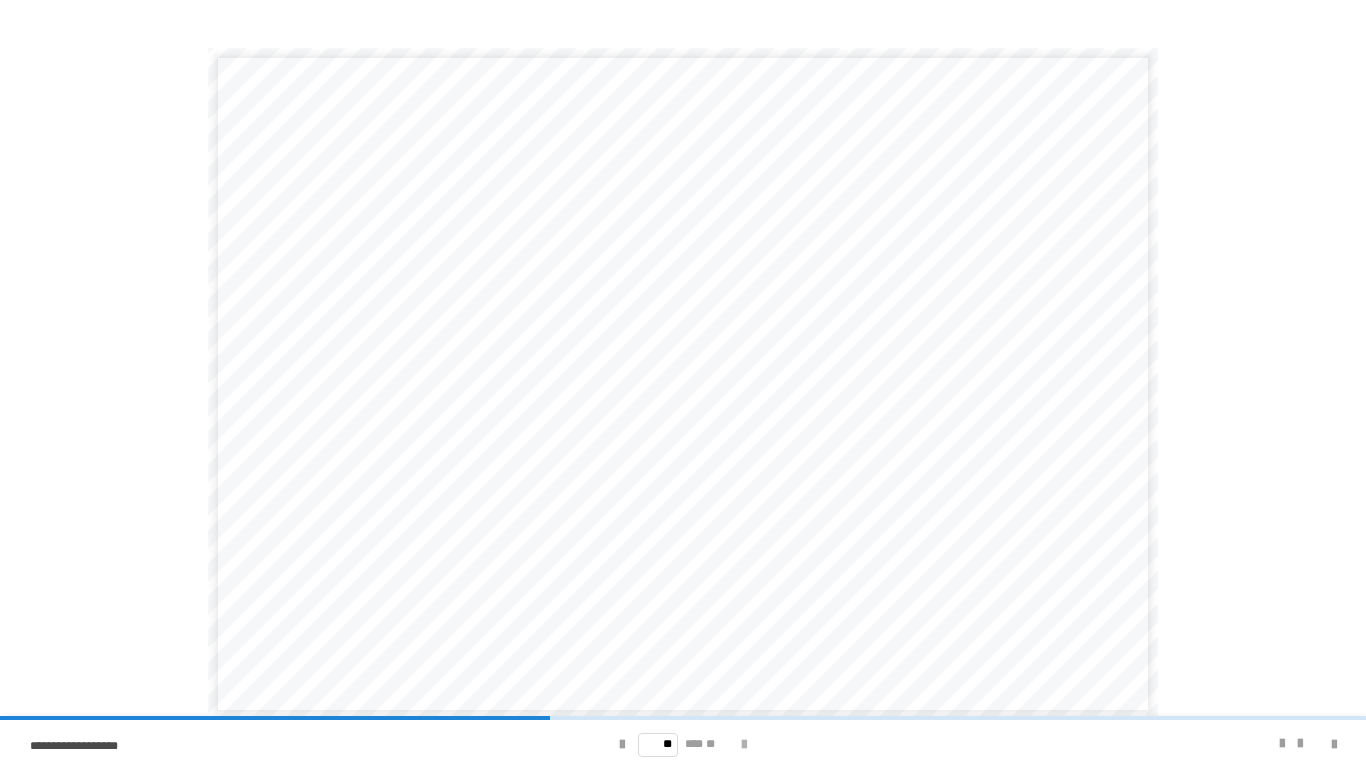 click at bounding box center (744, 745) 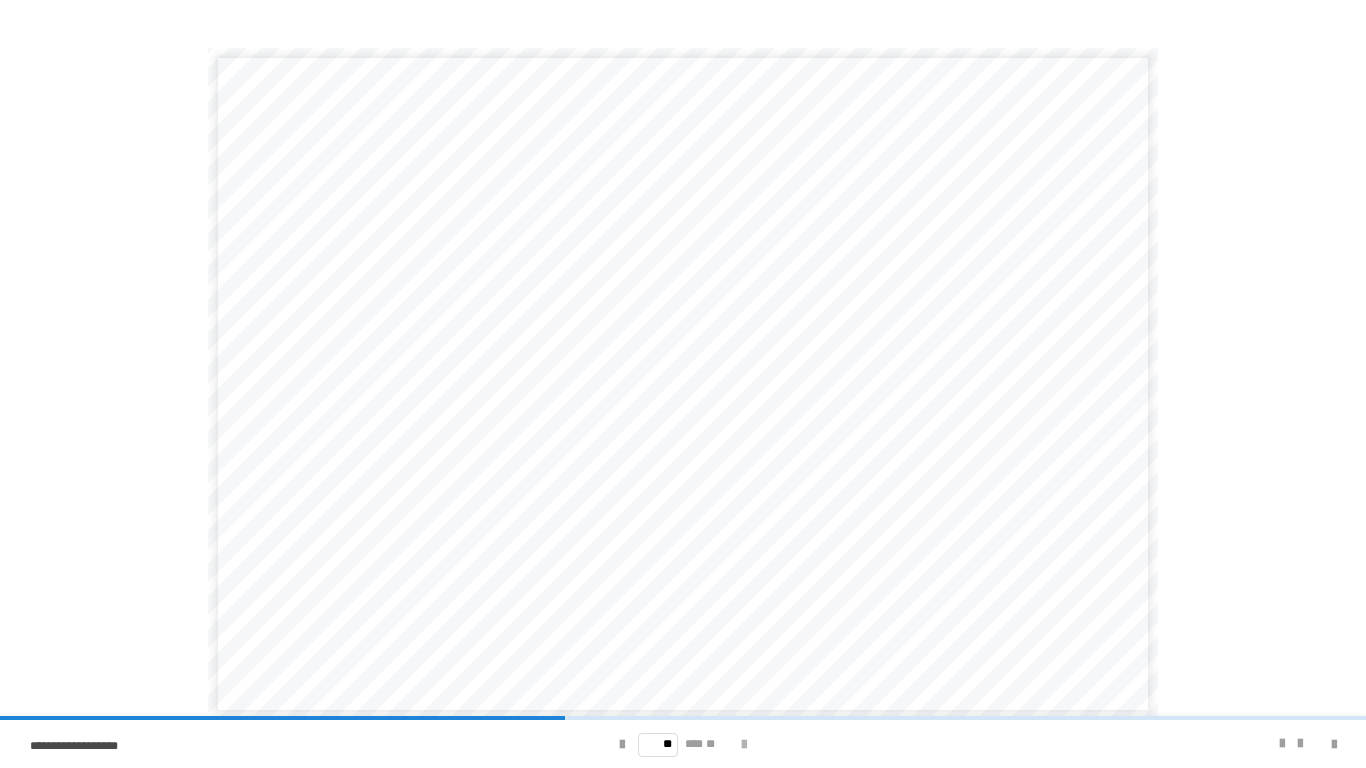 click at bounding box center (744, 745) 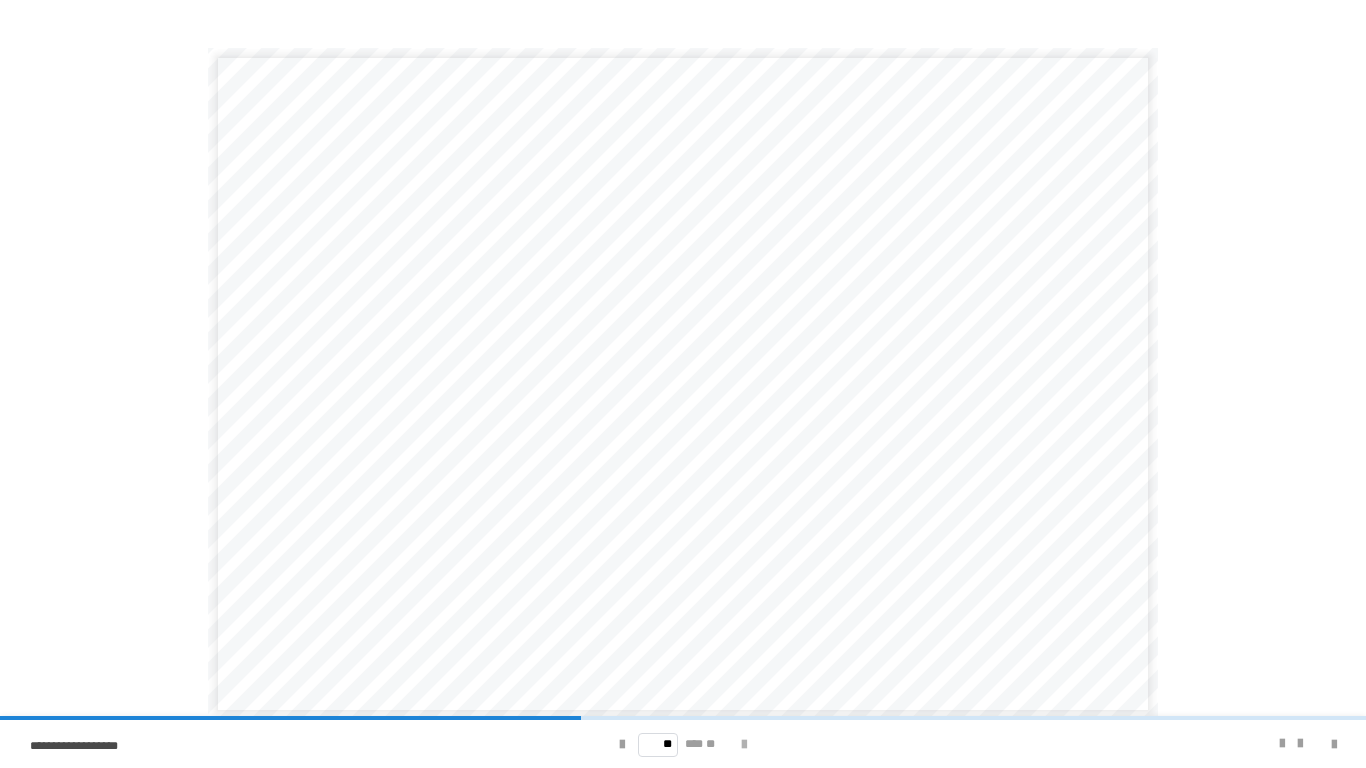 click at bounding box center (744, 745) 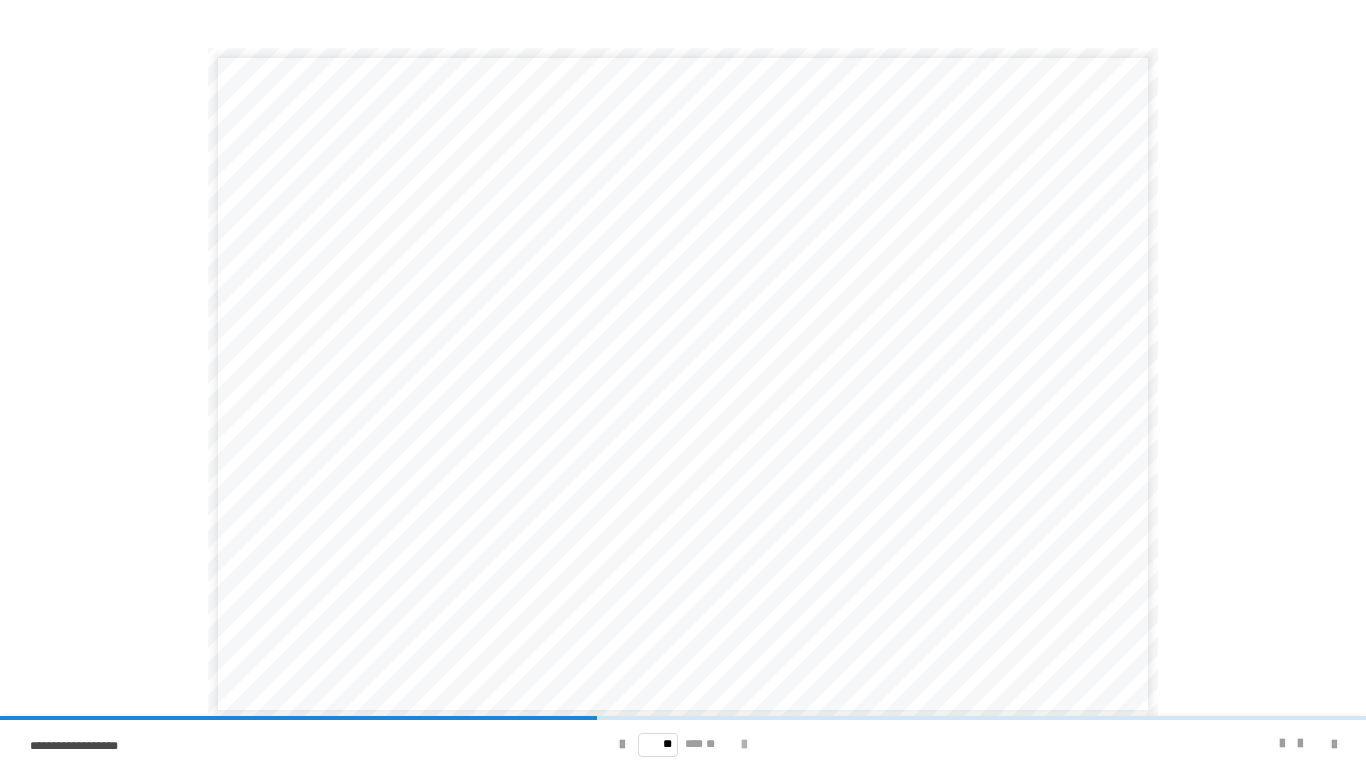 click at bounding box center (744, 745) 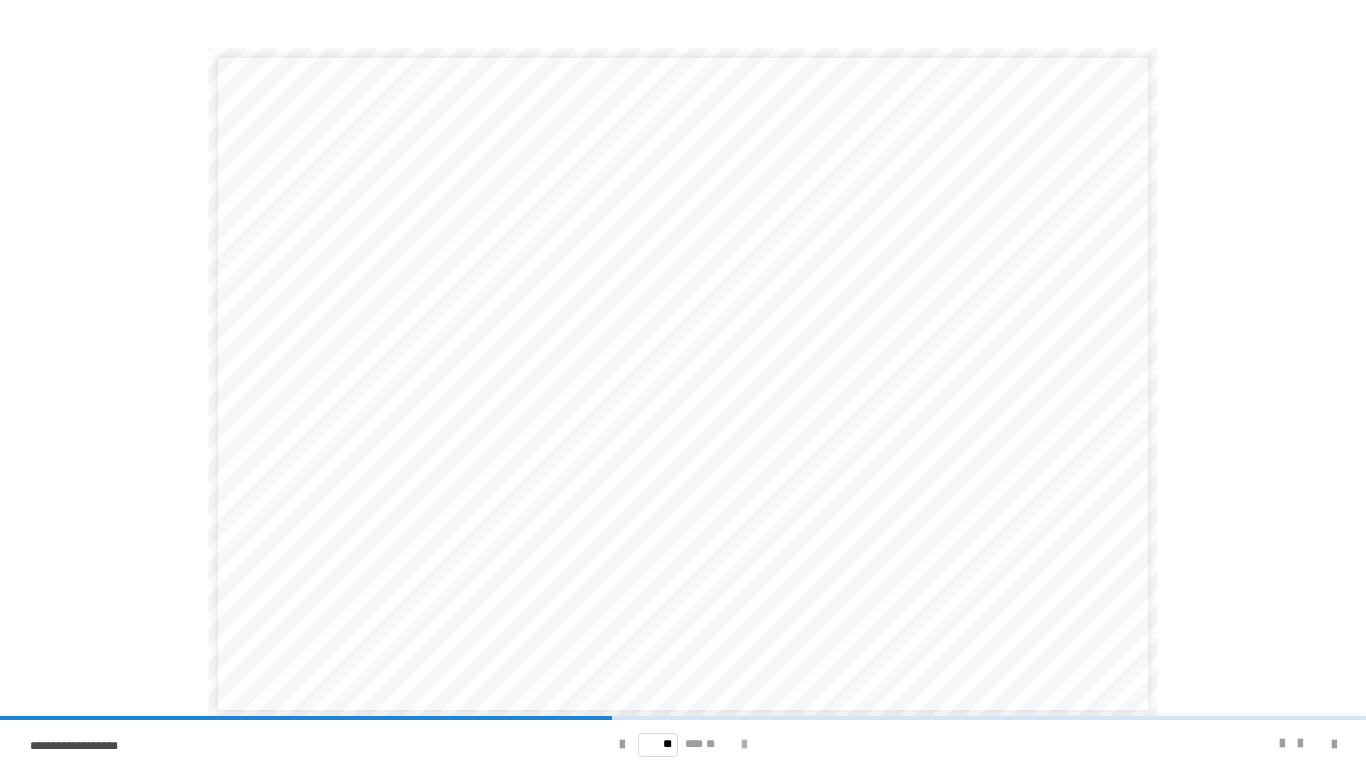 click at bounding box center (744, 745) 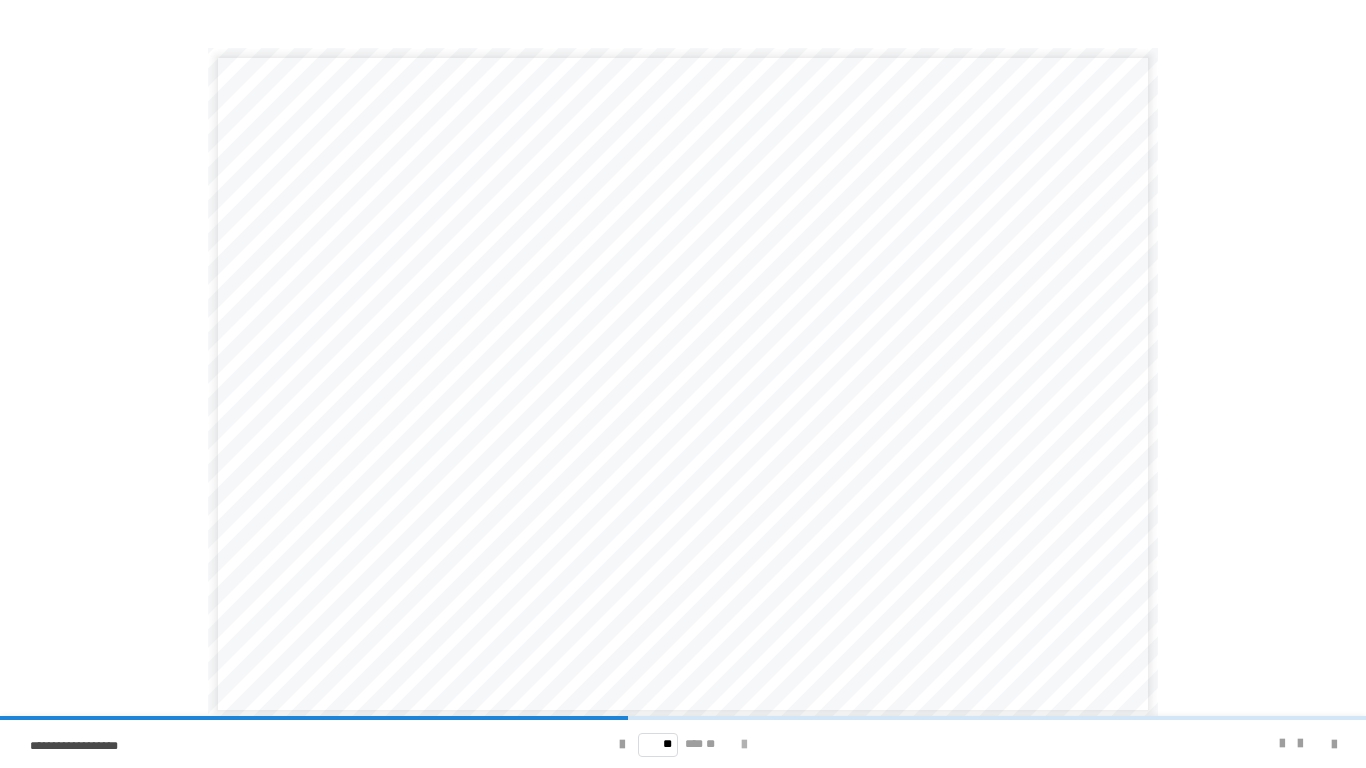 click at bounding box center (744, 745) 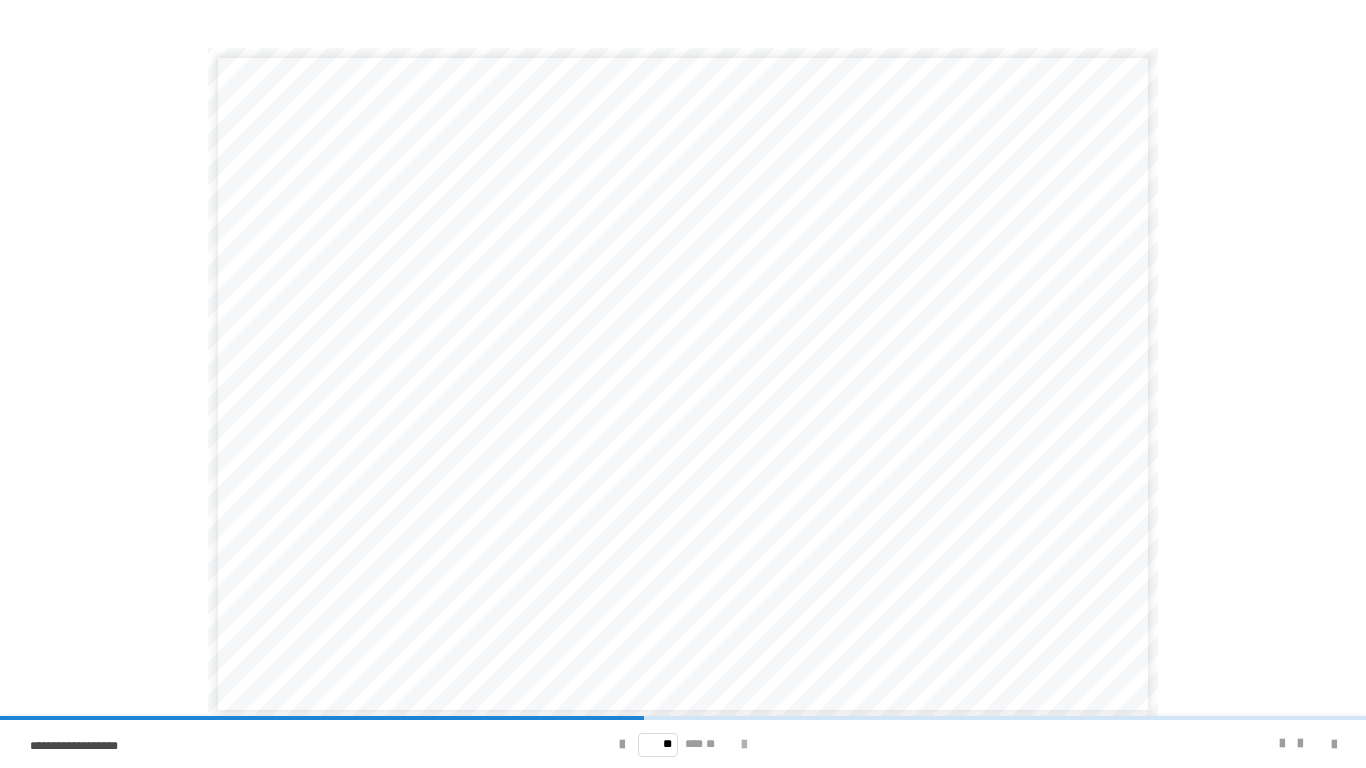 click at bounding box center (744, 745) 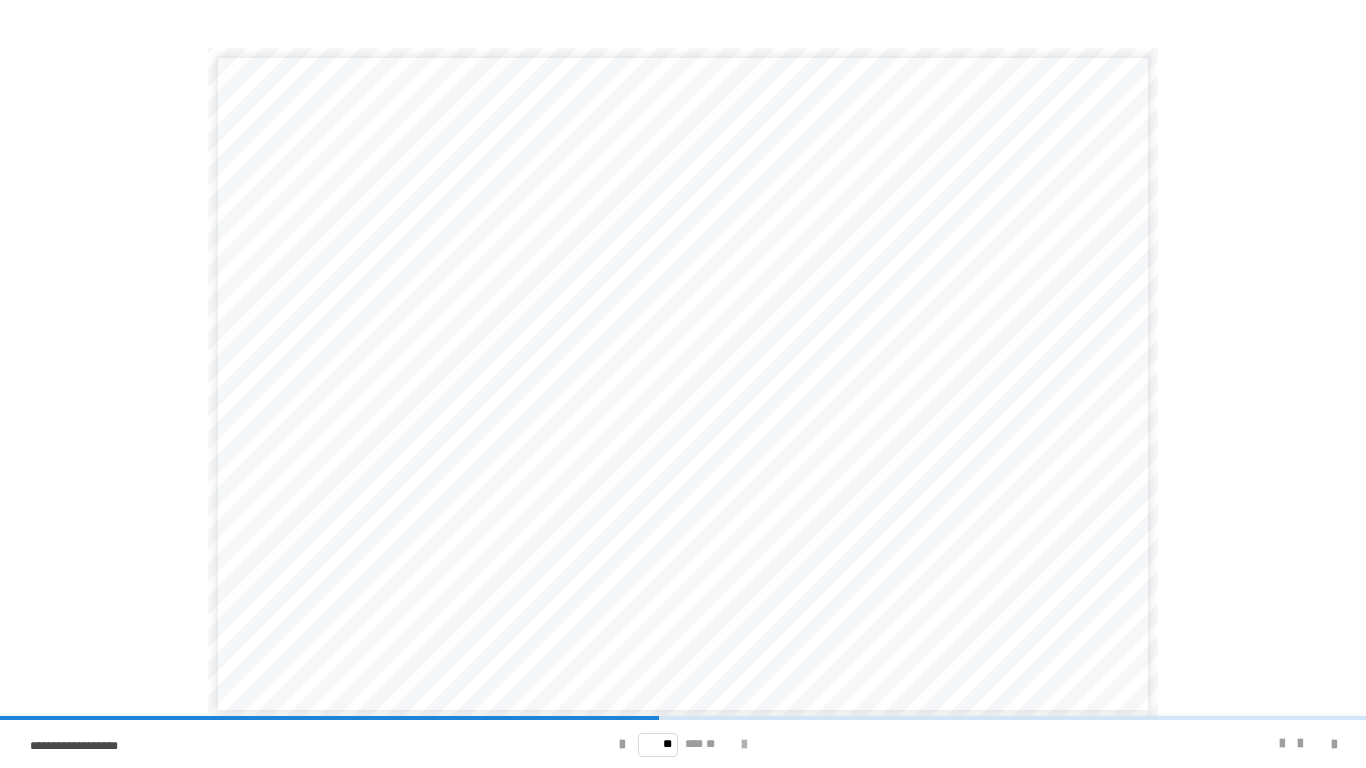 click at bounding box center [744, 745] 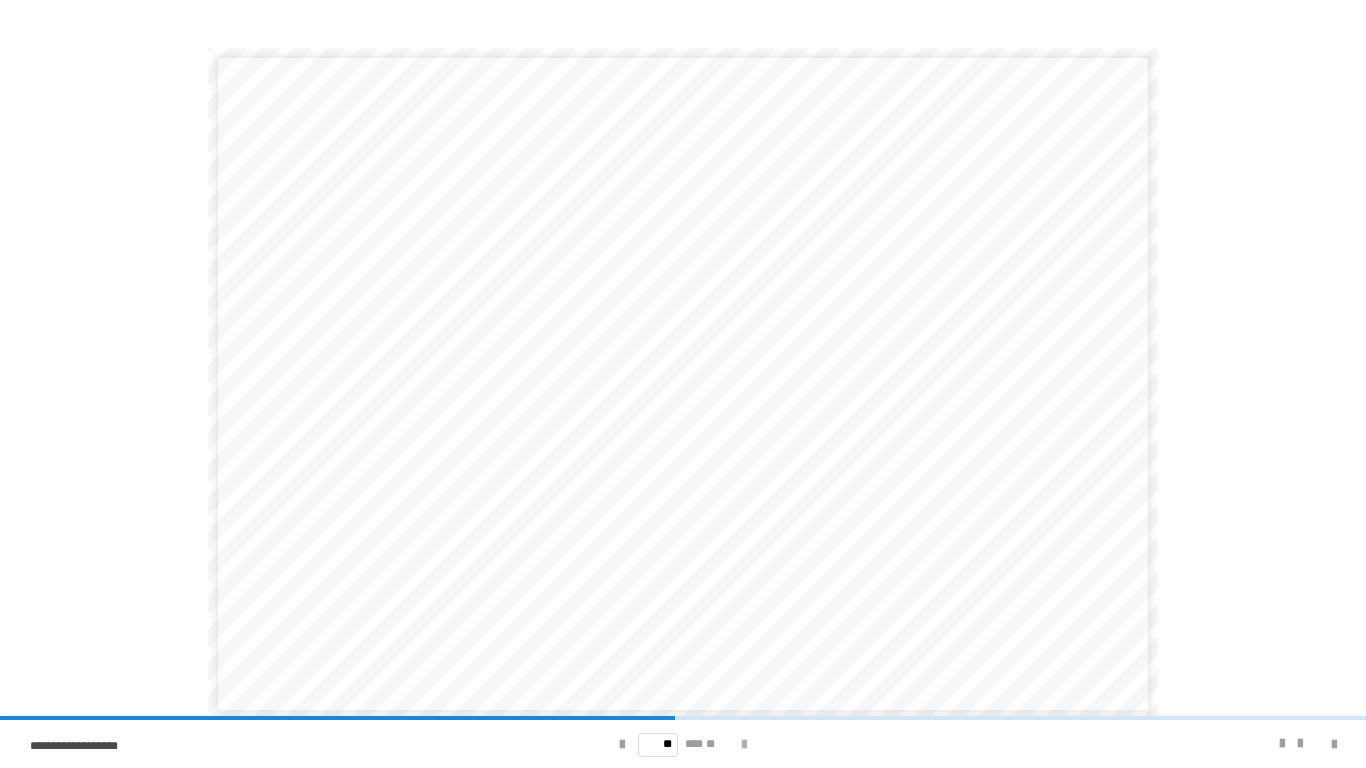click at bounding box center [744, 745] 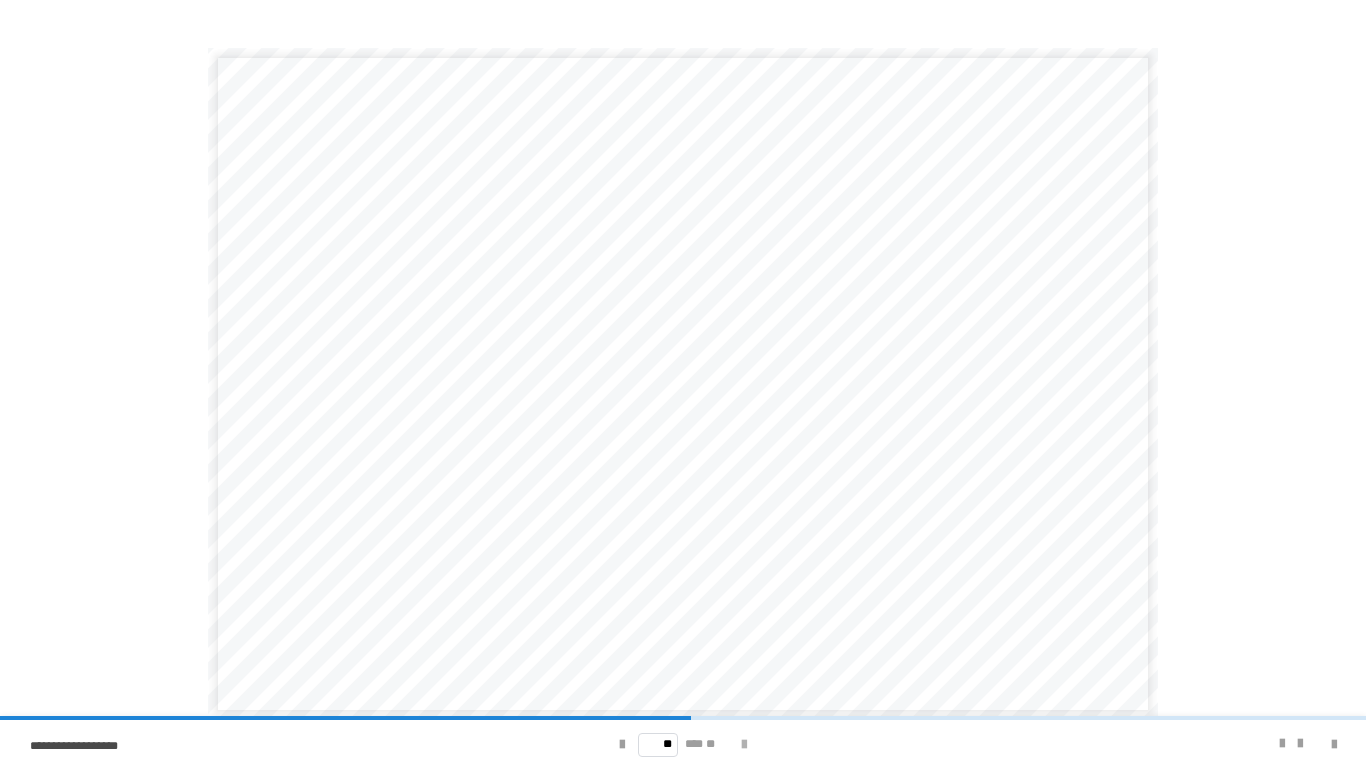 click at bounding box center [744, 745] 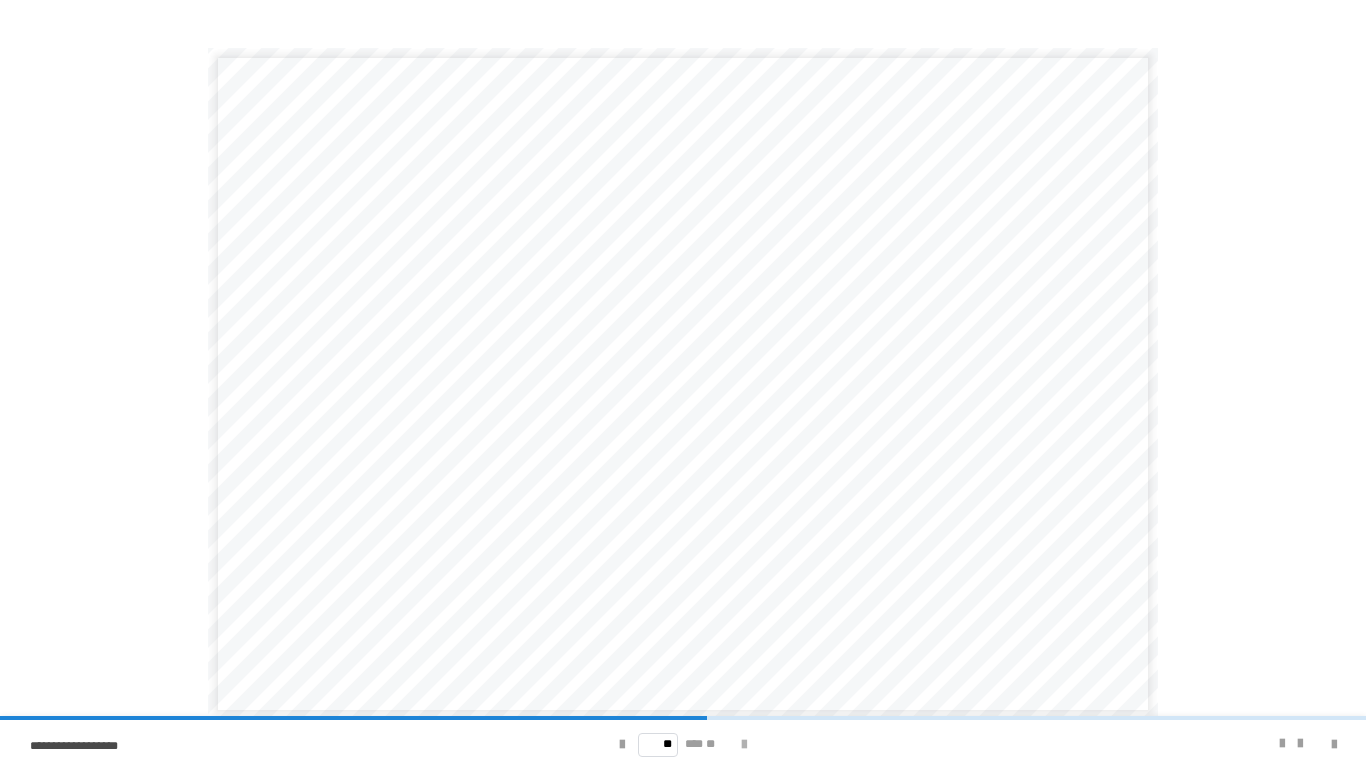 click at bounding box center (744, 745) 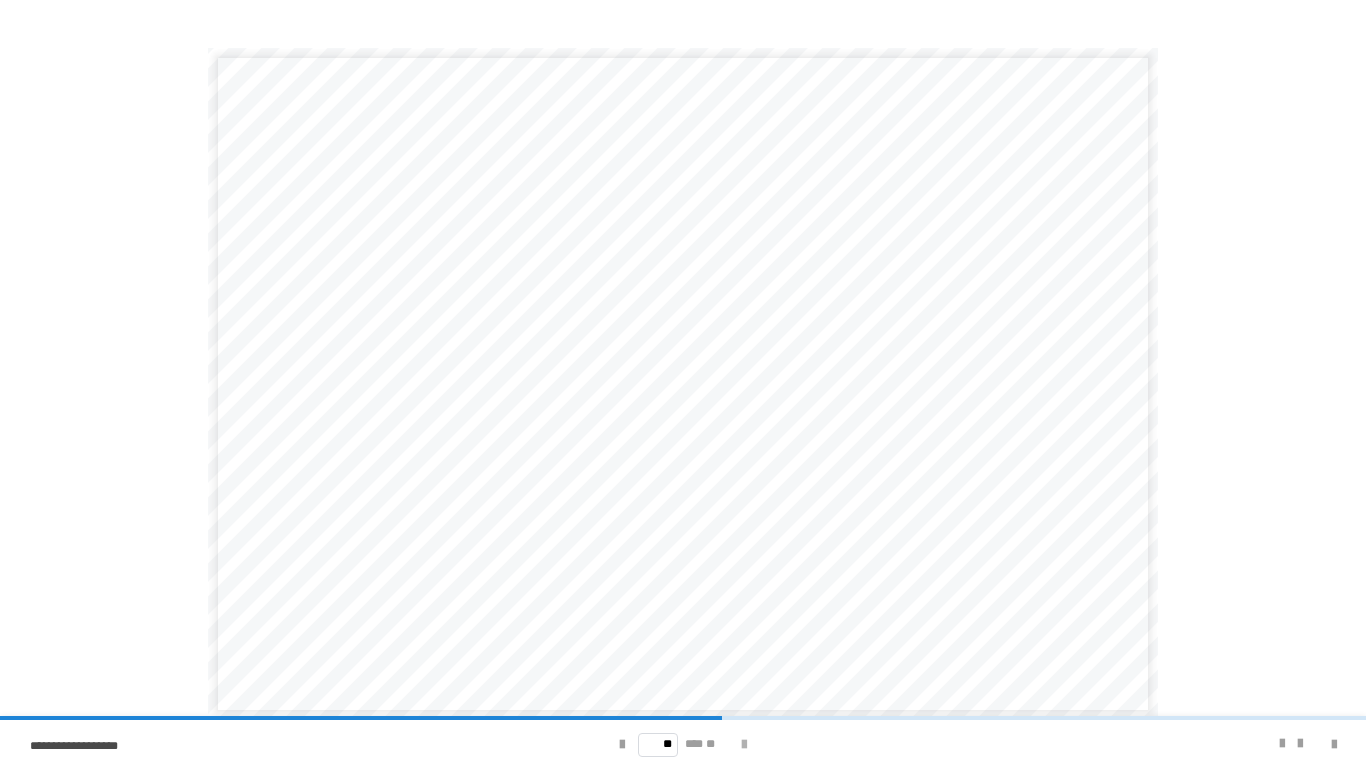 click at bounding box center [744, 745] 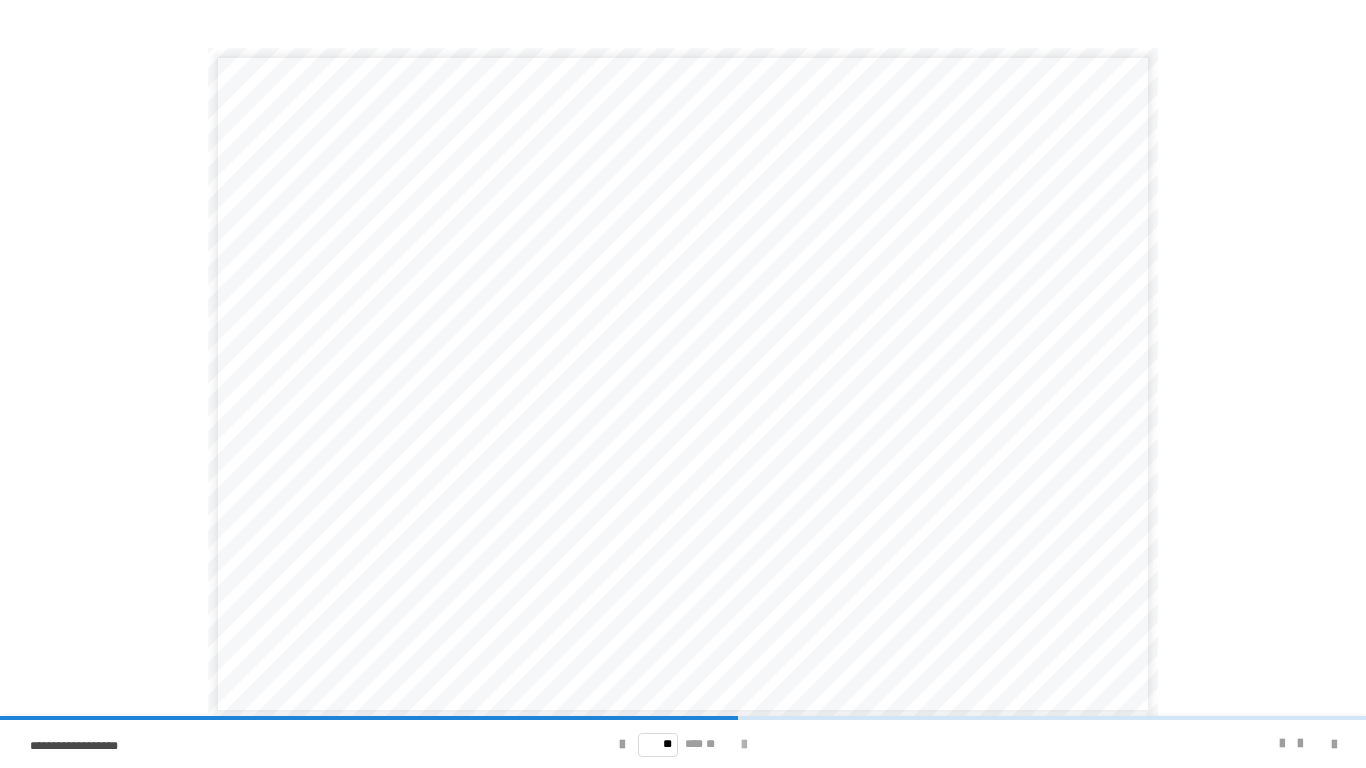 click at bounding box center [744, 745] 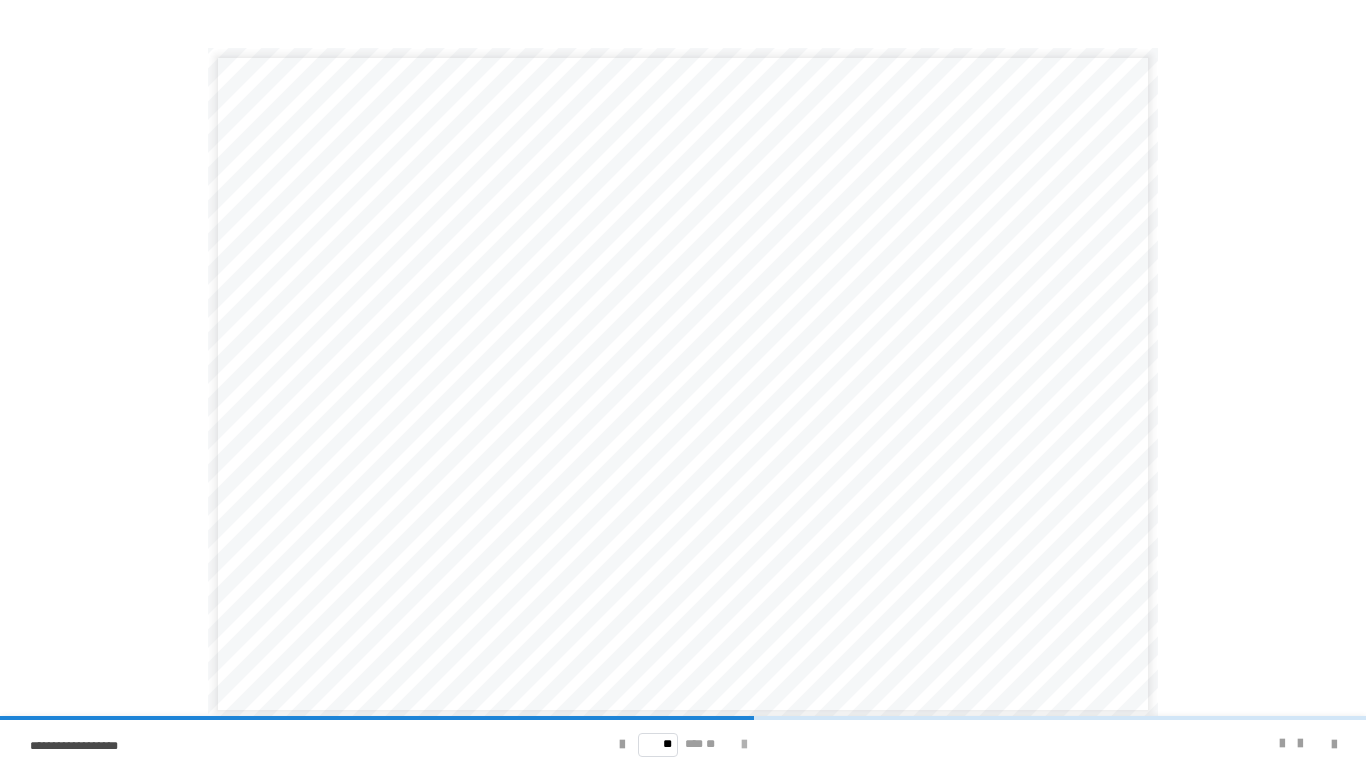 click at bounding box center [744, 745] 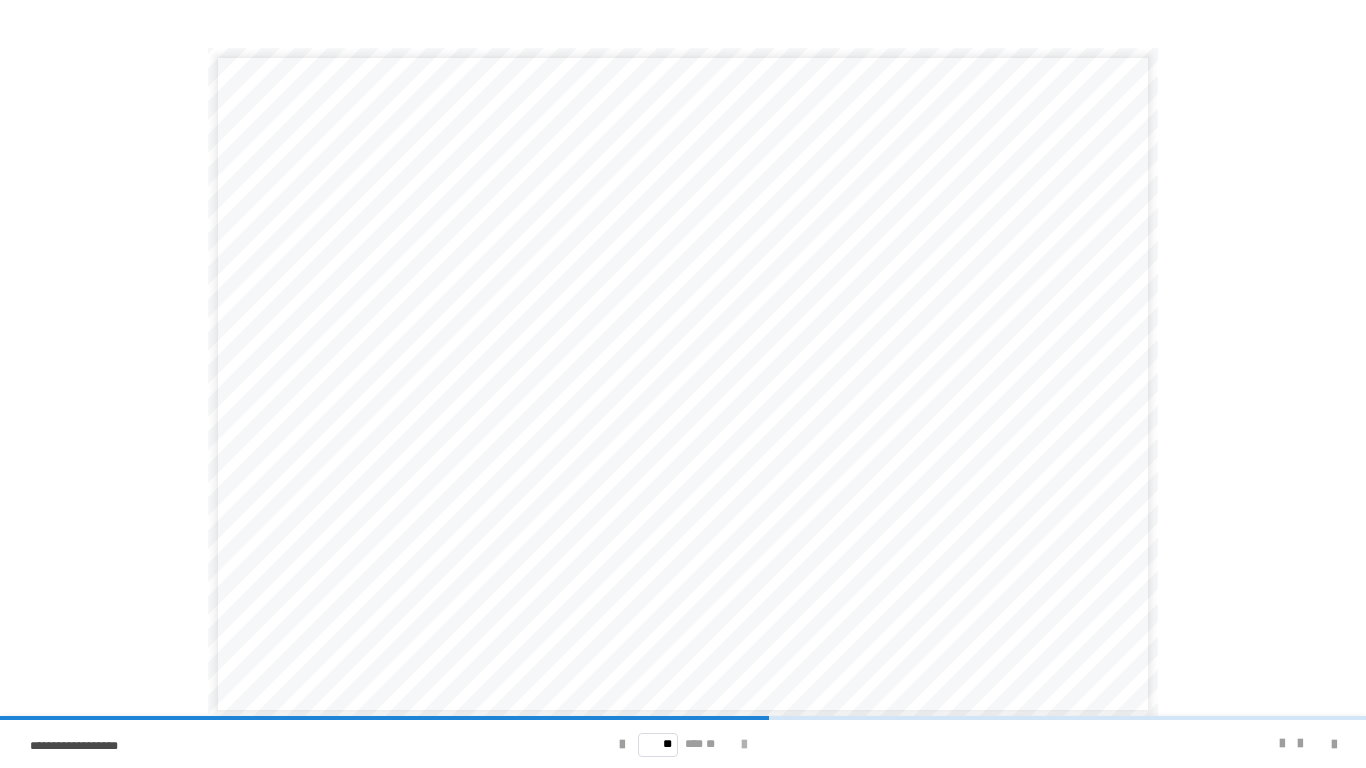 click at bounding box center (744, 745) 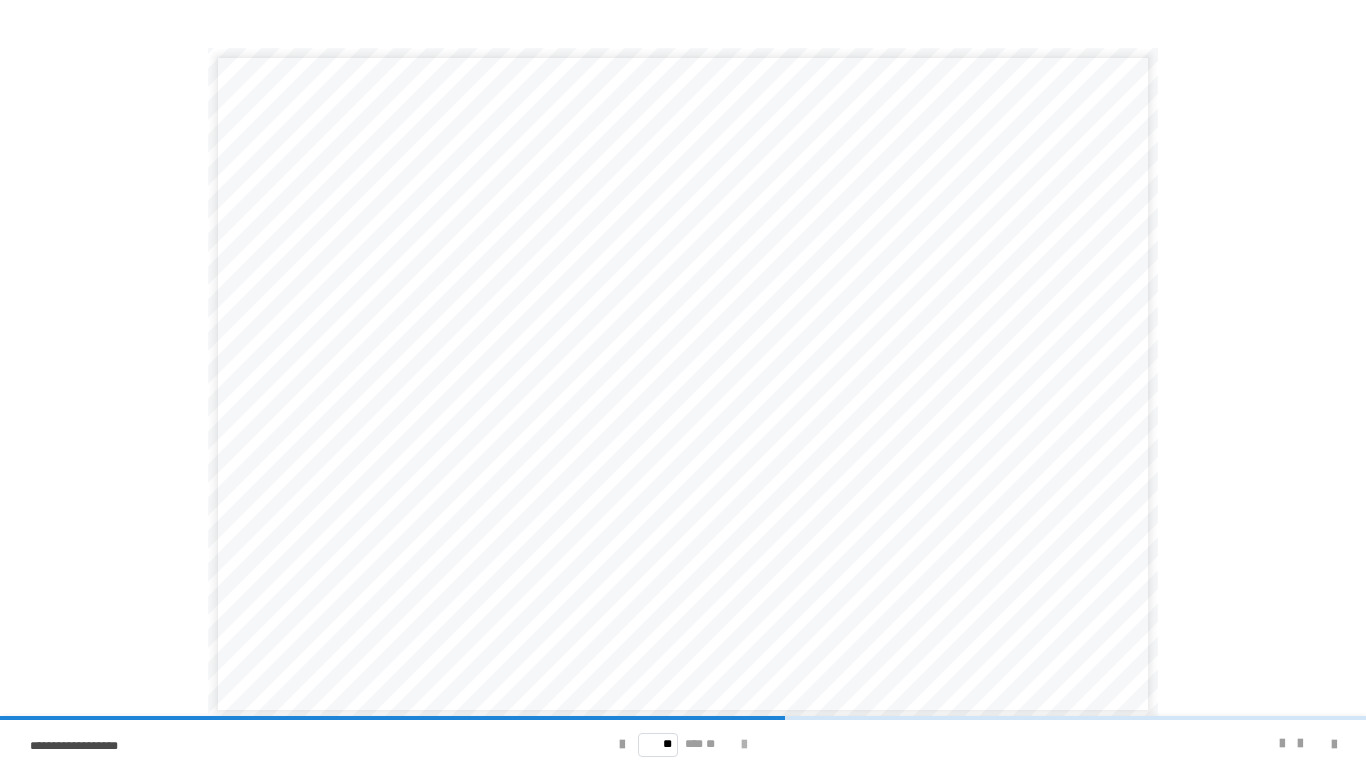 click at bounding box center [744, 745] 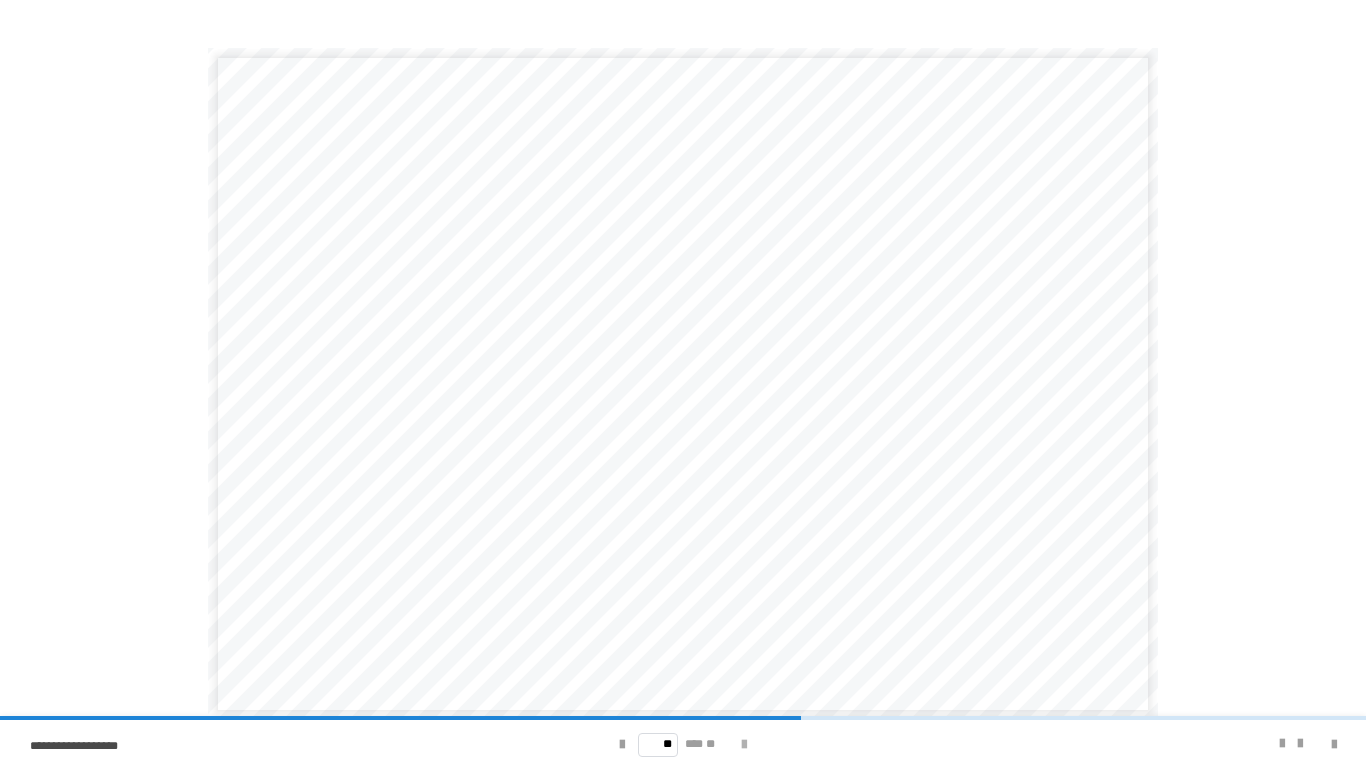 click at bounding box center (744, 745) 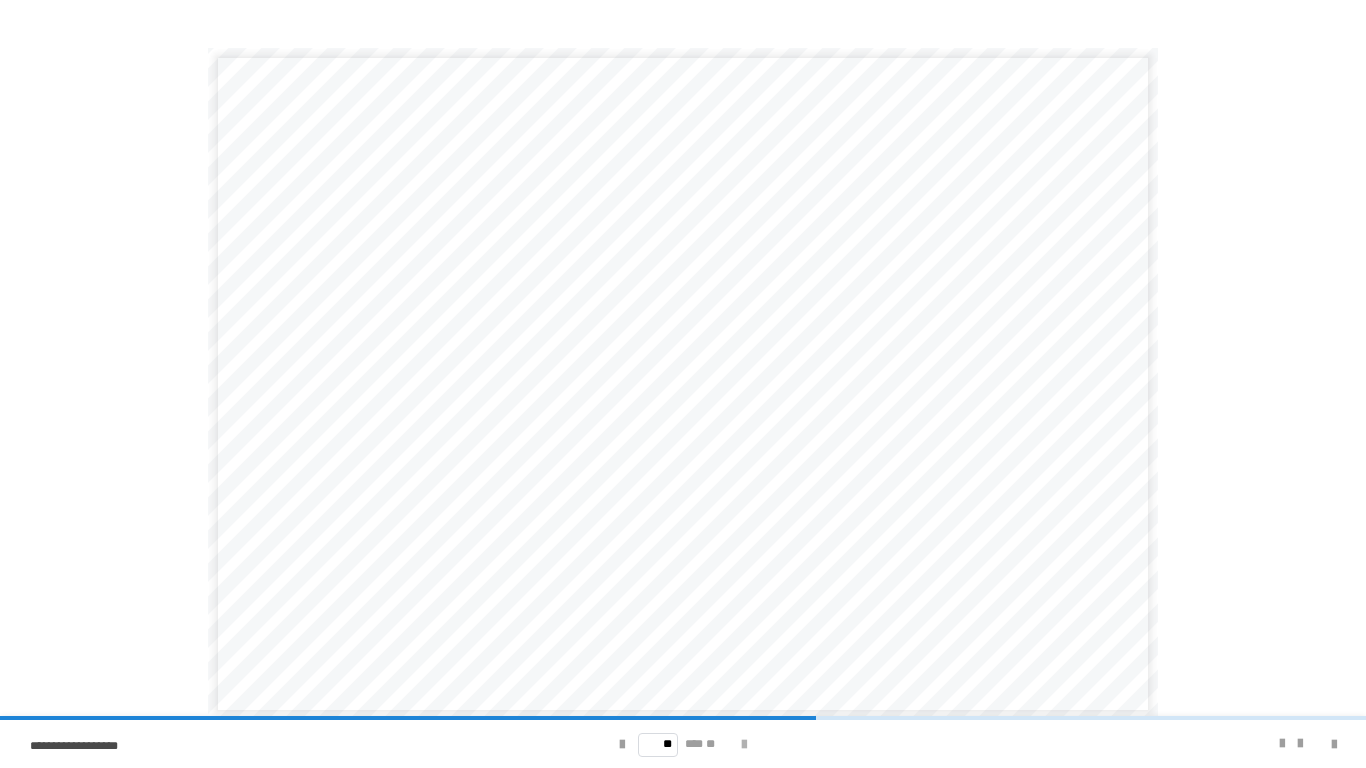click at bounding box center [744, 745] 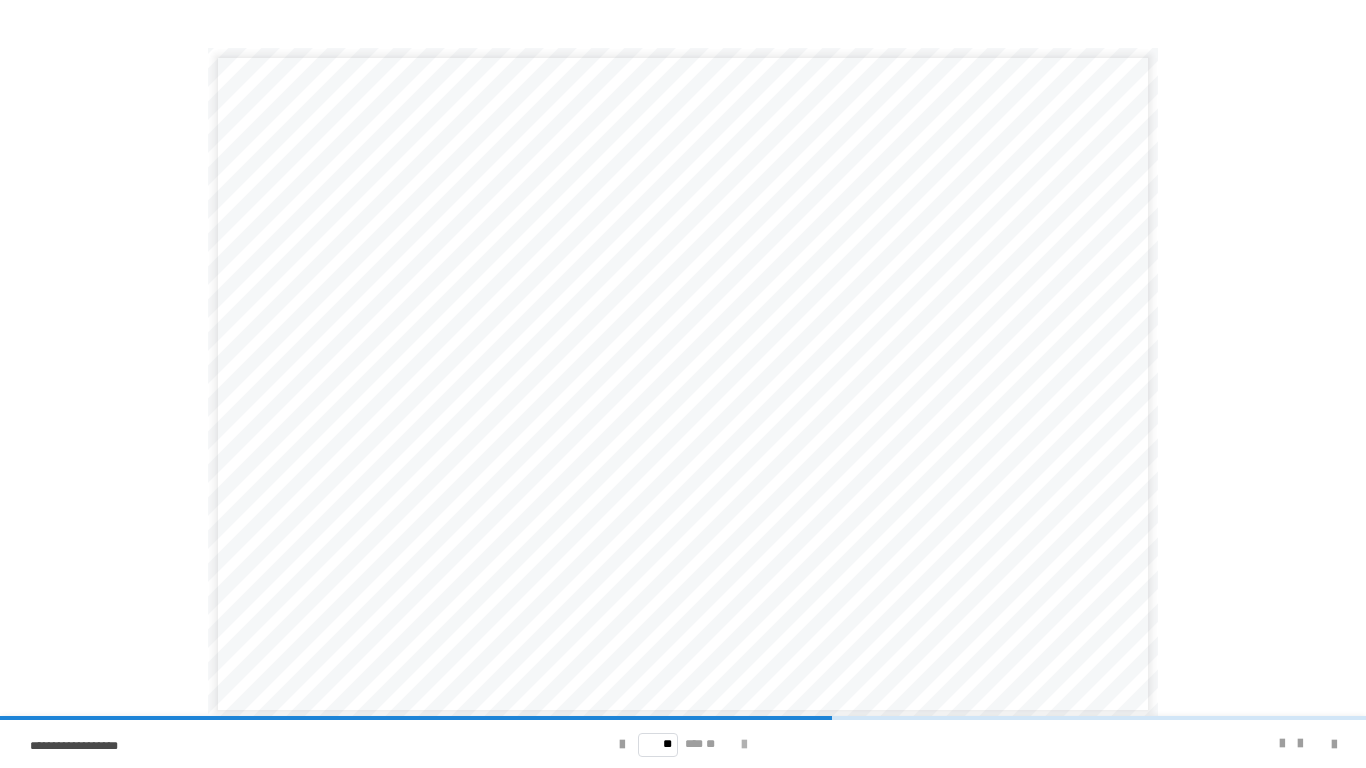 click at bounding box center [744, 745] 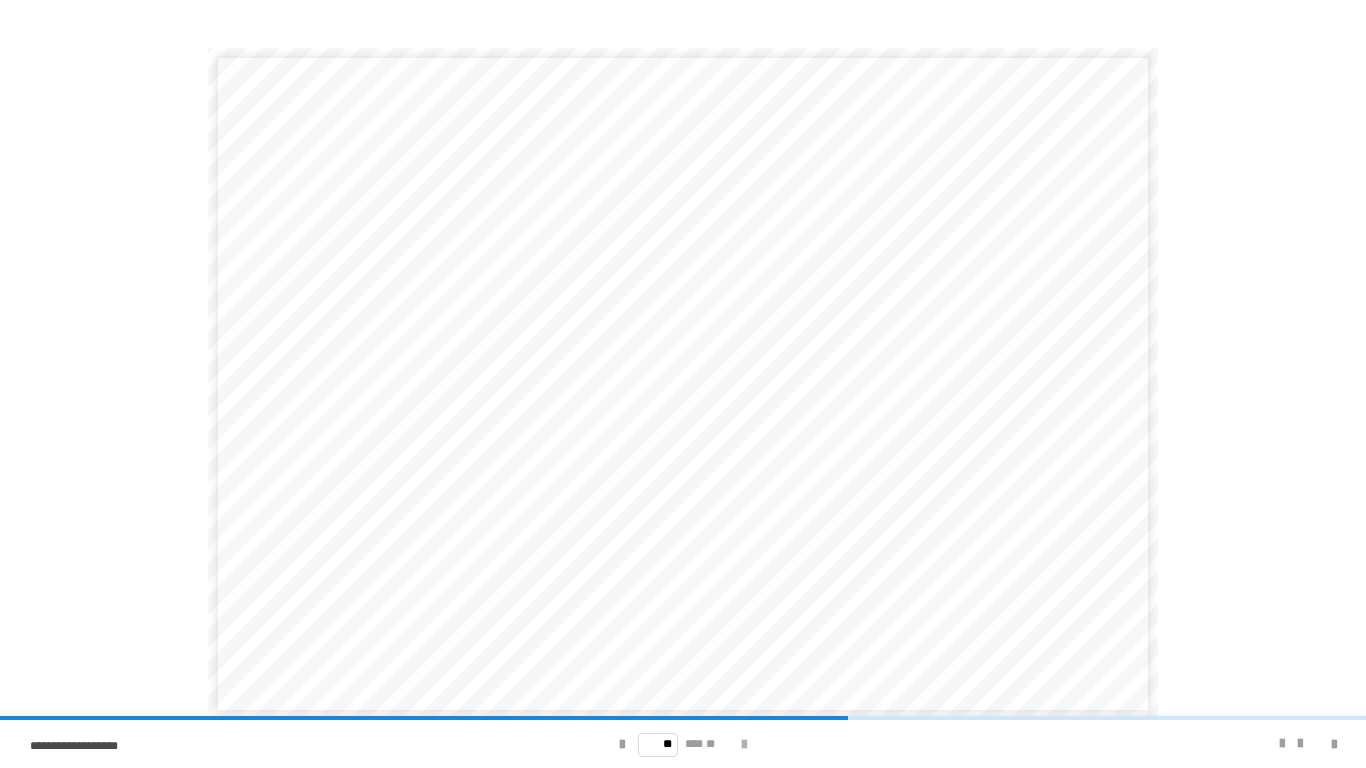 click at bounding box center [744, 745] 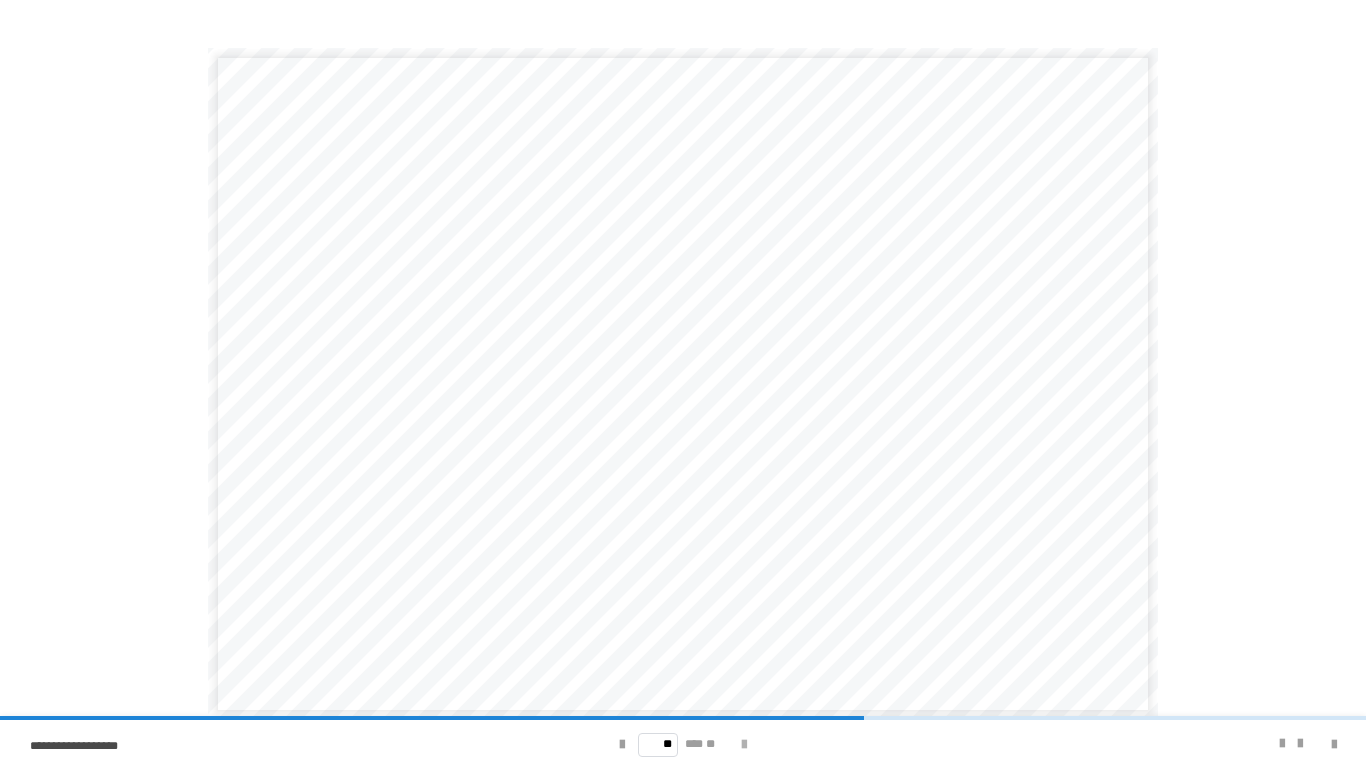 click at bounding box center [744, 745] 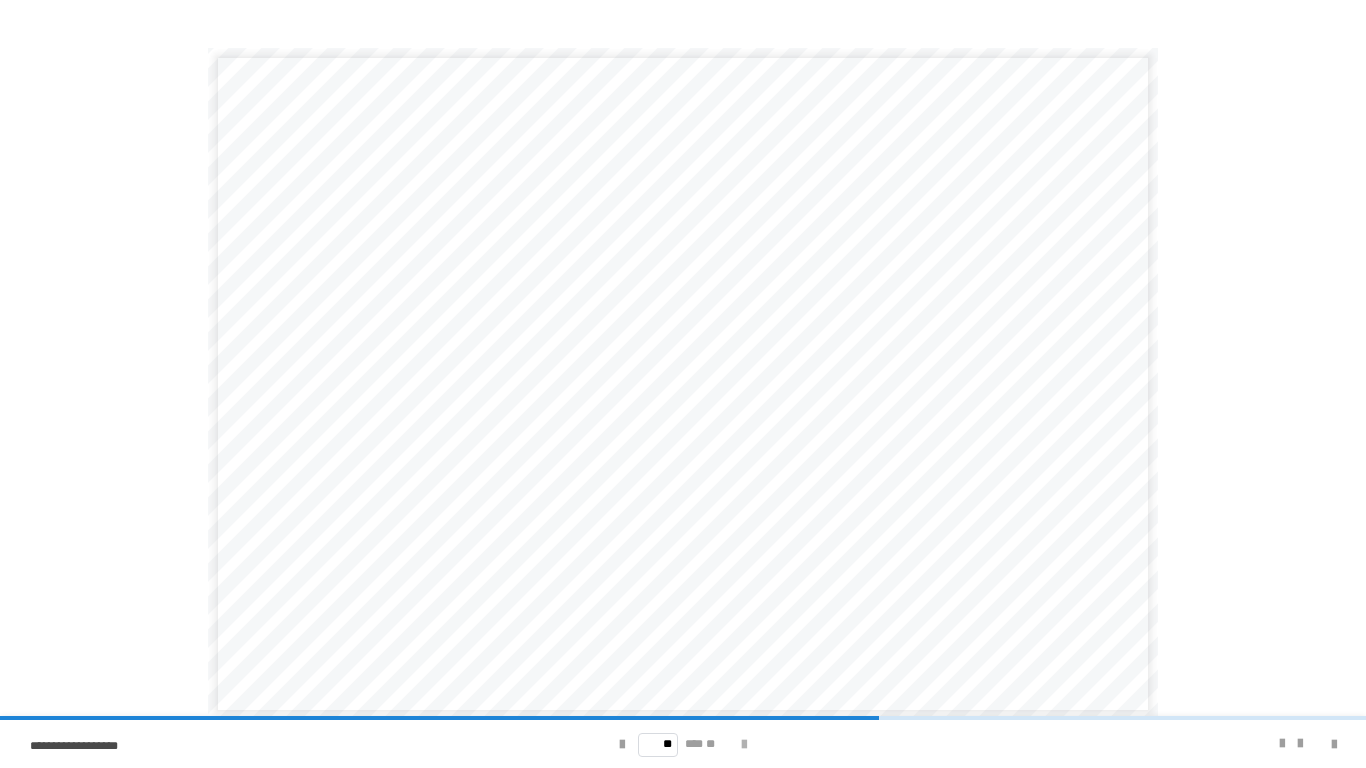 click at bounding box center [744, 745] 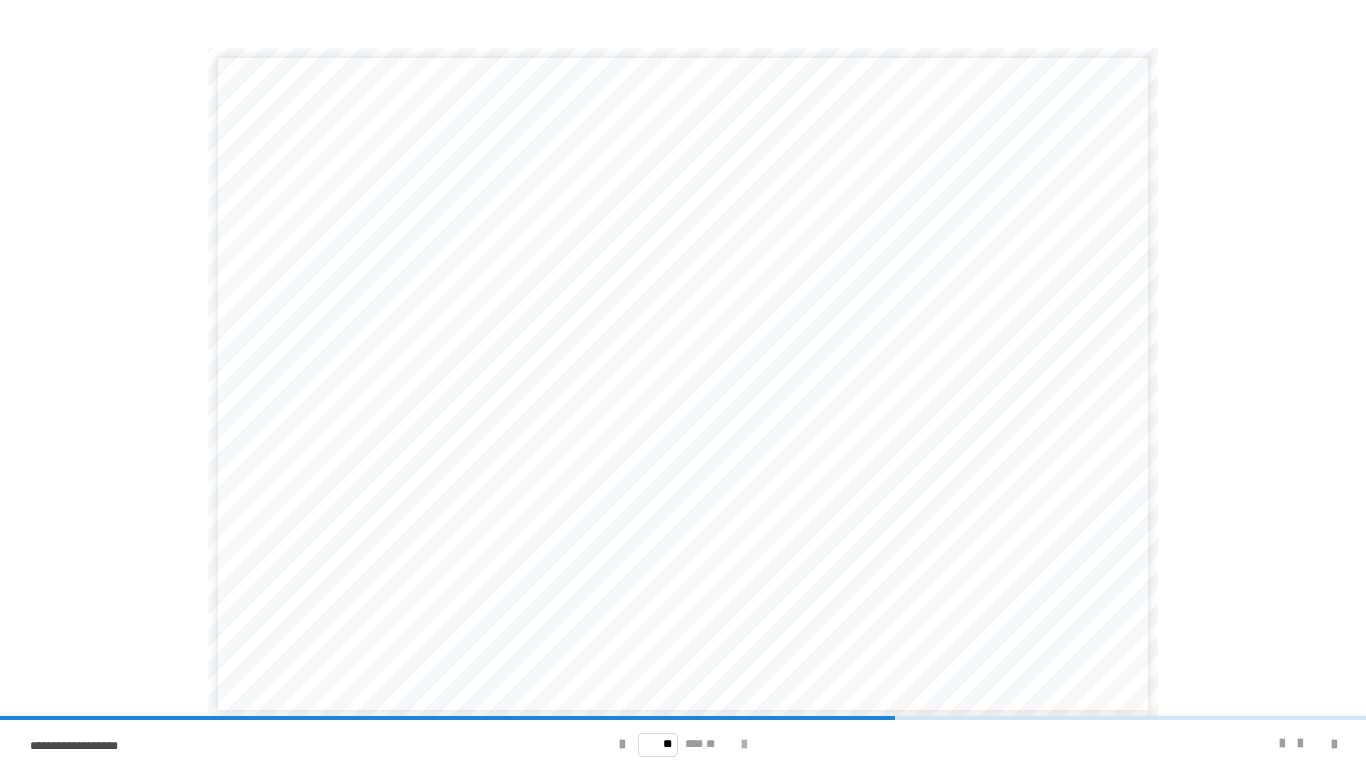 click at bounding box center [744, 745] 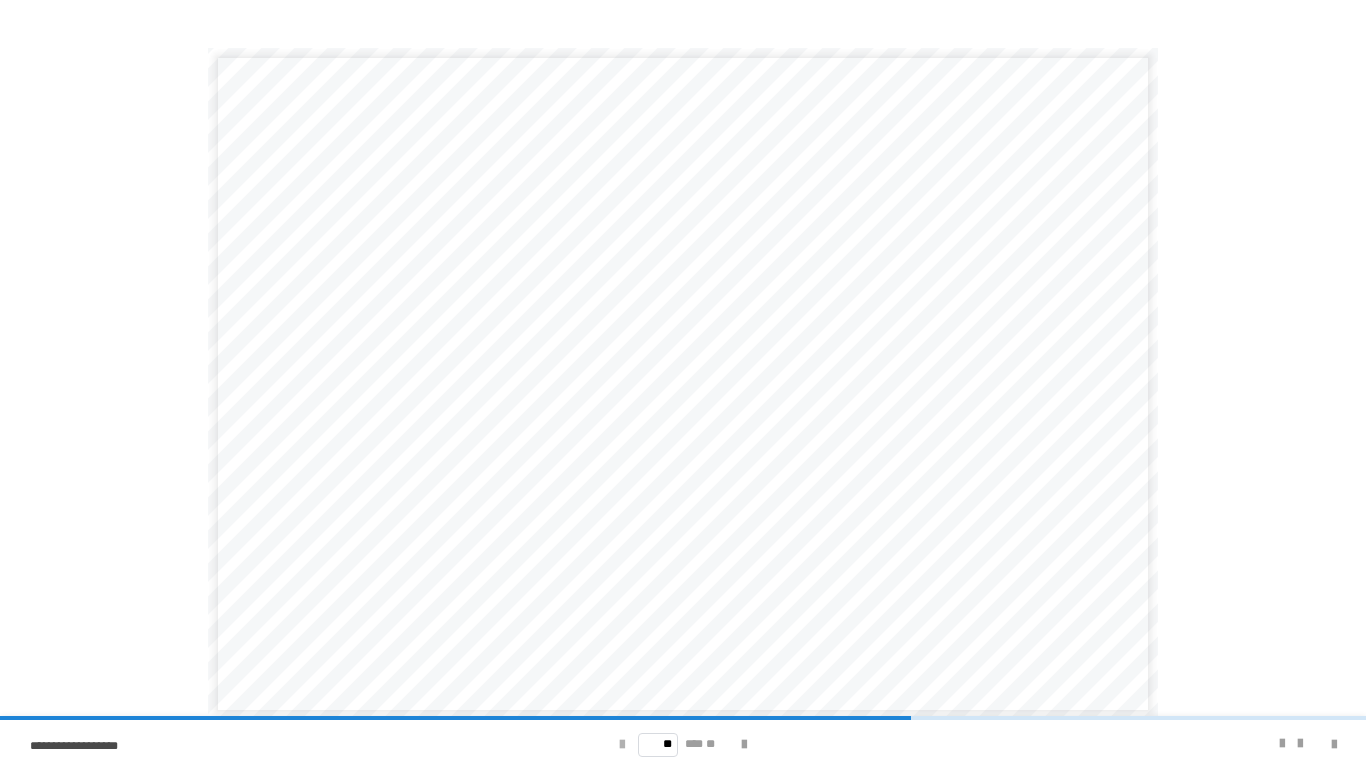 click at bounding box center [622, 745] 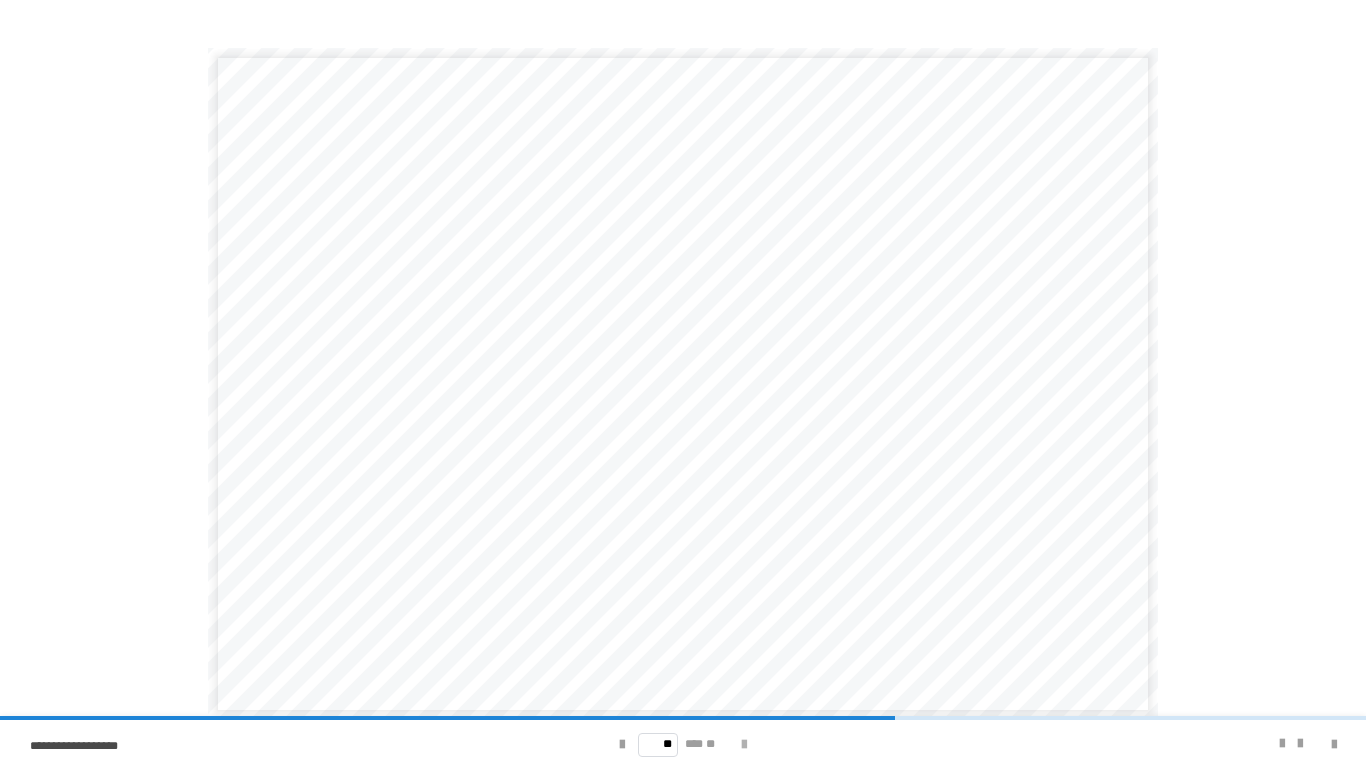 click at bounding box center [744, 745] 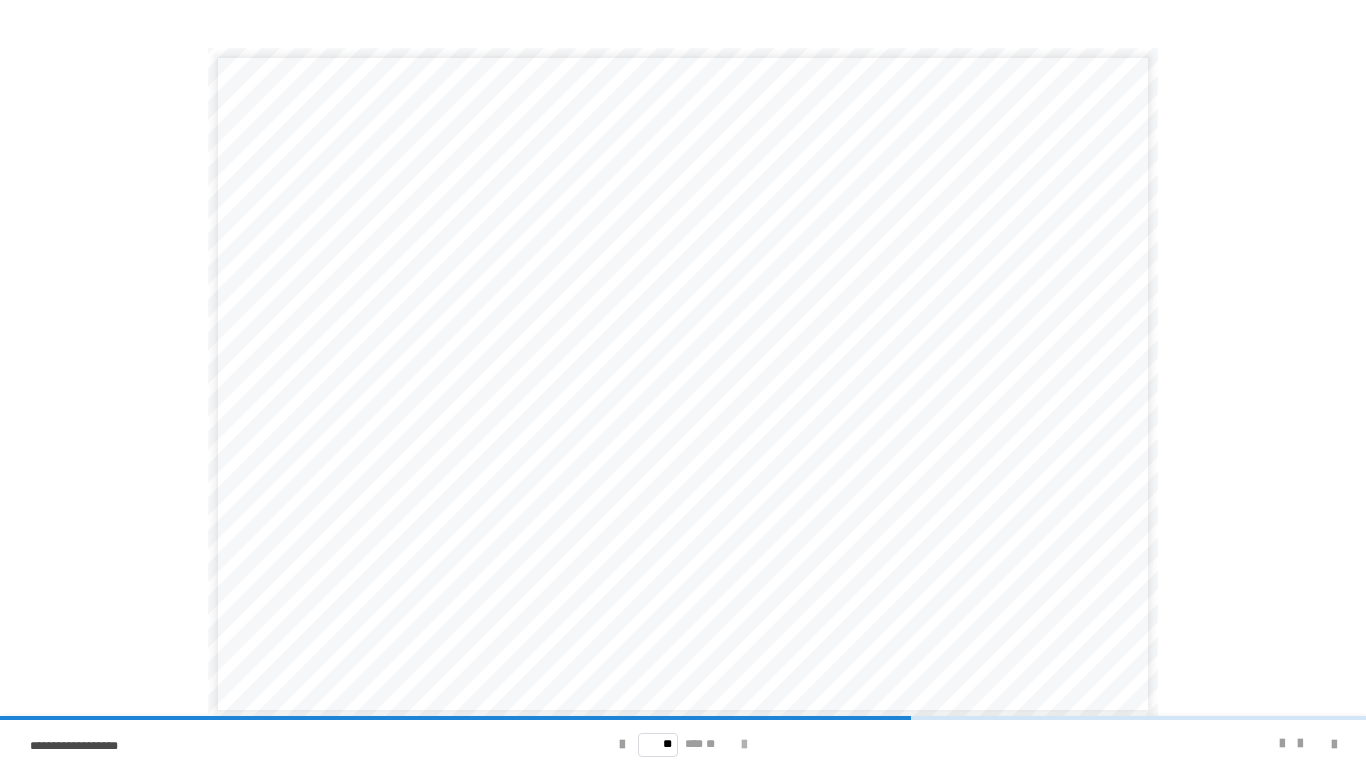 click at bounding box center [744, 745] 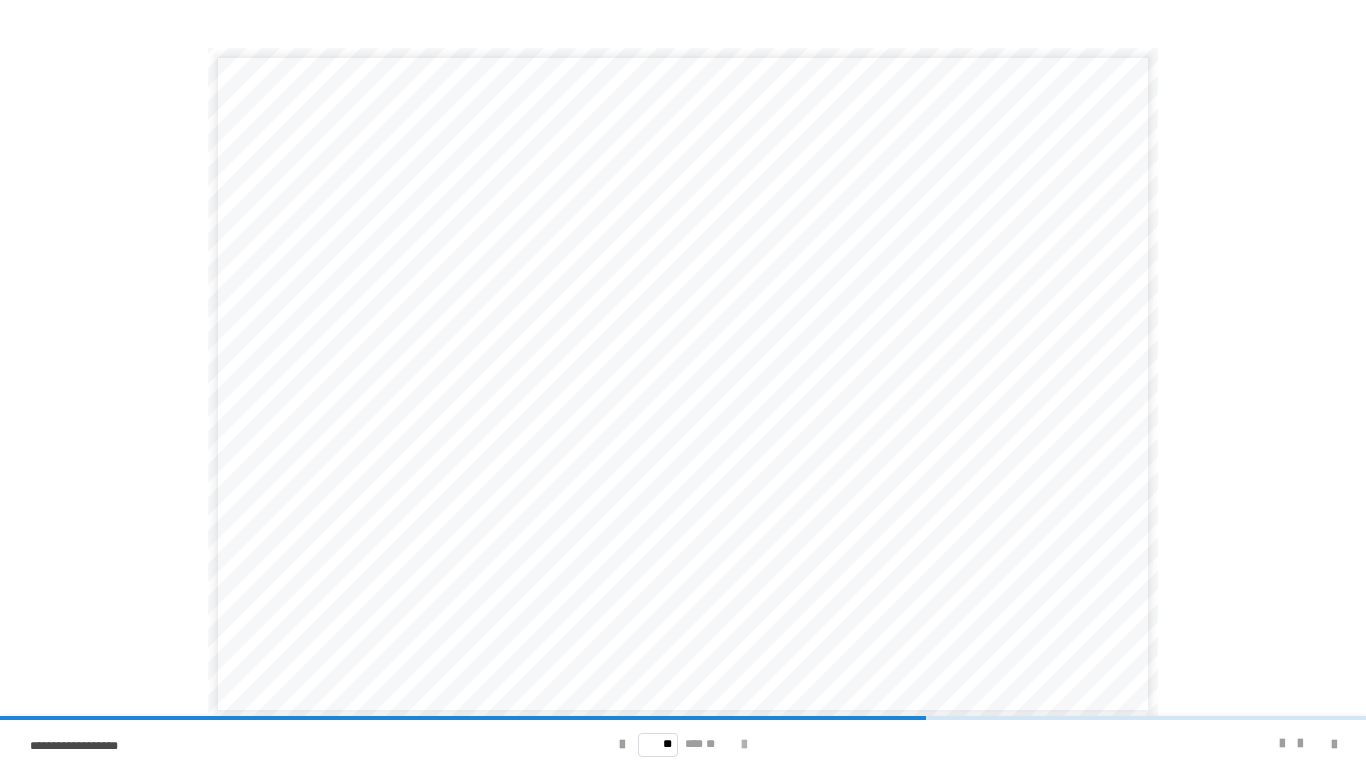 click at bounding box center (744, 745) 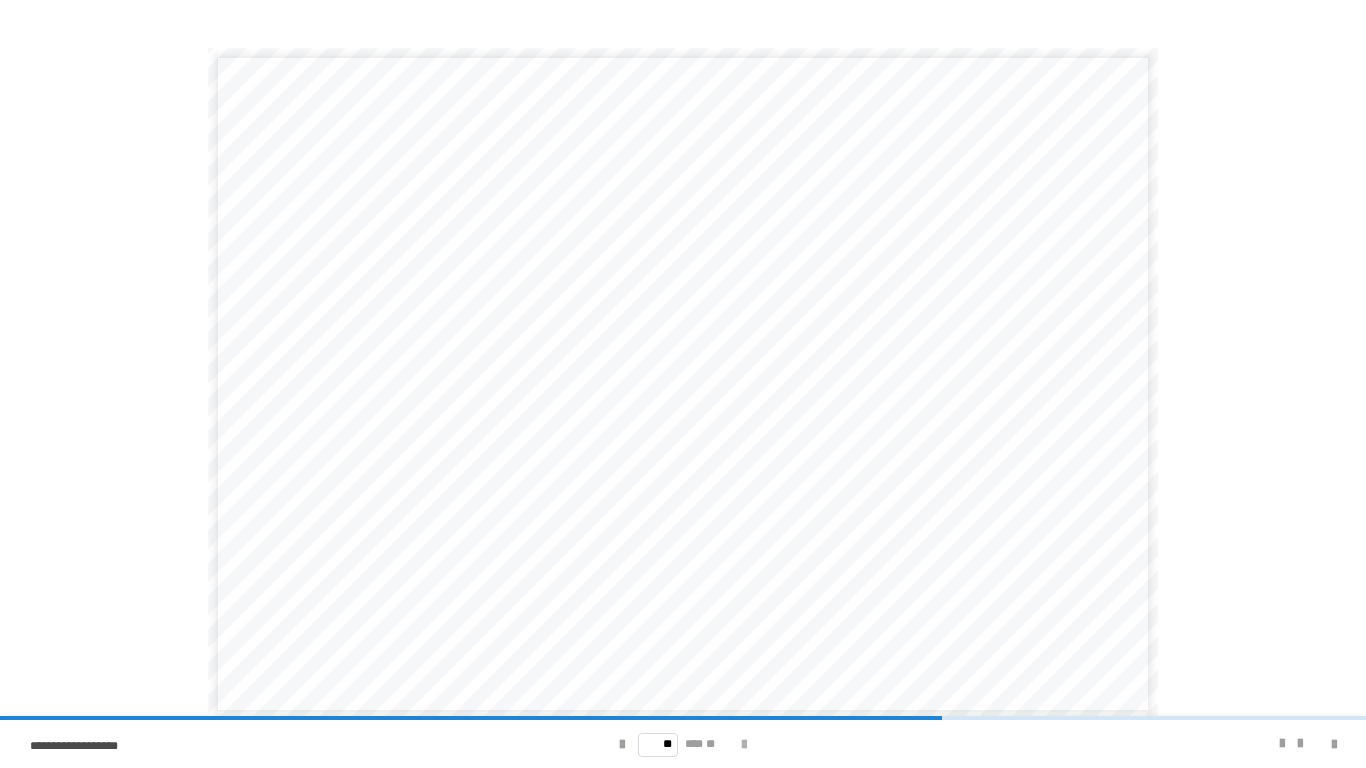 click at bounding box center (744, 745) 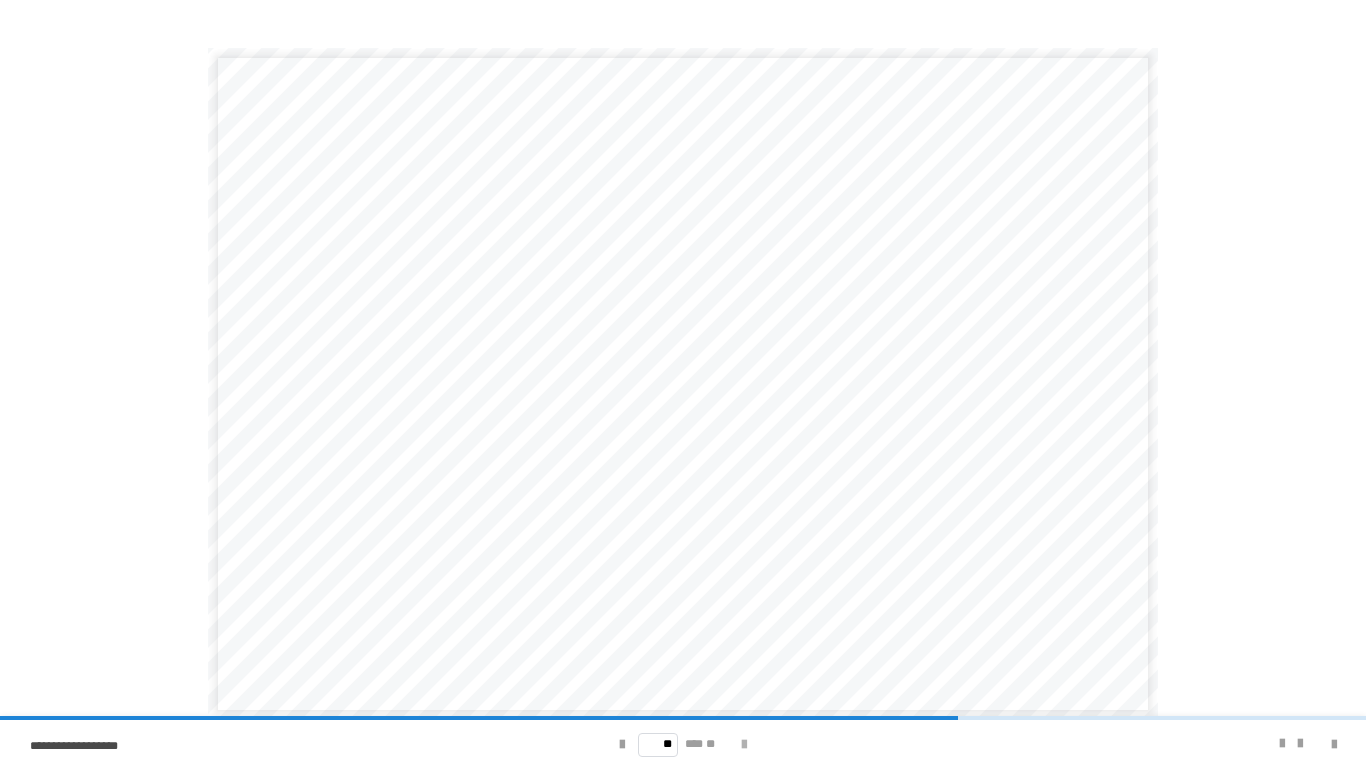 click at bounding box center [744, 745] 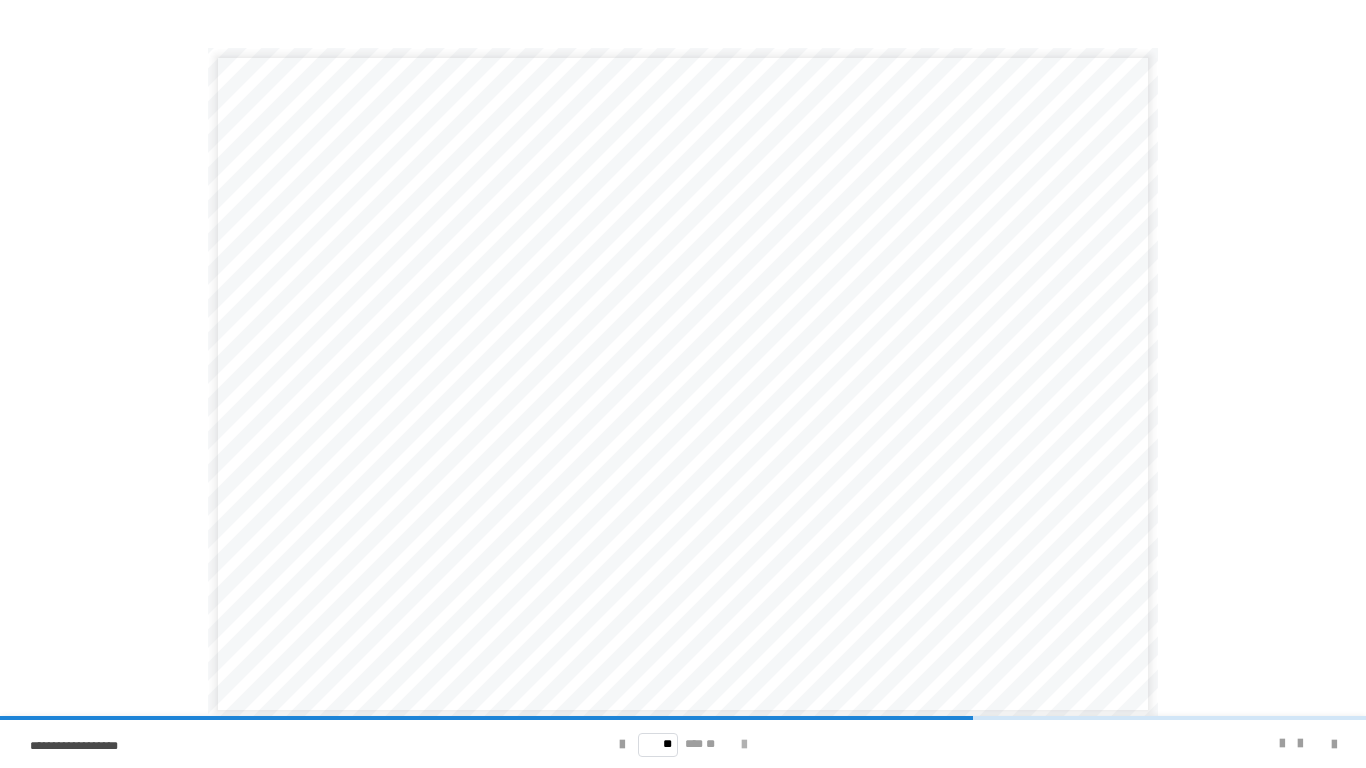 click at bounding box center [744, 745] 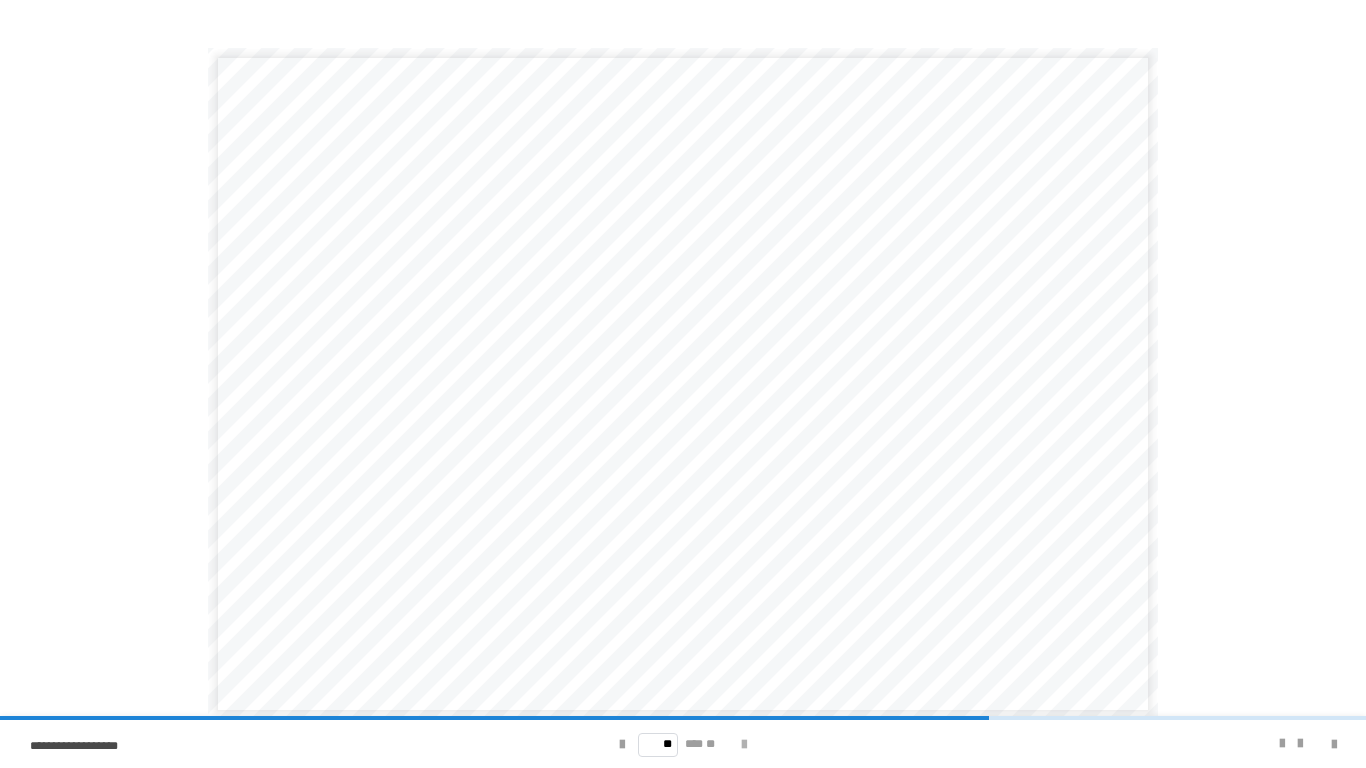 click at bounding box center (744, 745) 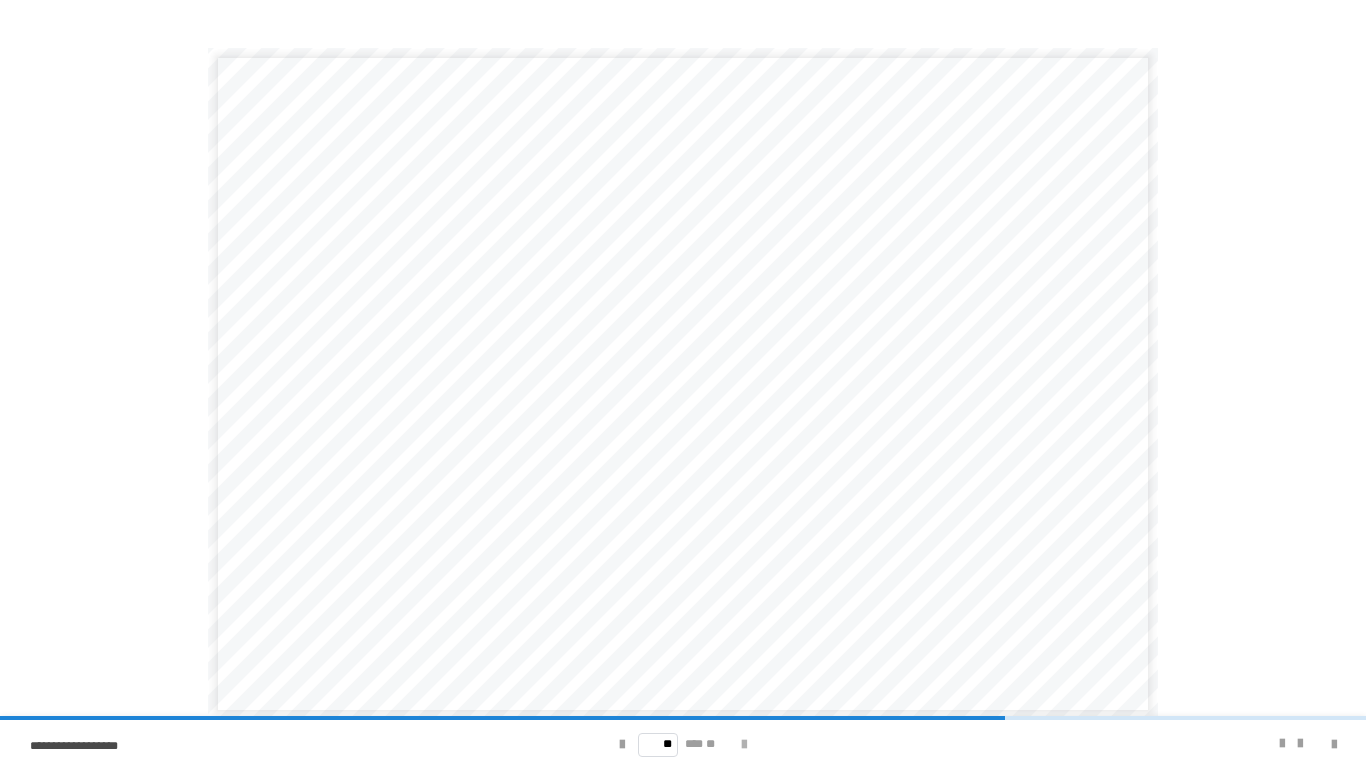 click at bounding box center [744, 745] 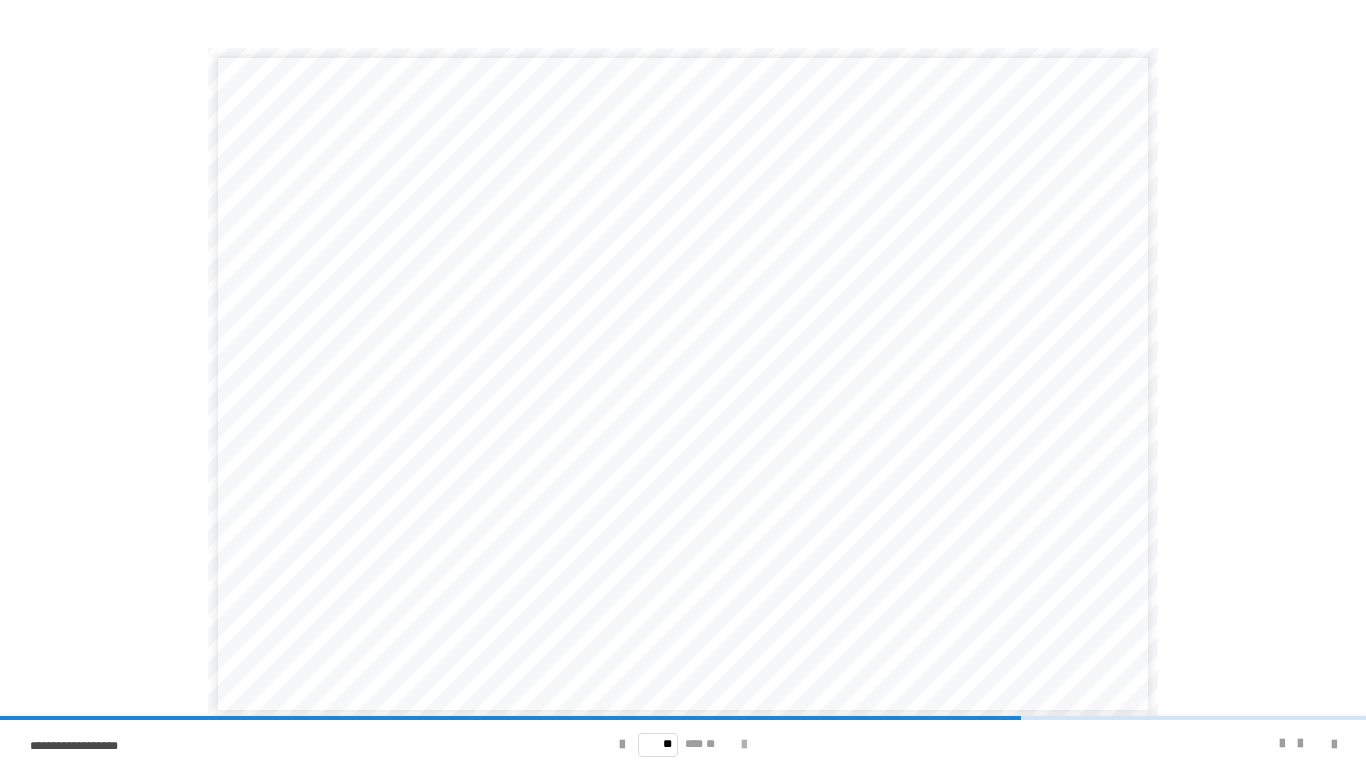 click at bounding box center [744, 745] 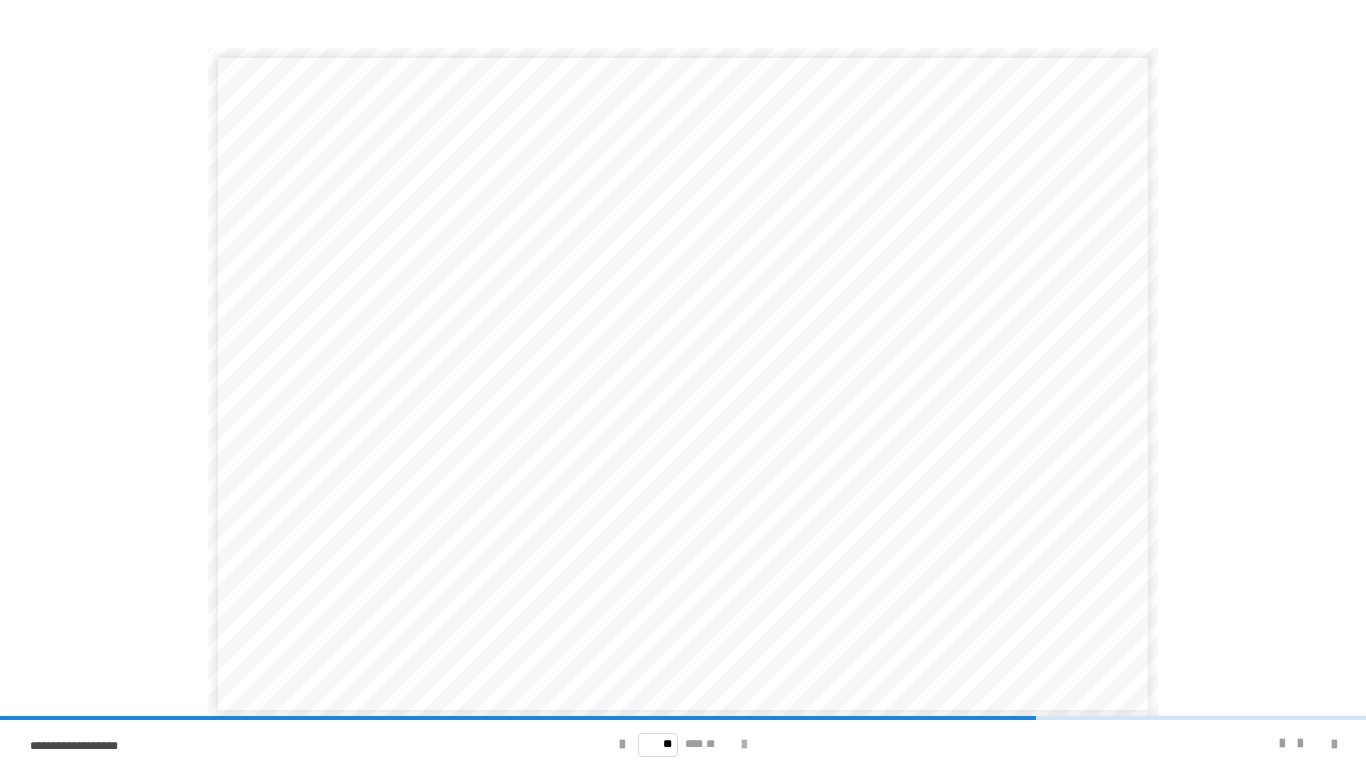 click at bounding box center (744, 745) 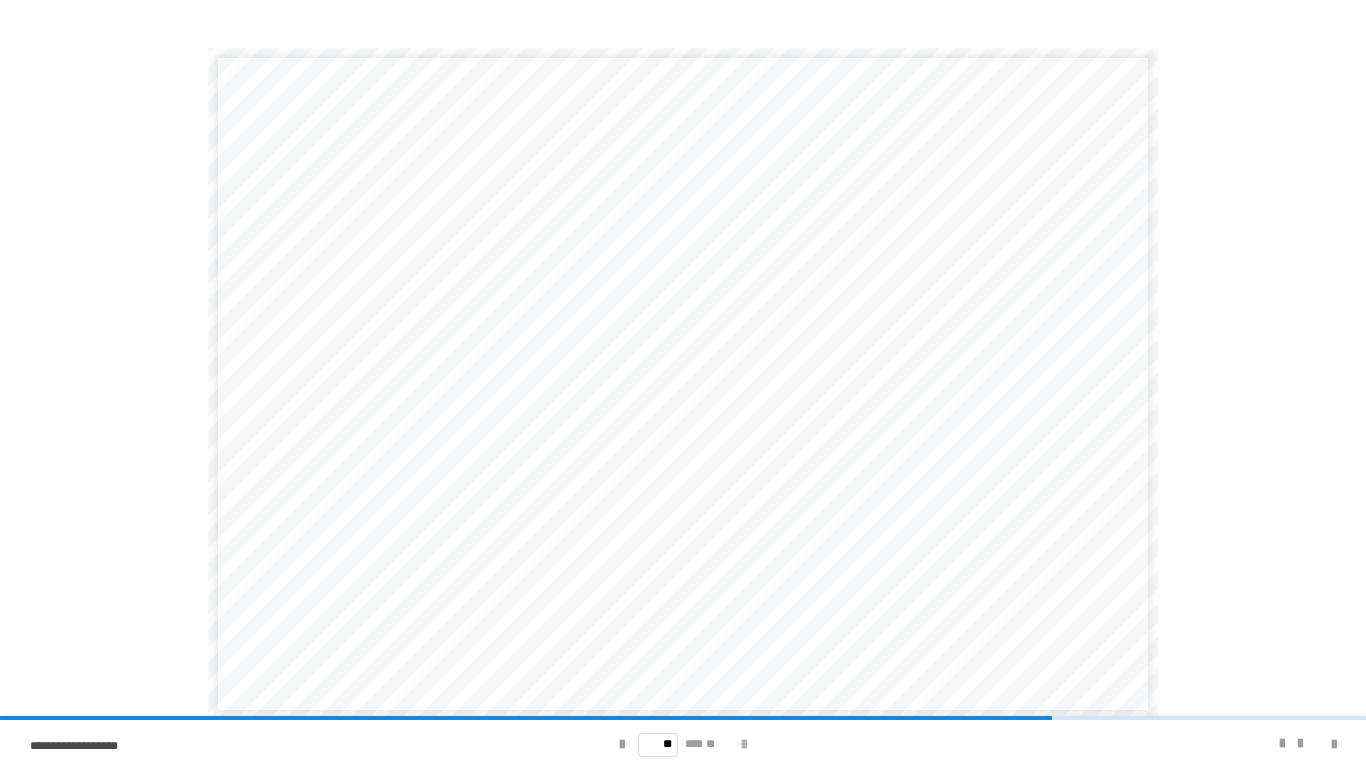 click at bounding box center [744, 745] 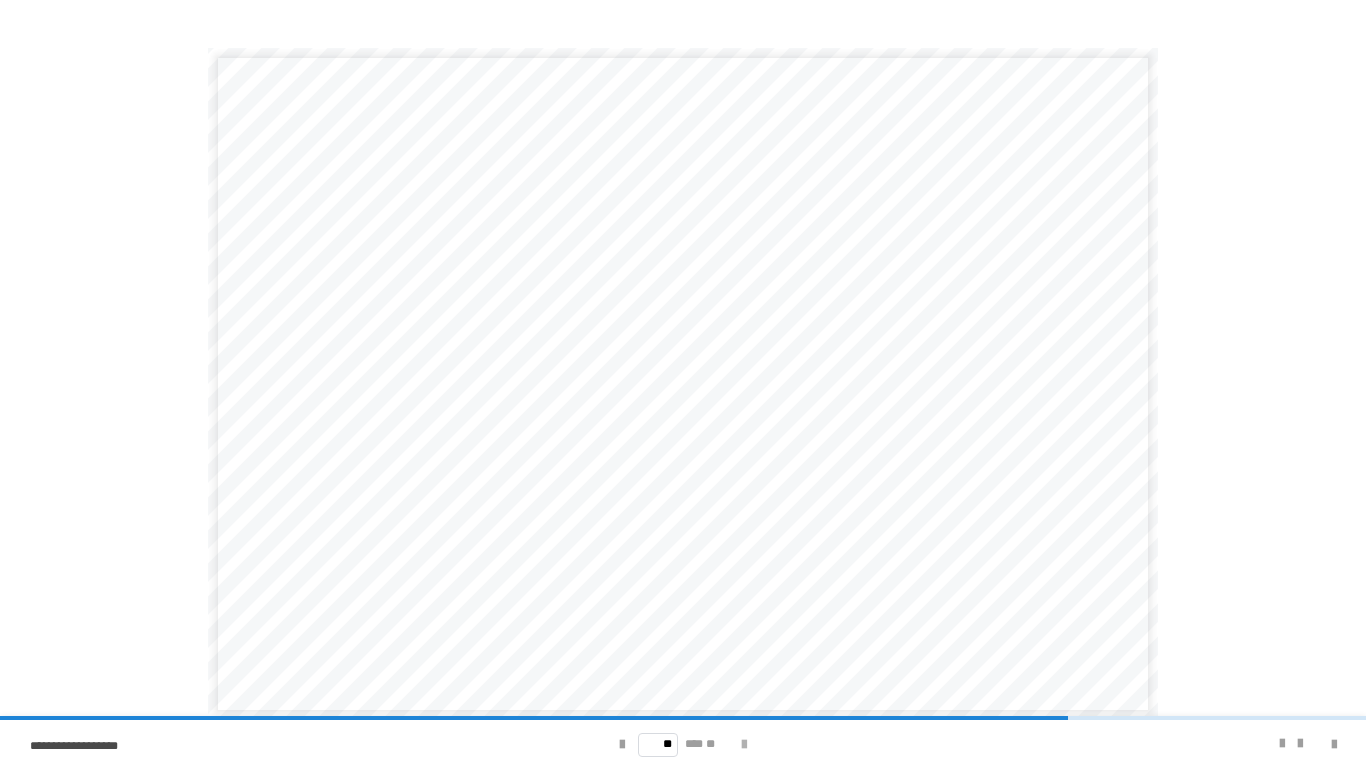 click at bounding box center [744, 745] 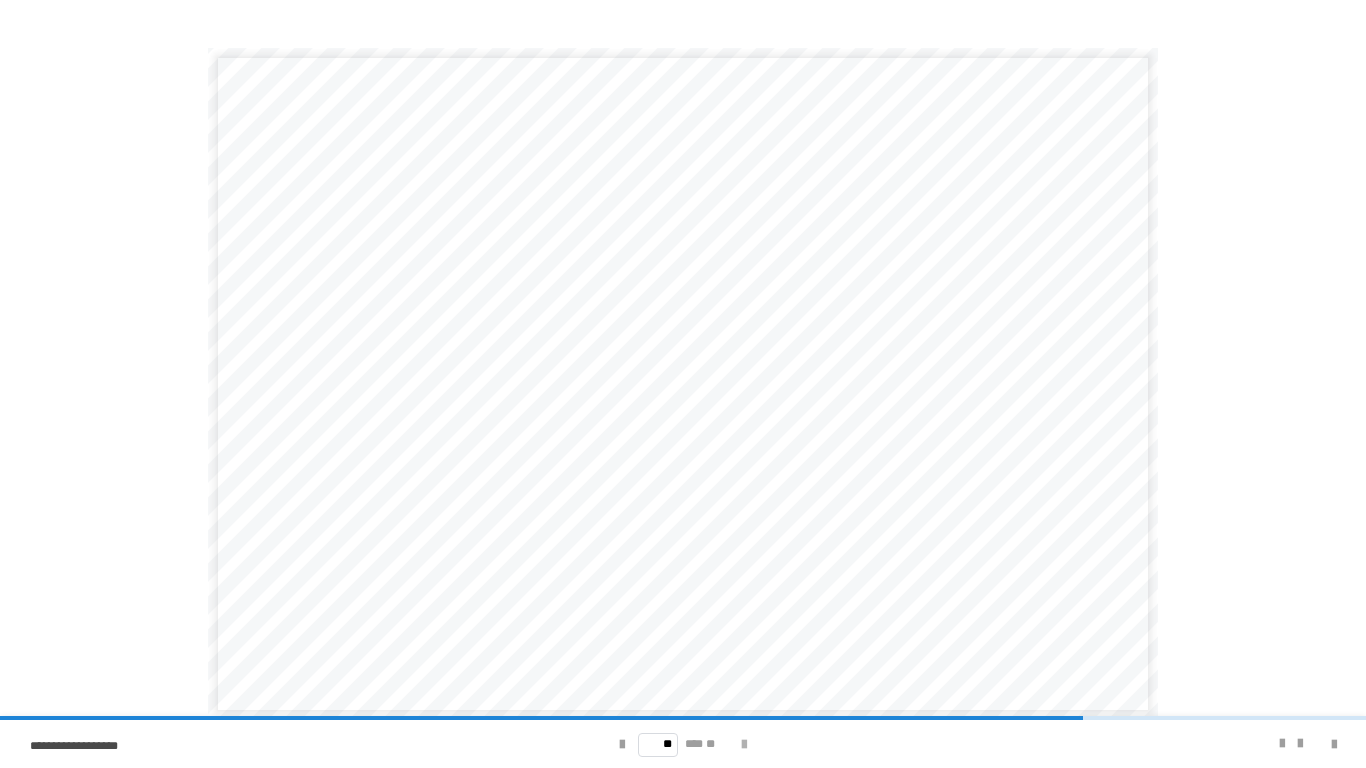 click at bounding box center (744, 745) 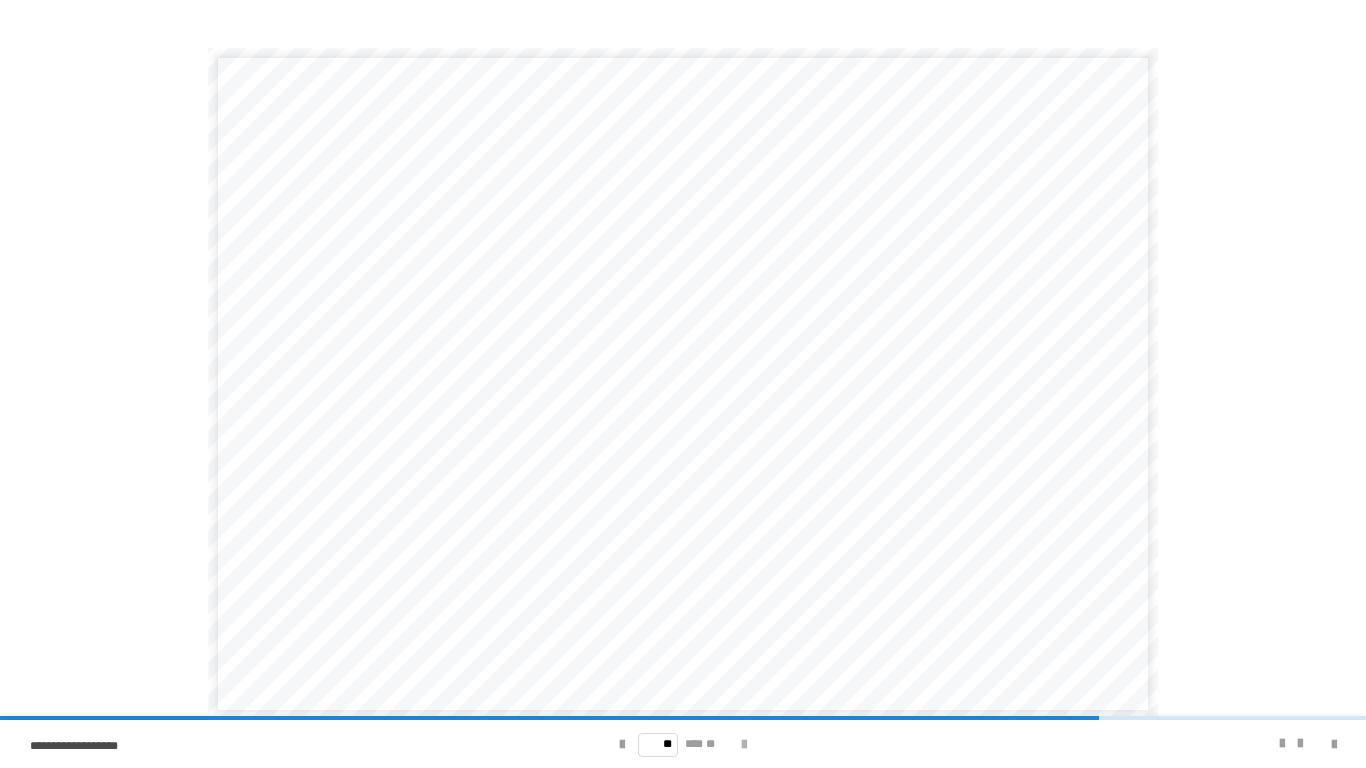 click at bounding box center (744, 745) 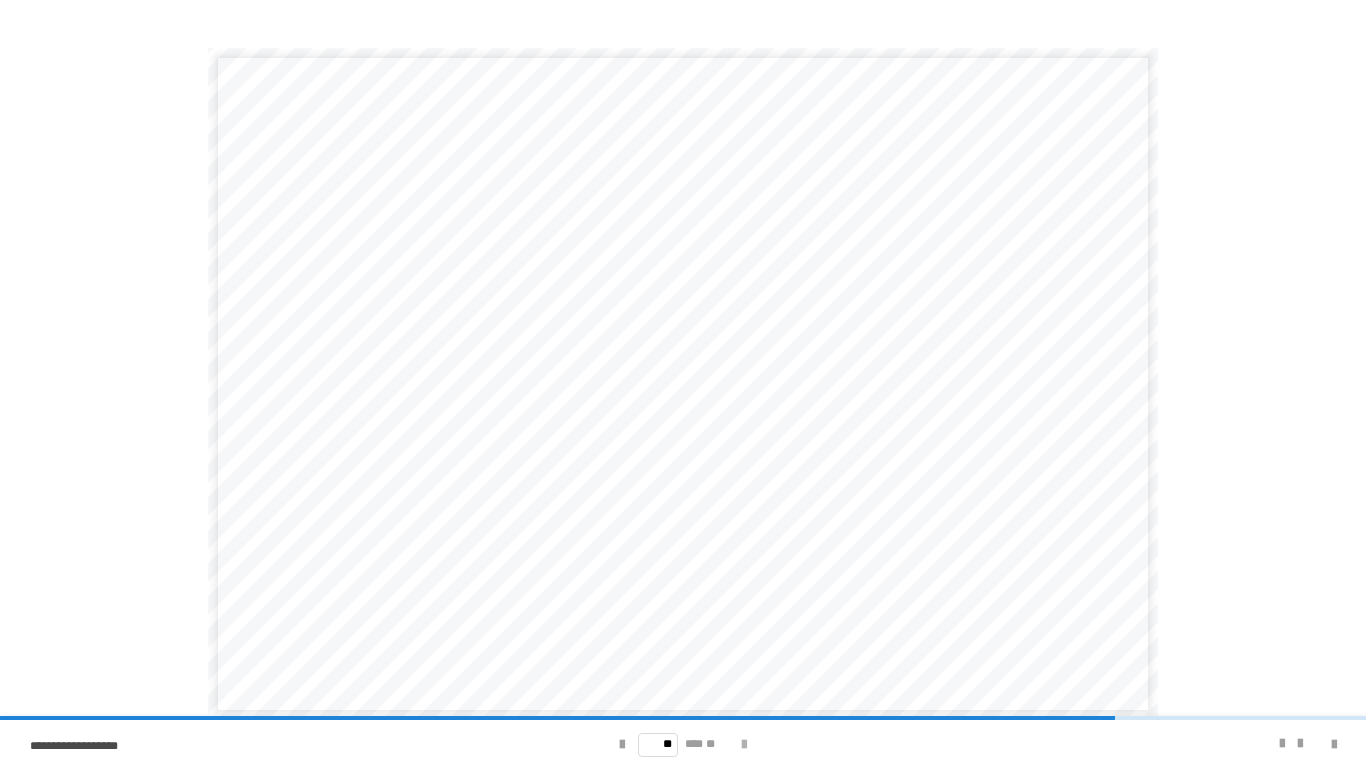 click at bounding box center [744, 745] 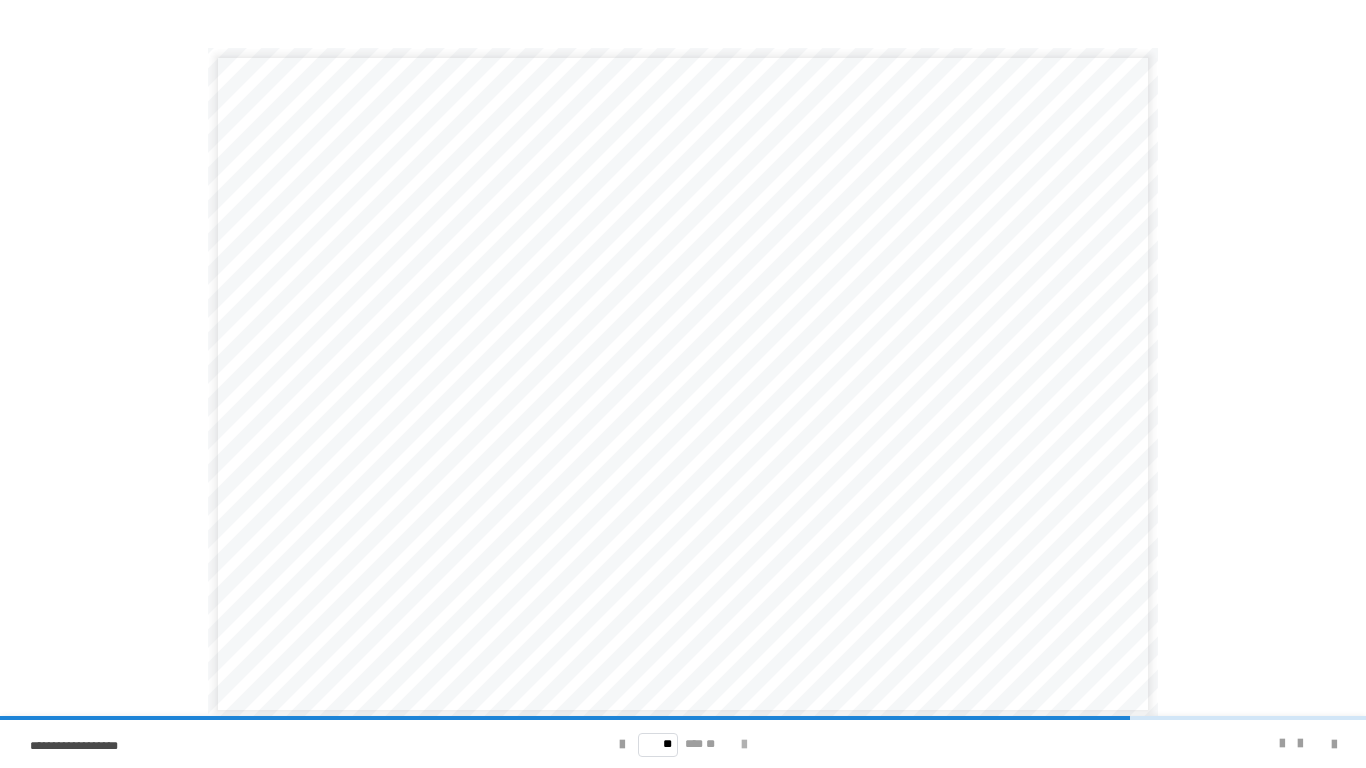 click at bounding box center (744, 745) 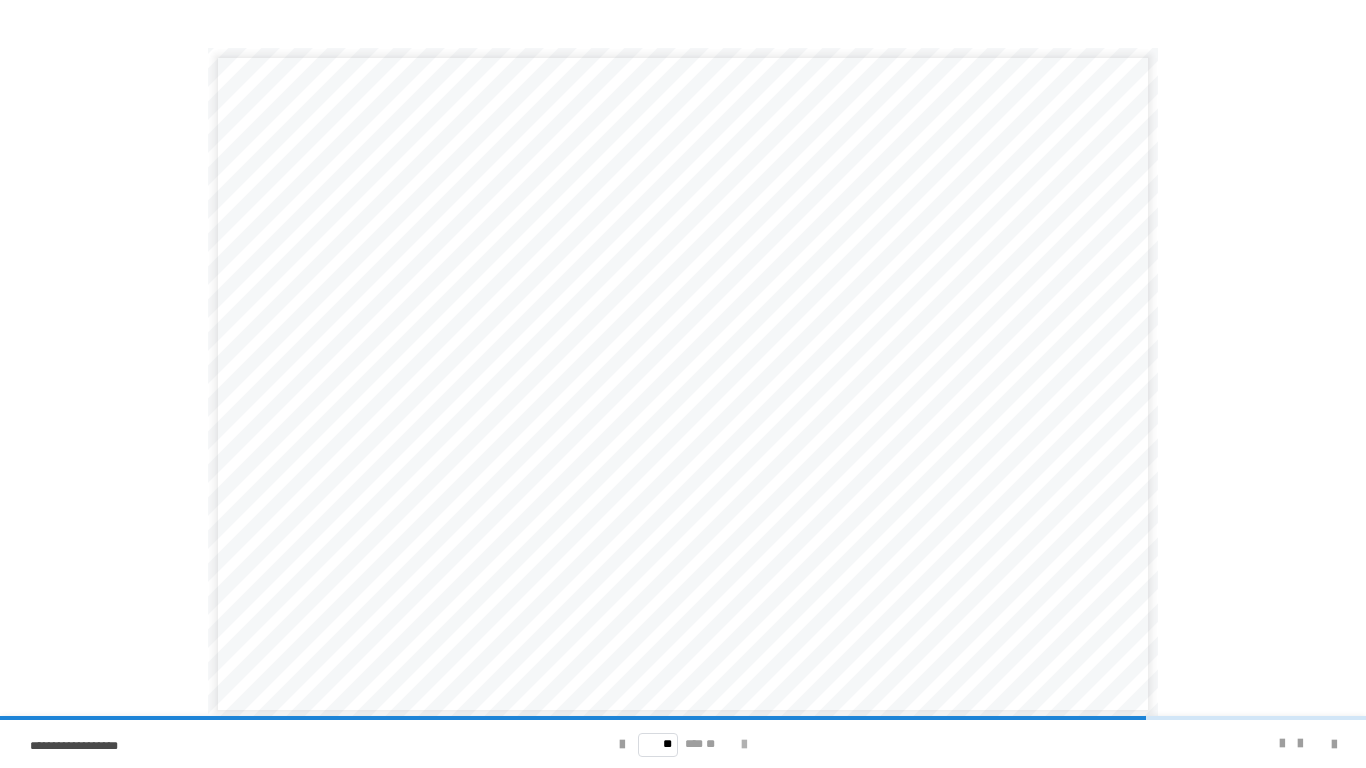 click at bounding box center (744, 745) 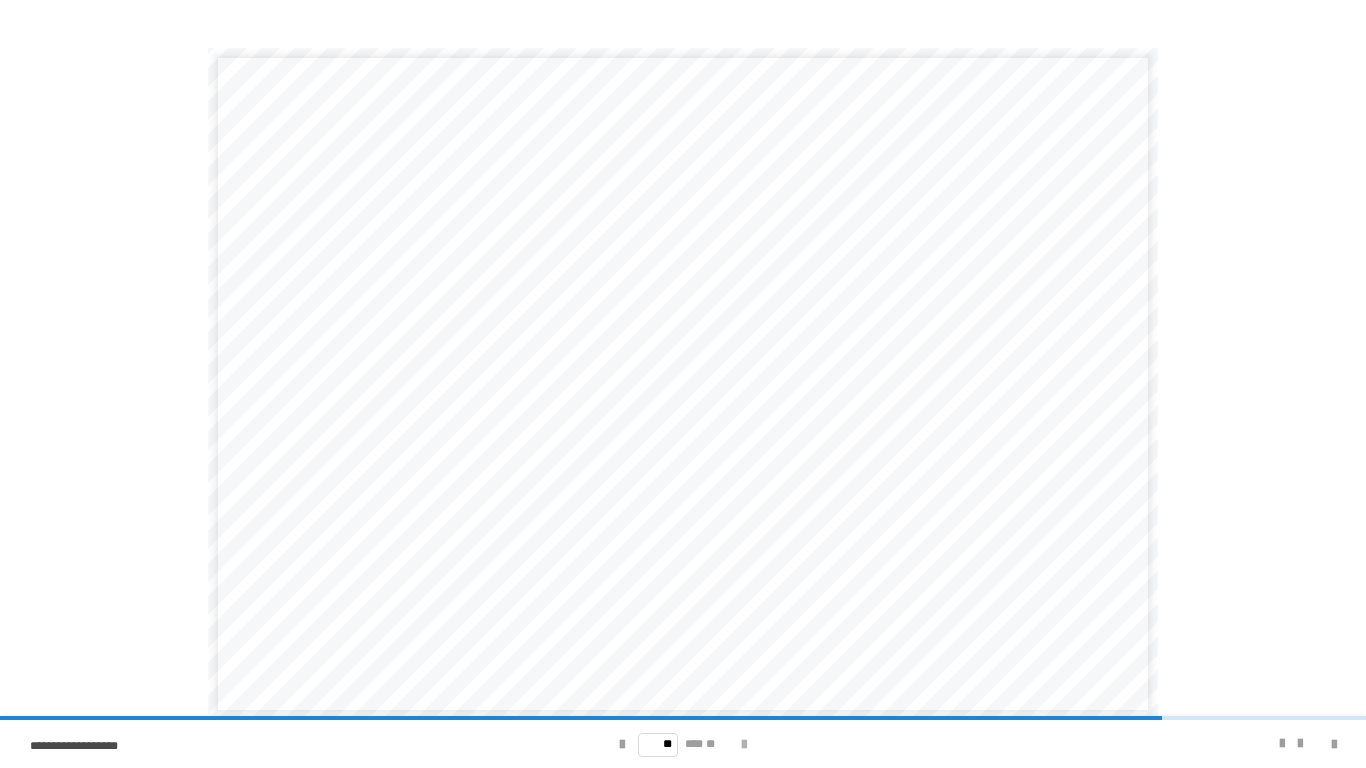 click at bounding box center [744, 745] 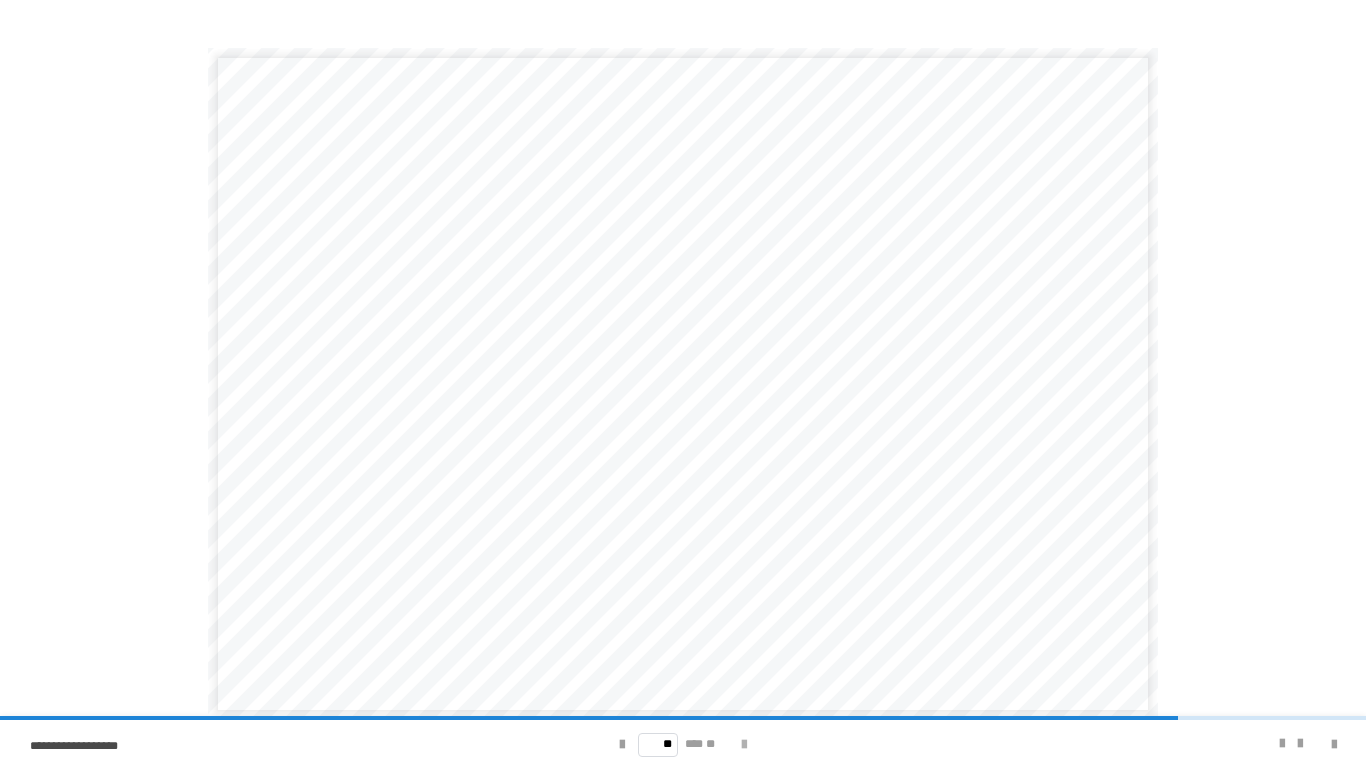 click at bounding box center [744, 745] 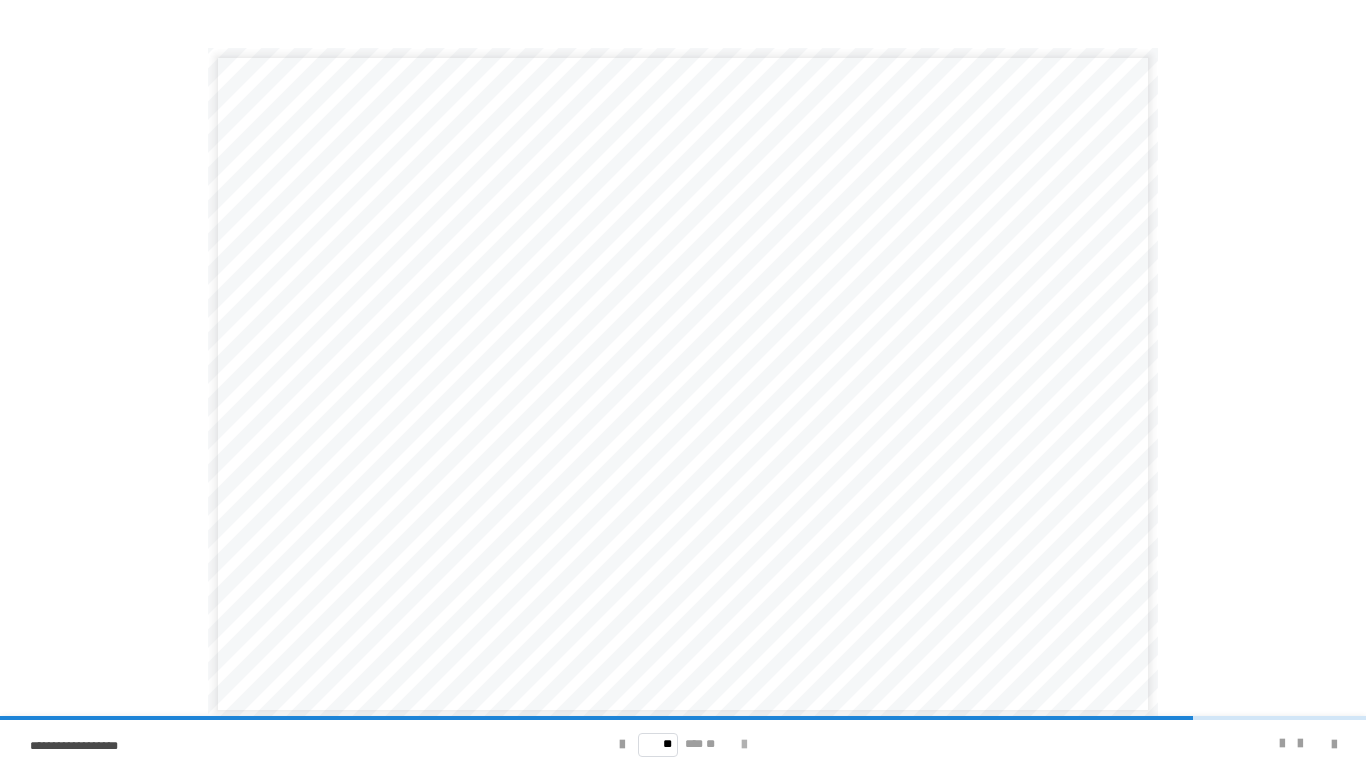 click at bounding box center (744, 745) 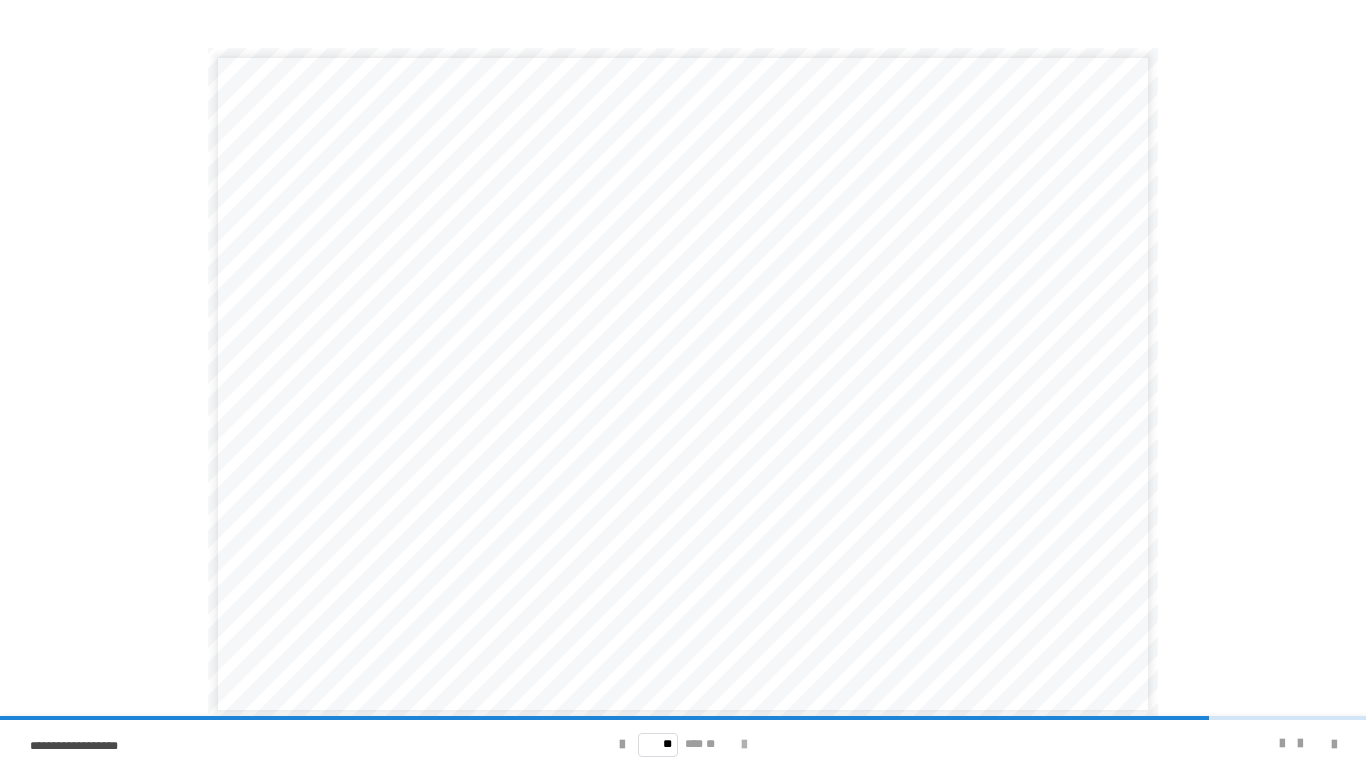 click at bounding box center (744, 745) 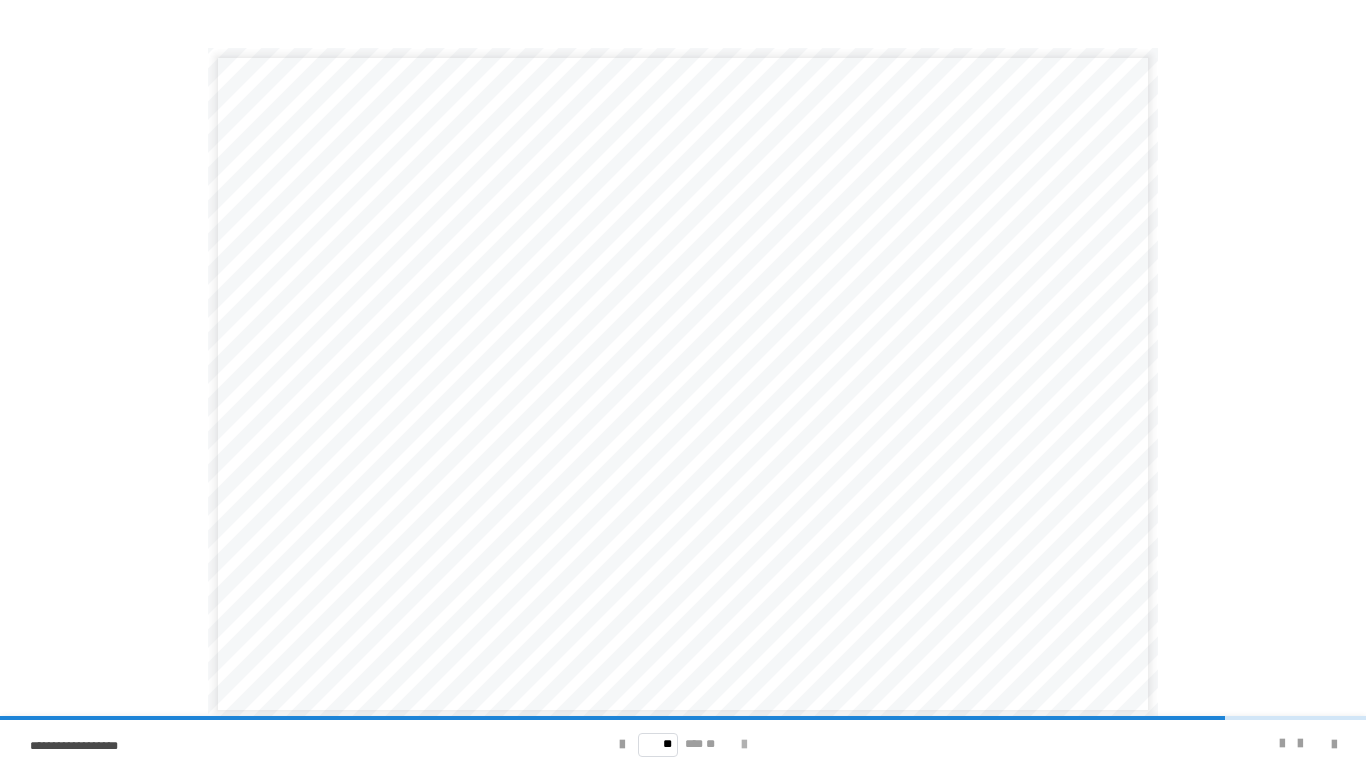 click at bounding box center [744, 745] 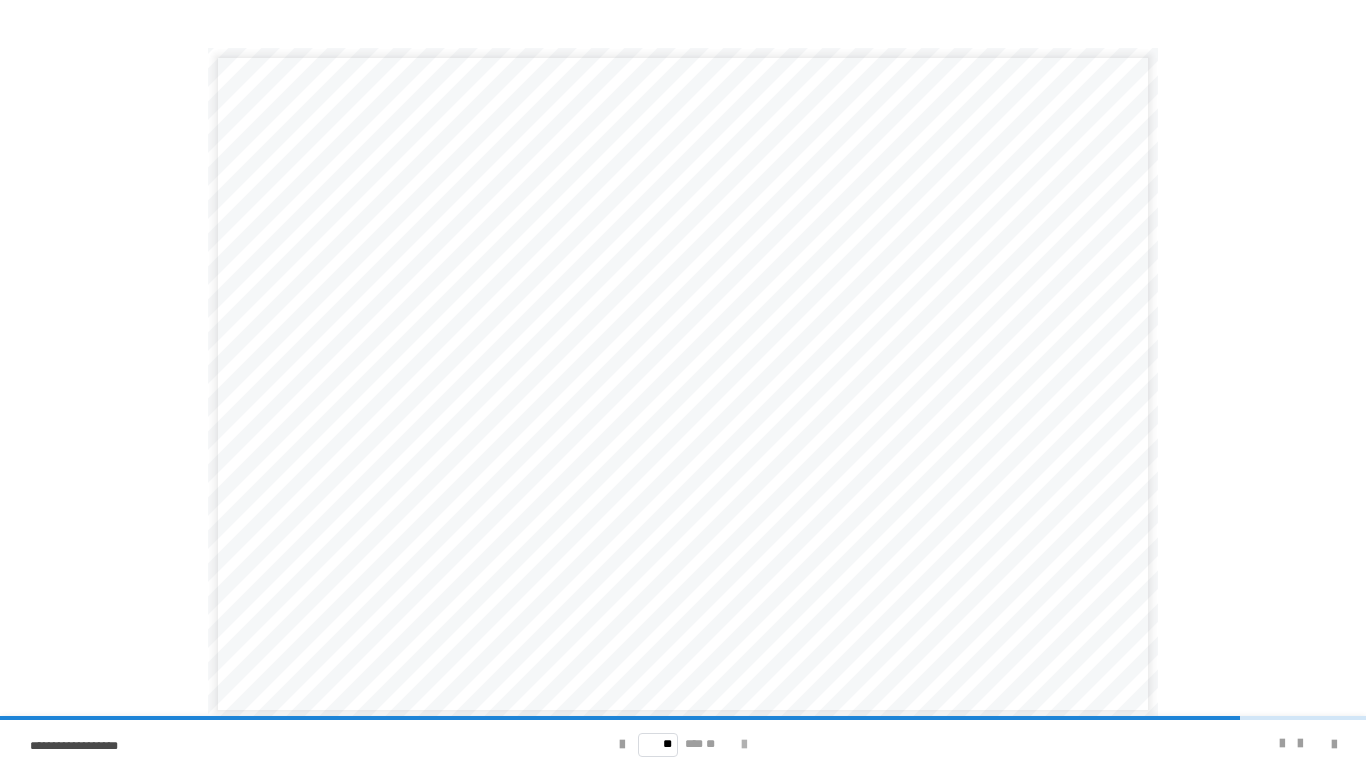 click at bounding box center (744, 745) 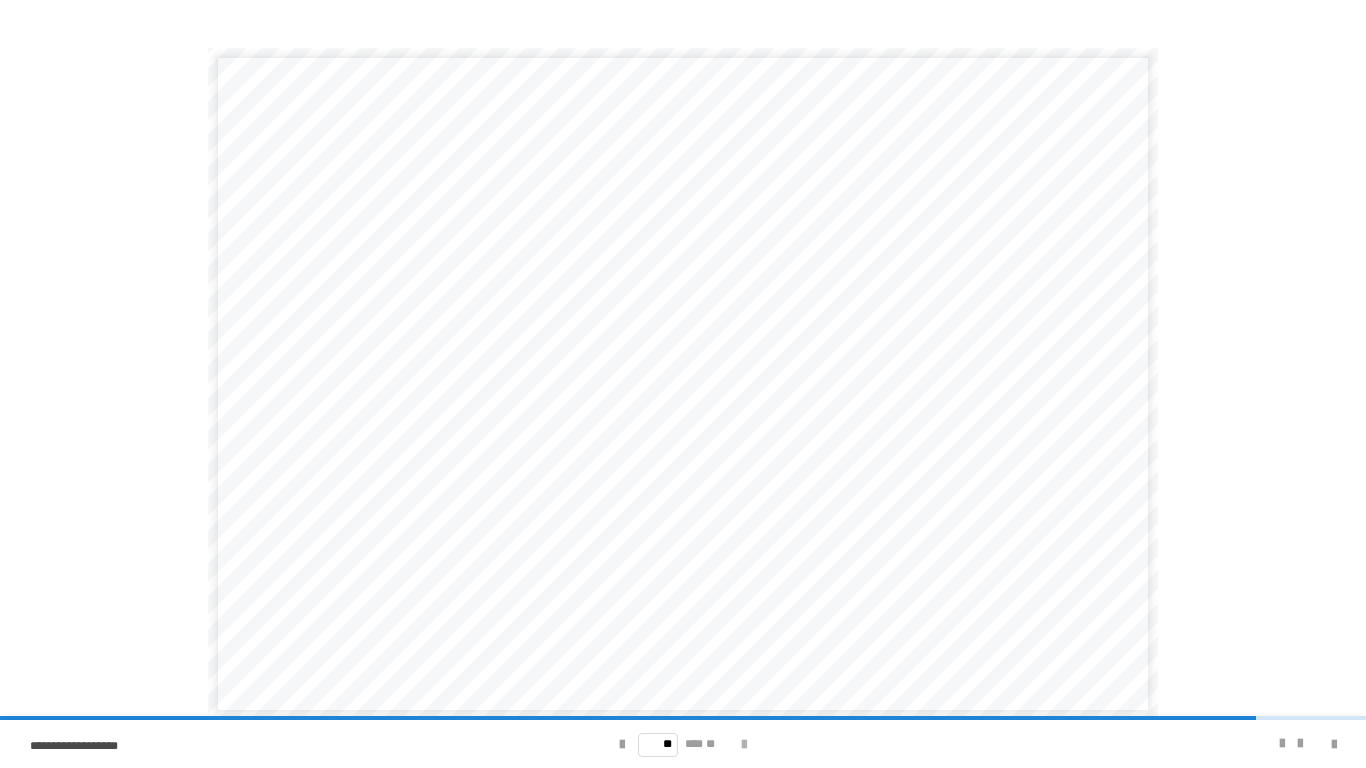 click at bounding box center (744, 745) 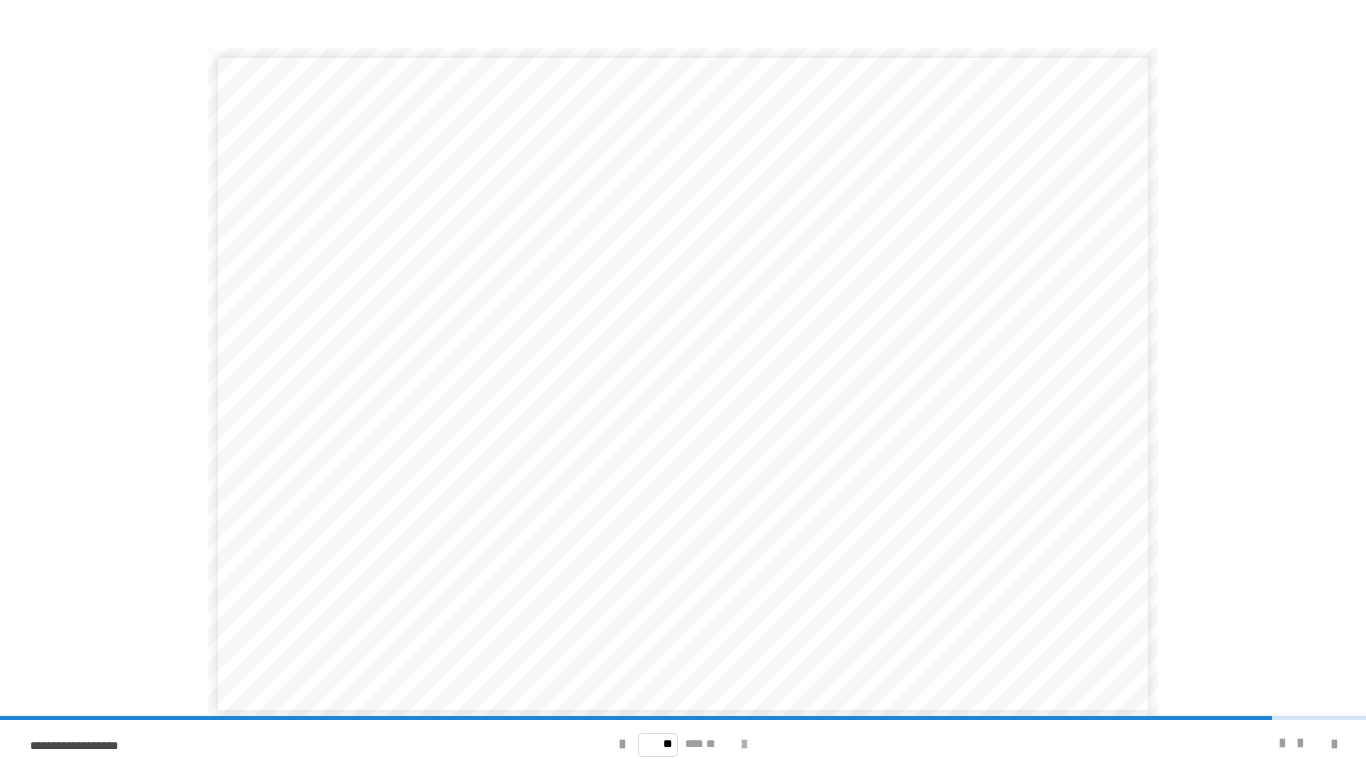 click at bounding box center [744, 745] 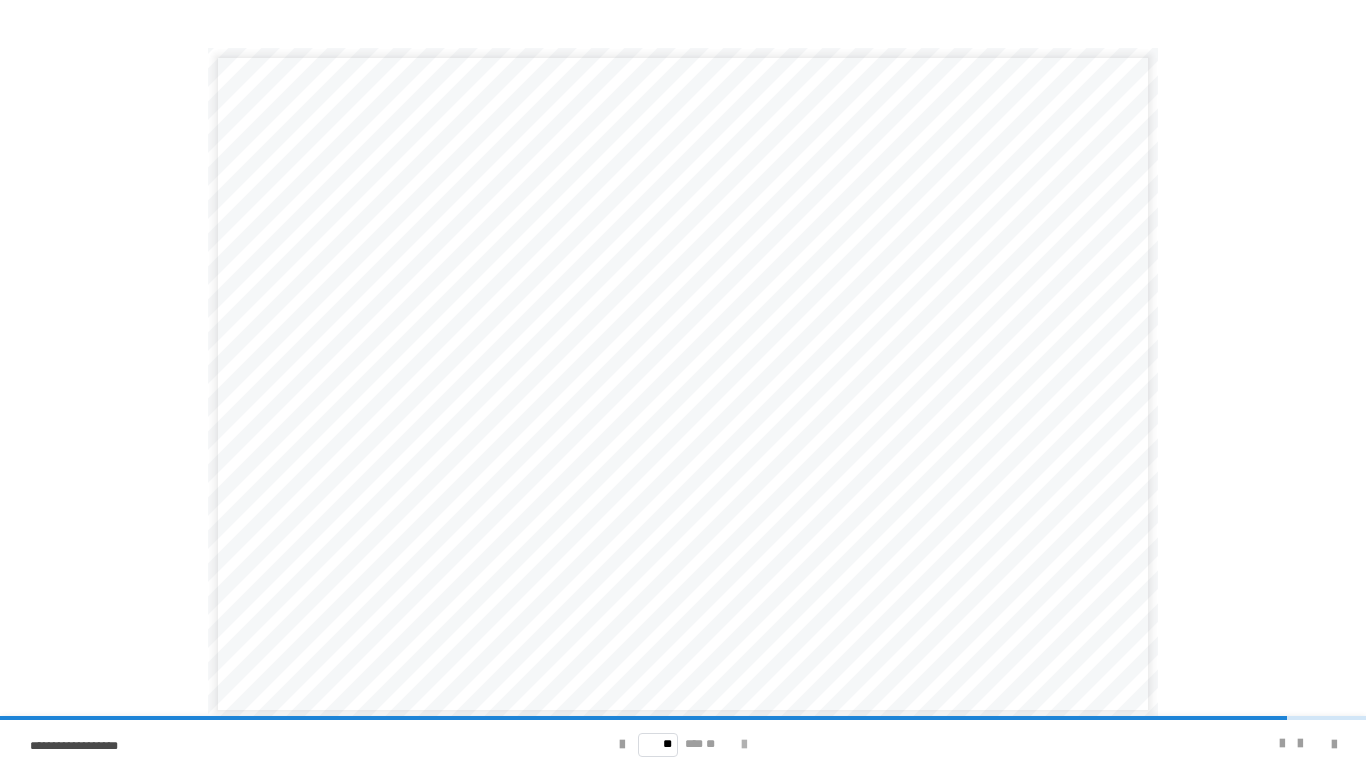 click at bounding box center (744, 745) 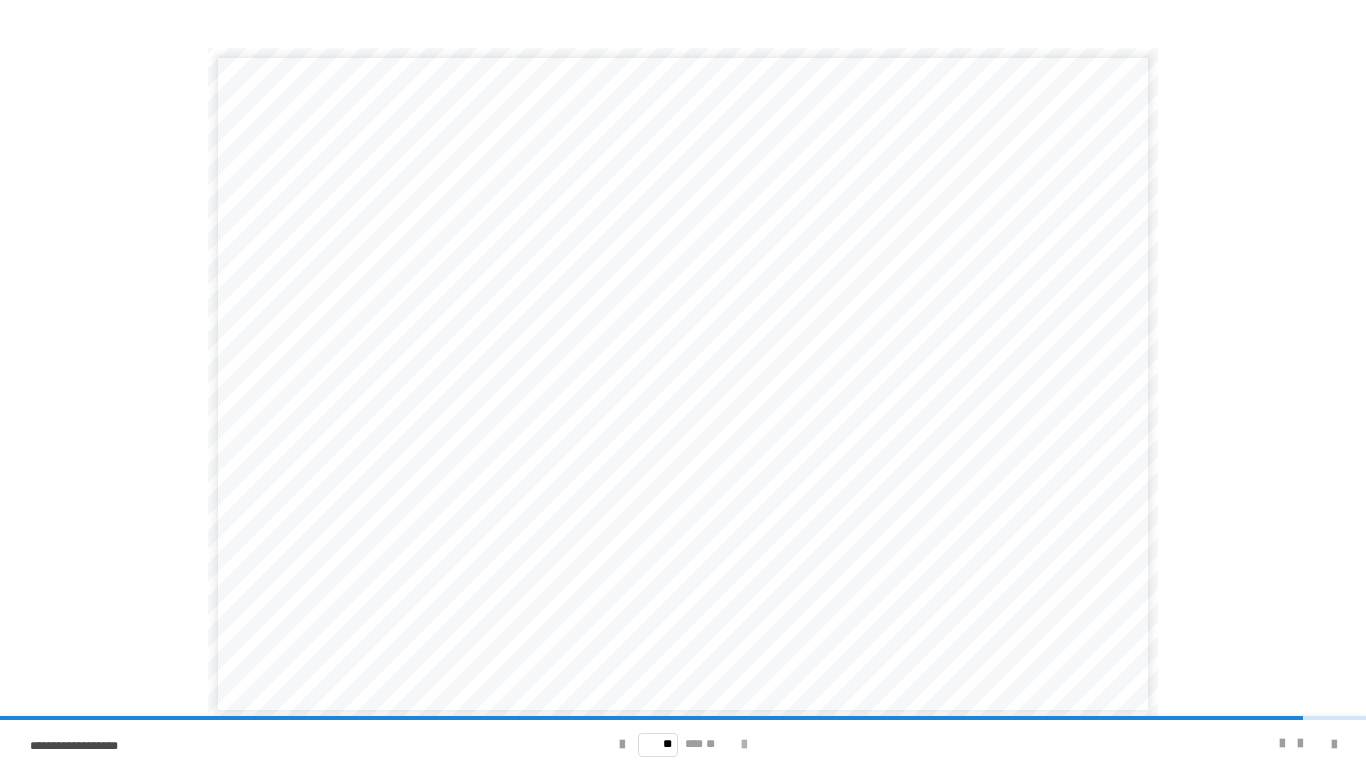click at bounding box center [744, 745] 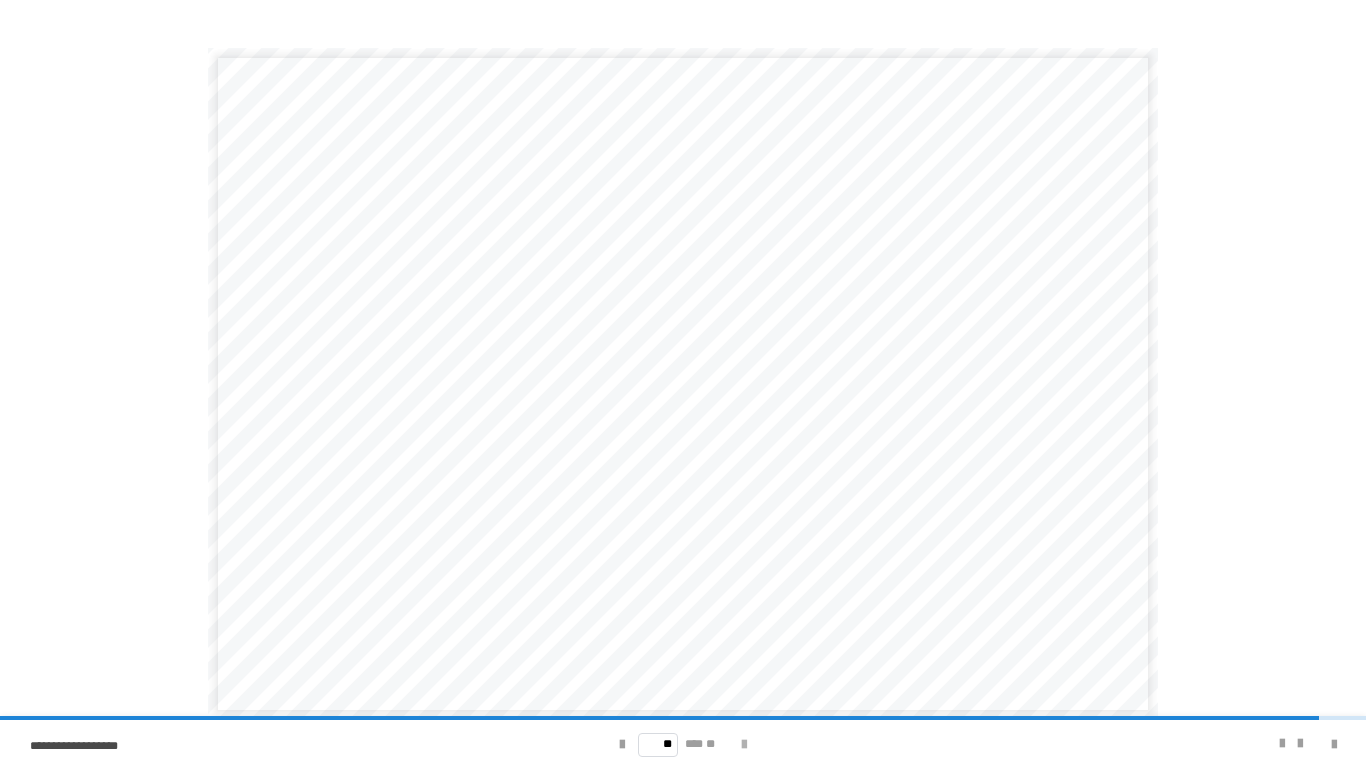 click at bounding box center [744, 745] 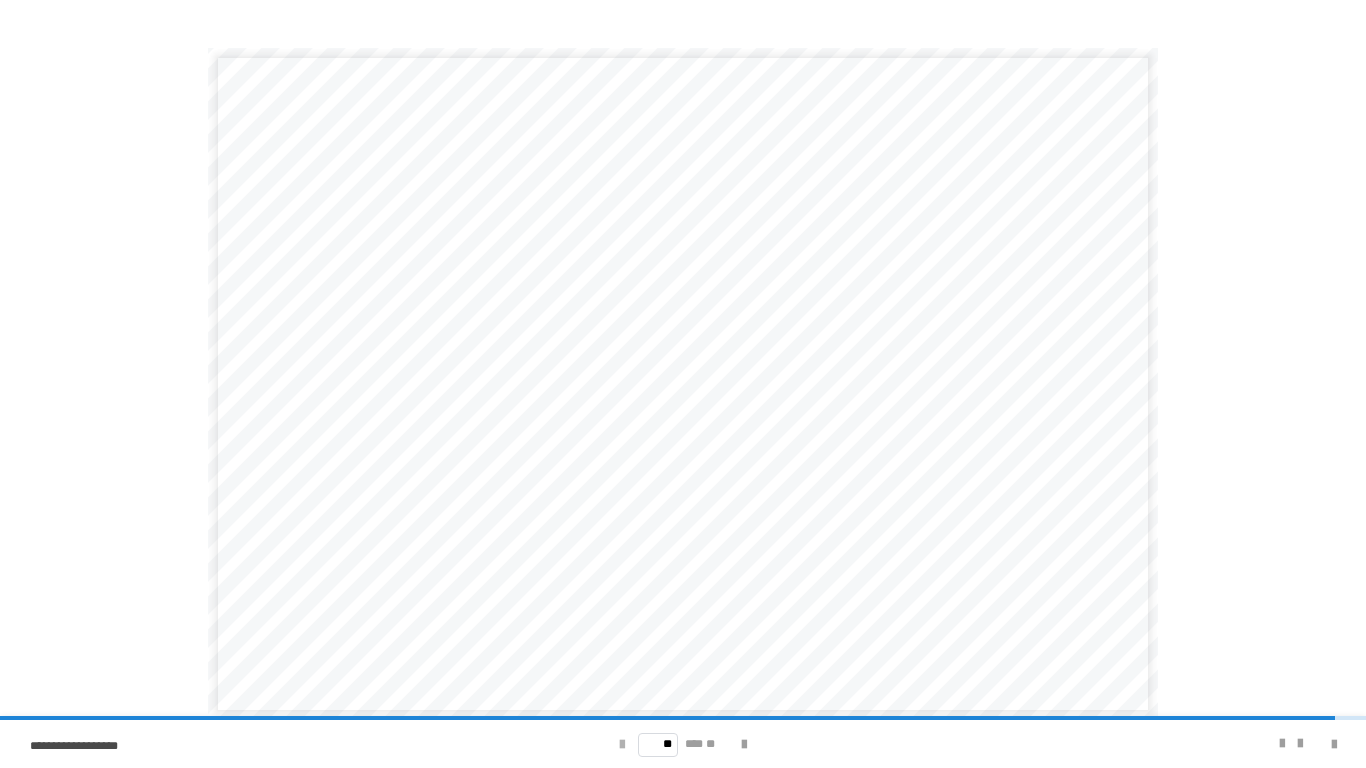 click at bounding box center [622, 745] 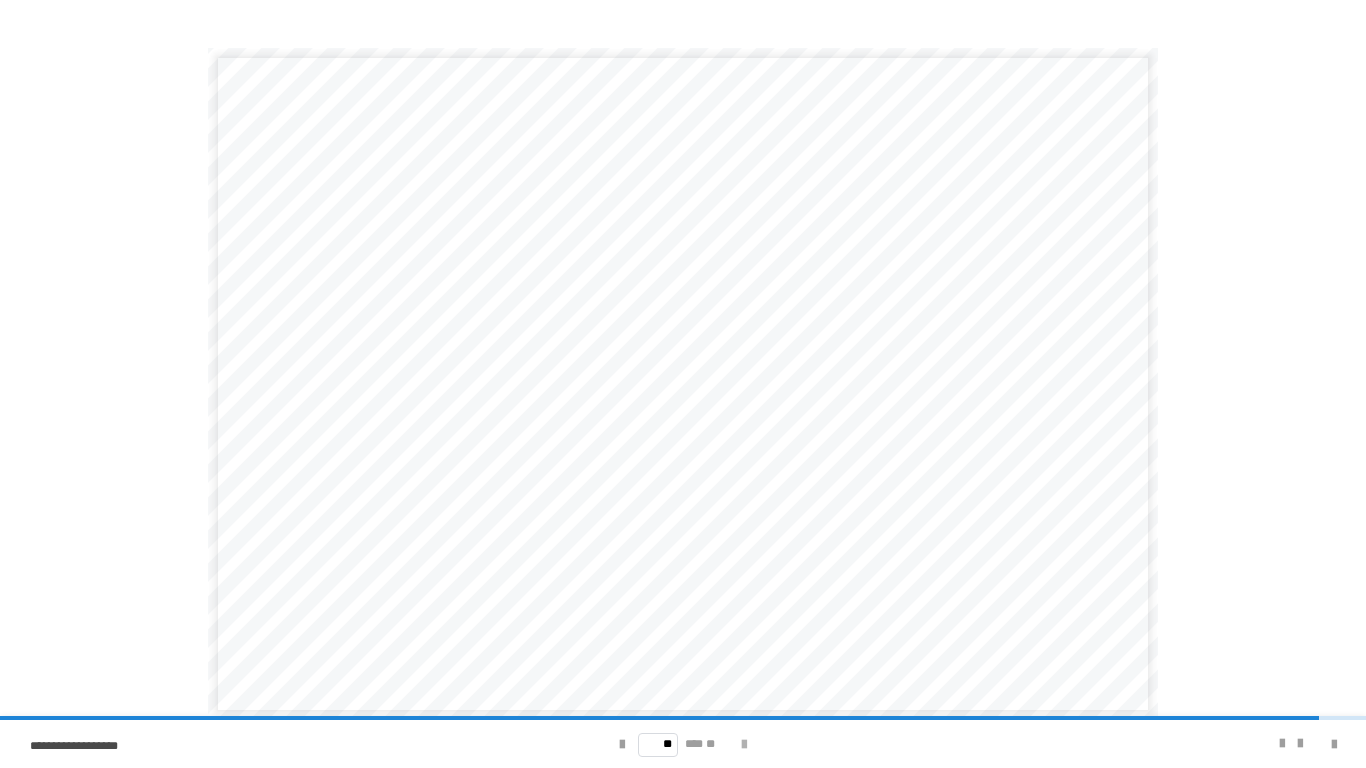 click at bounding box center [744, 745] 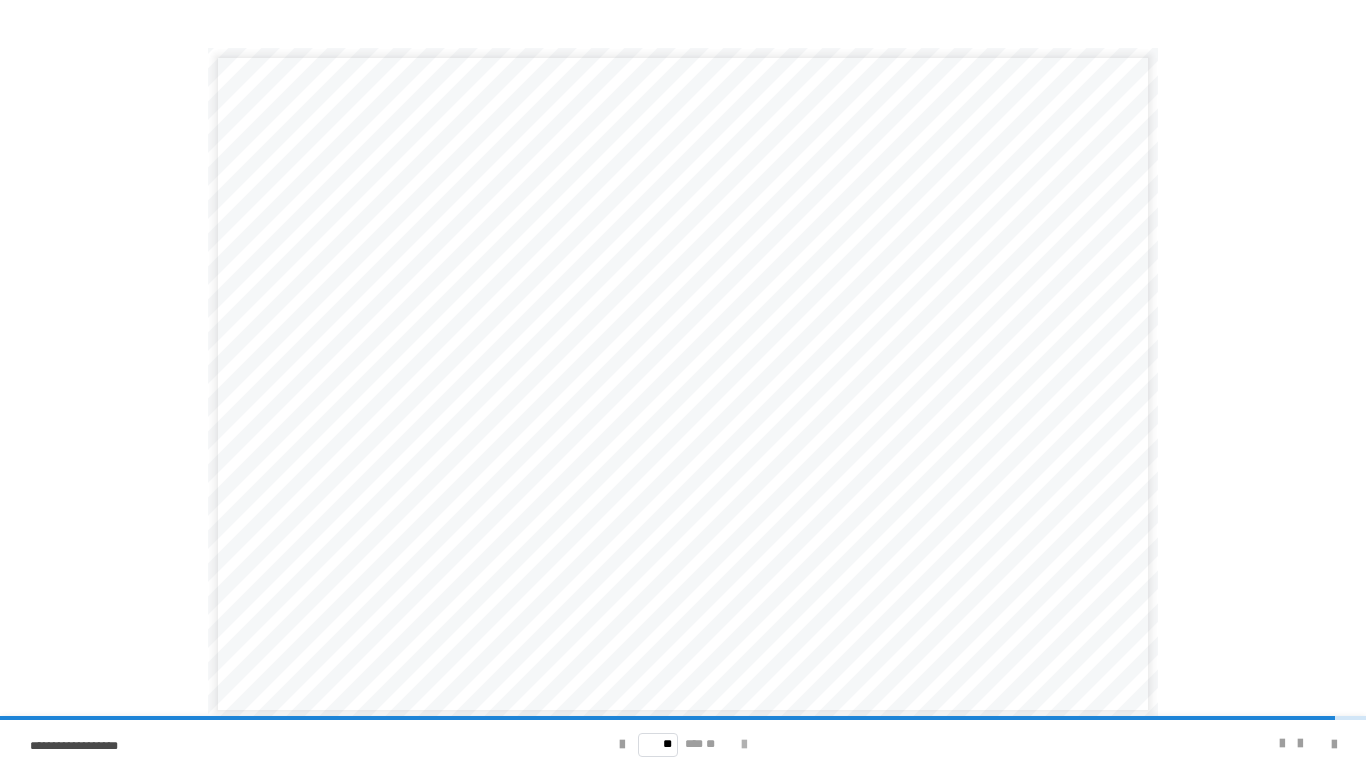 click at bounding box center (744, 745) 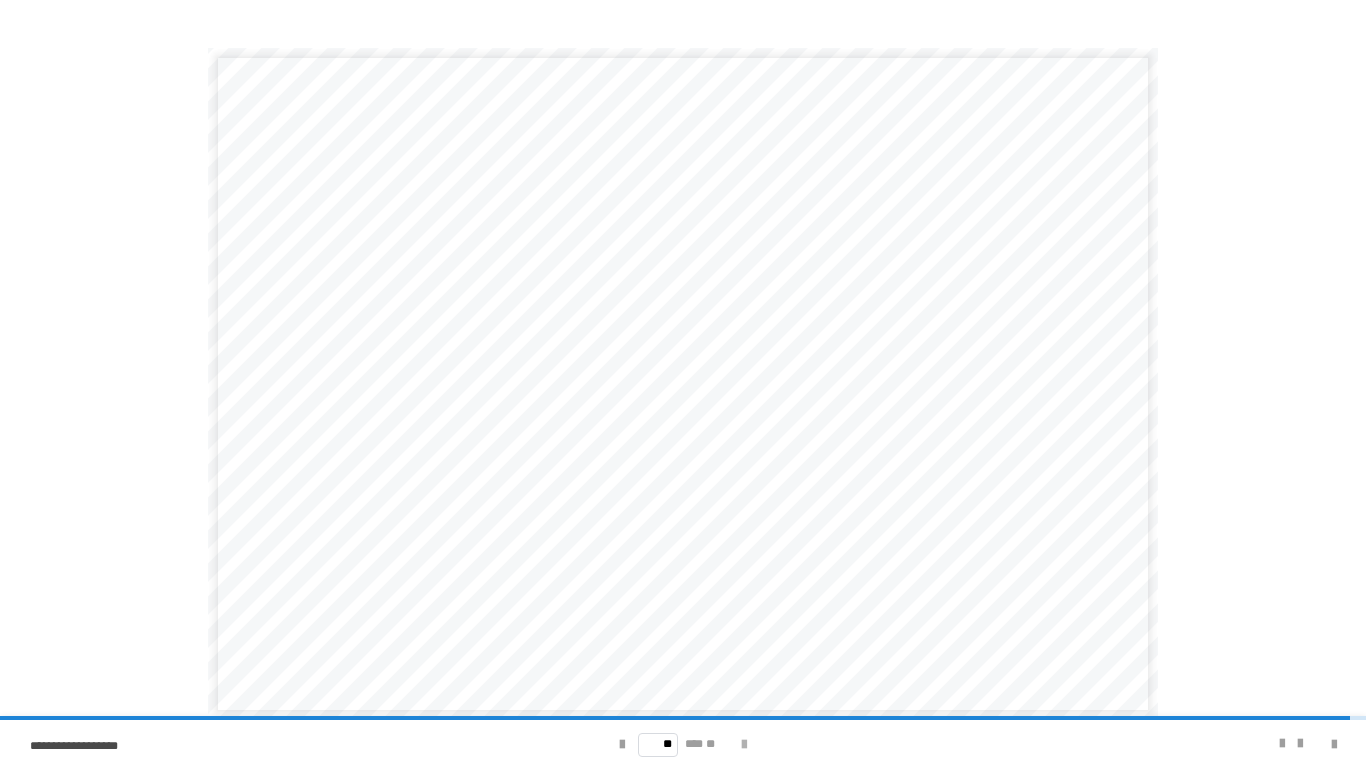 click at bounding box center [744, 745] 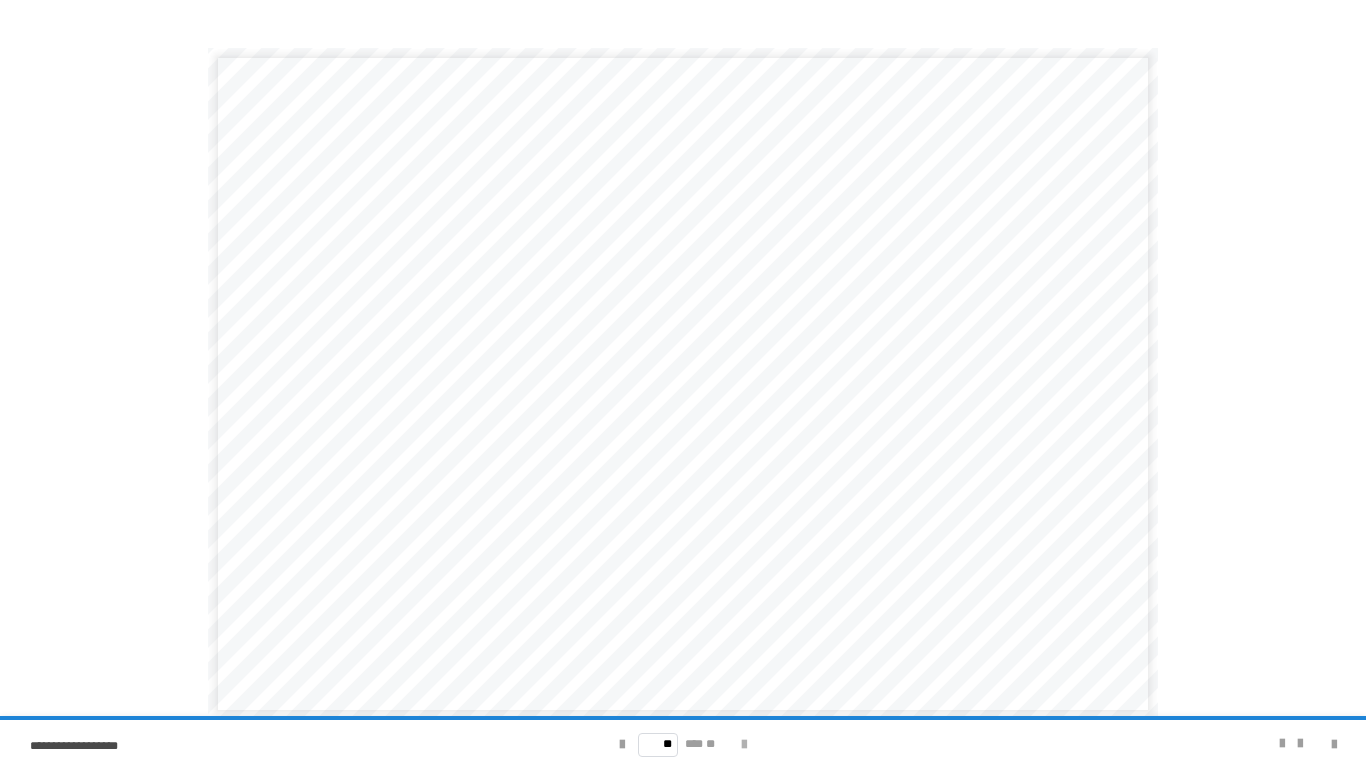 click on "** *** **" at bounding box center (683, 744) 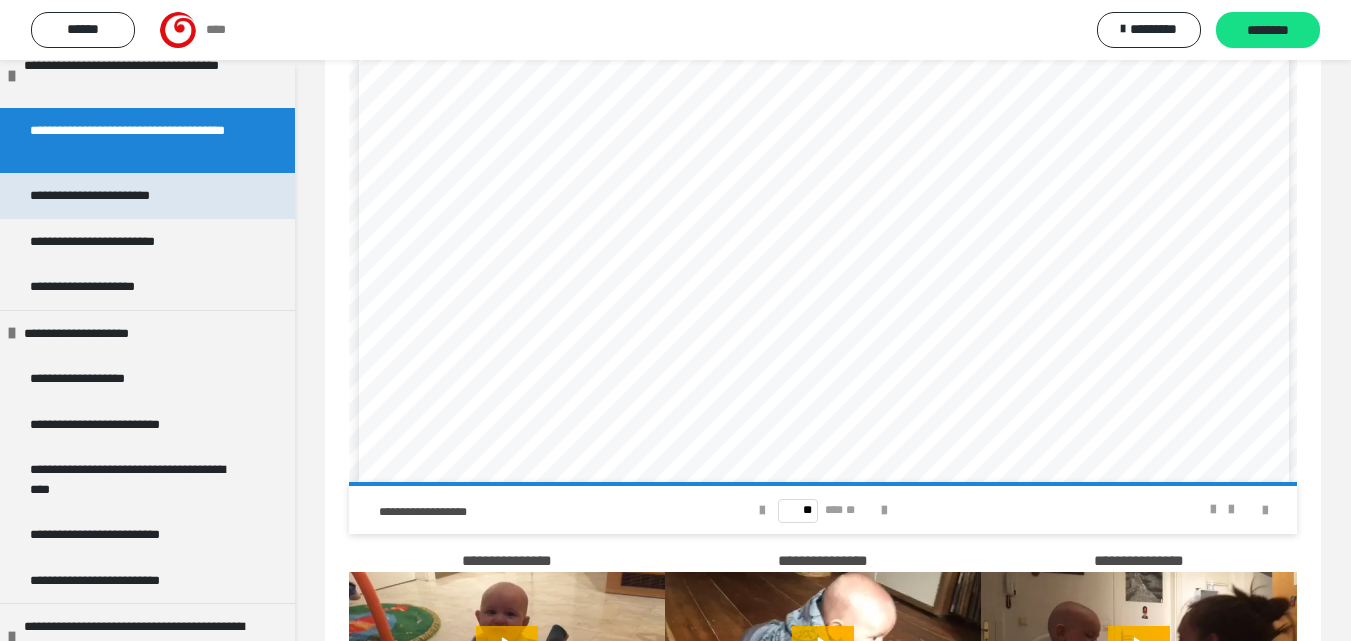 click on "**********" at bounding box center [120, 196] 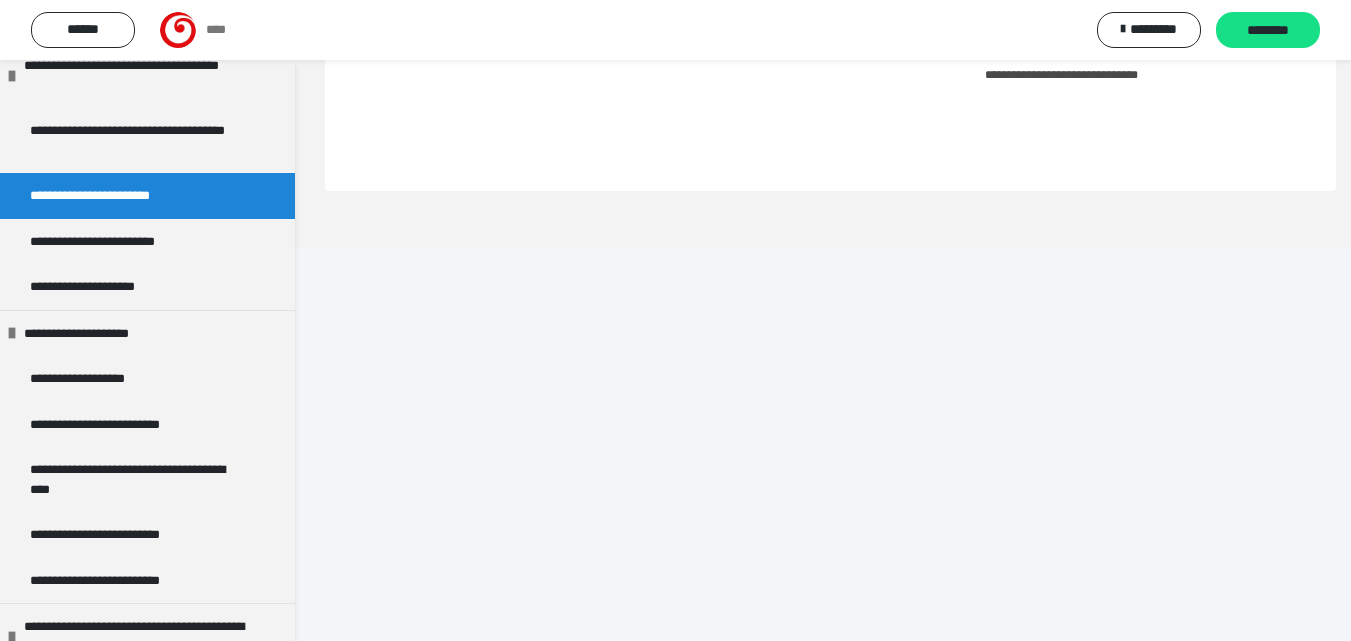 scroll, scrollTop: 60, scrollLeft: 0, axis: vertical 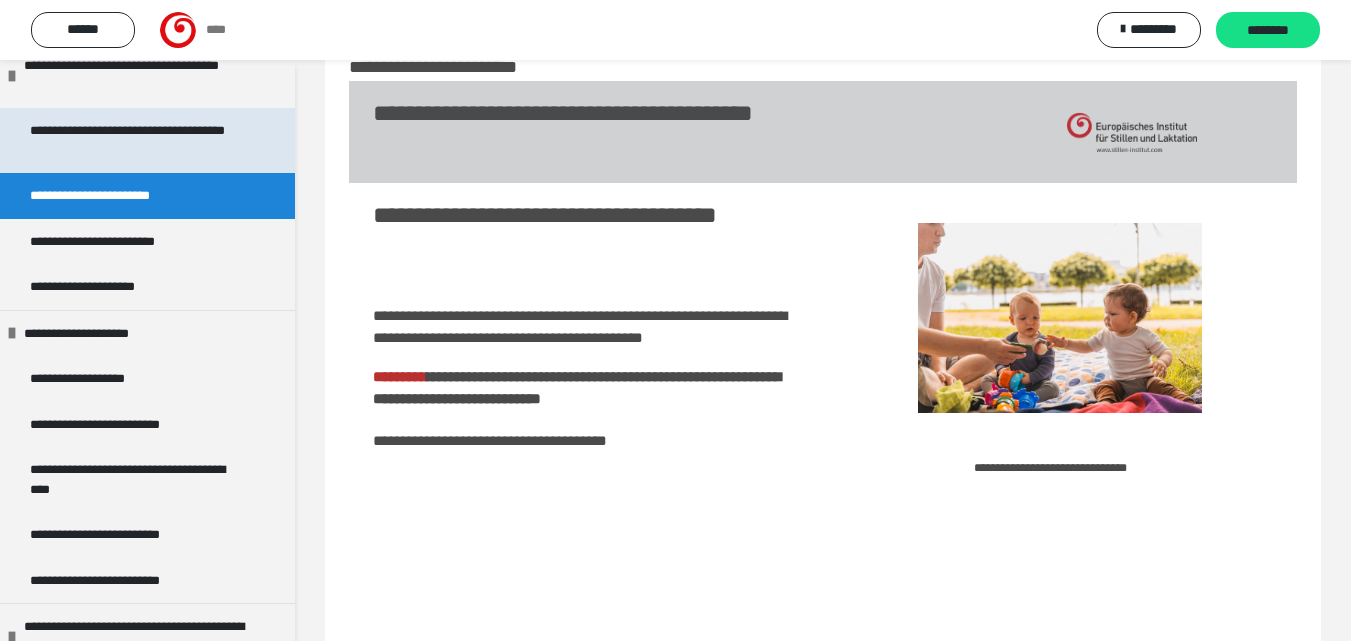click on "**********" at bounding box center [132, 140] 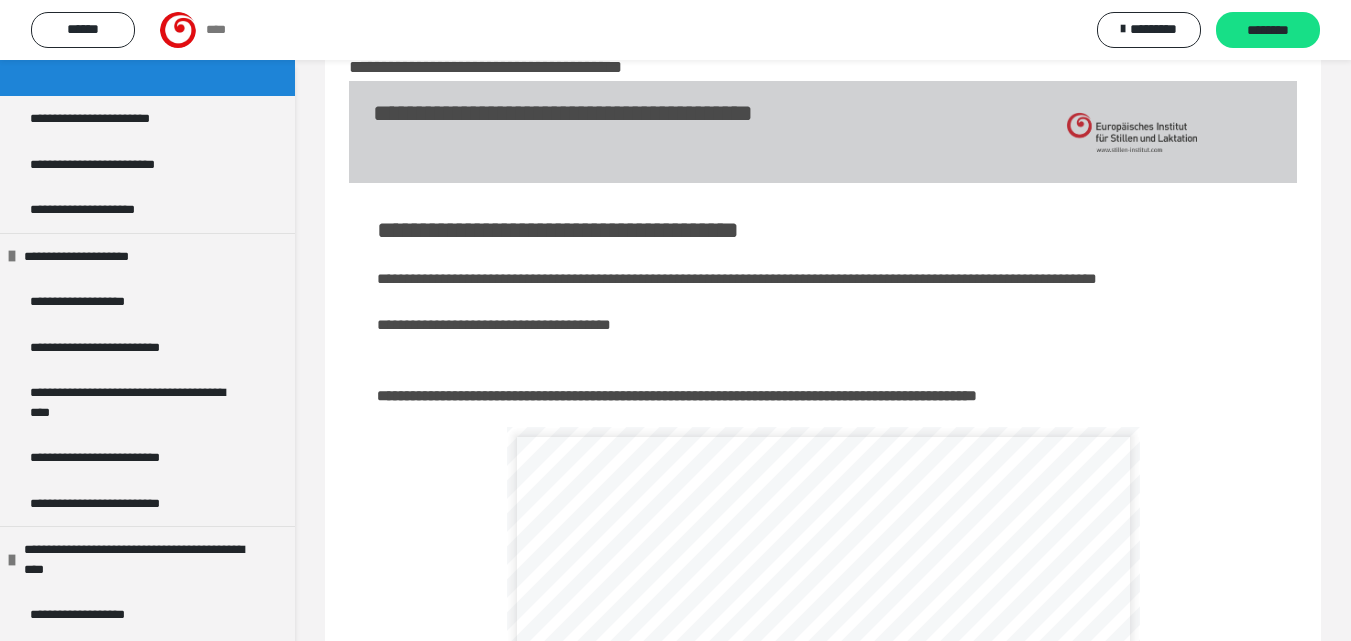 scroll, scrollTop: 3800, scrollLeft: 0, axis: vertical 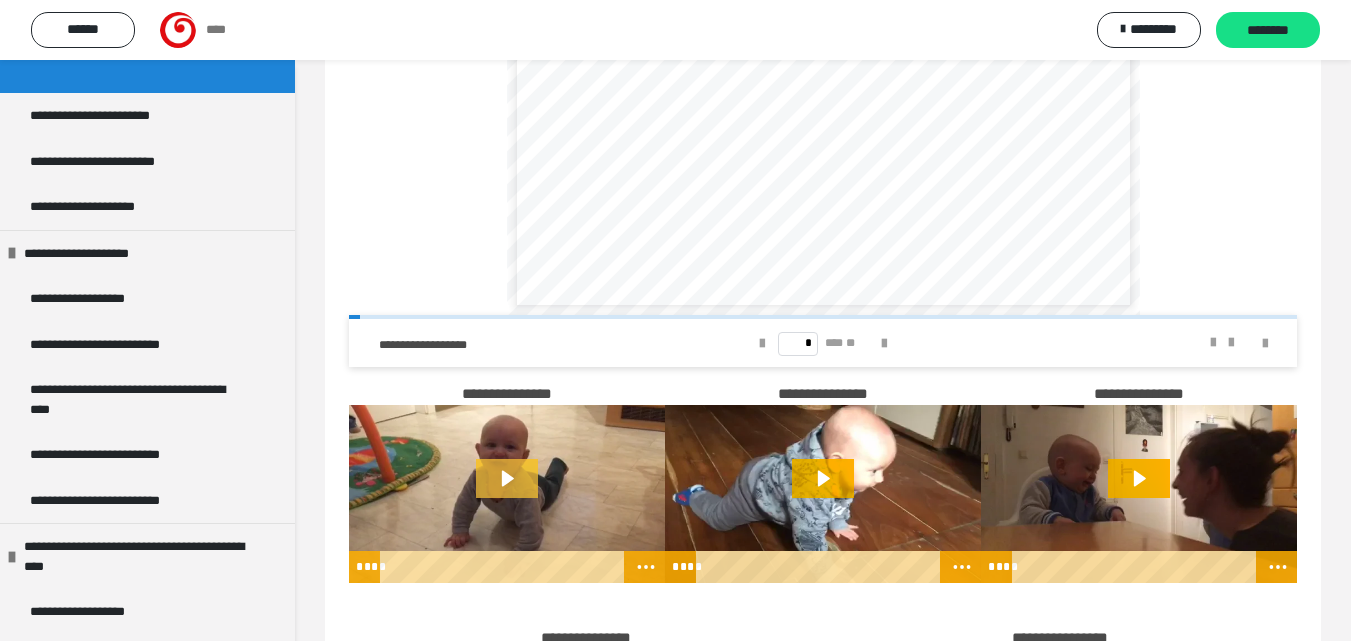 click 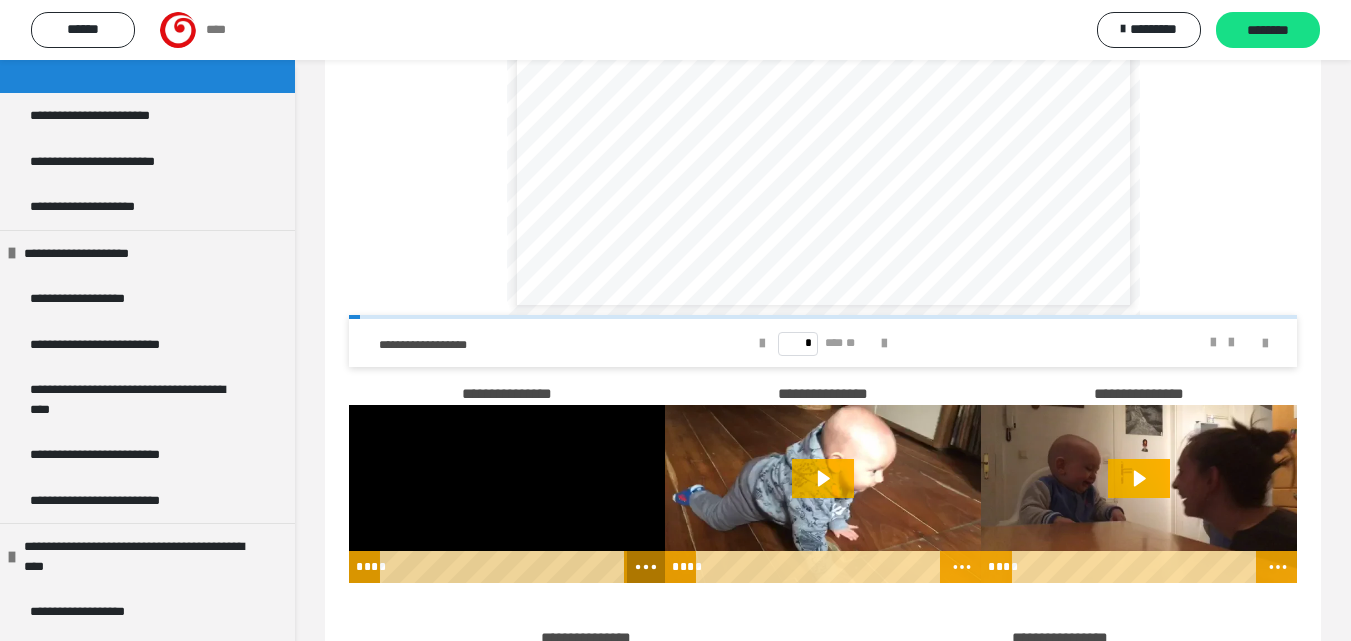 click 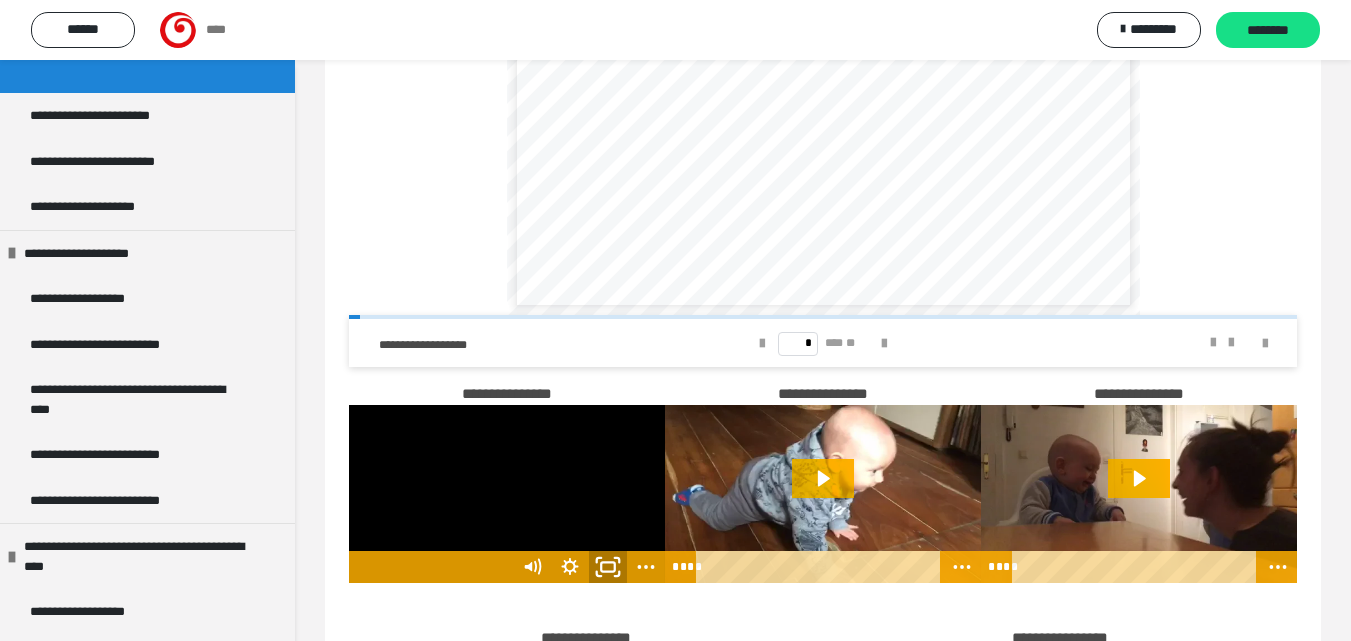 click 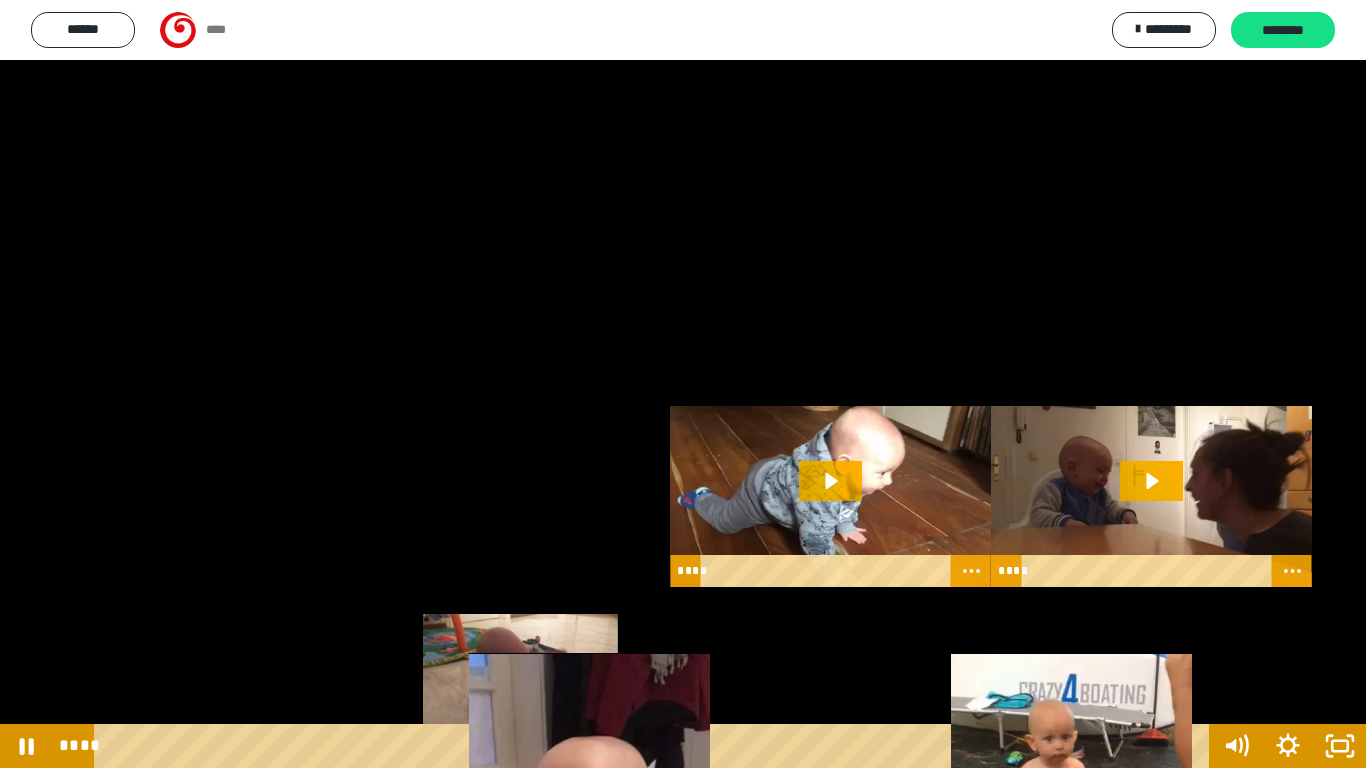click on "****" at bounding box center (655, 746) 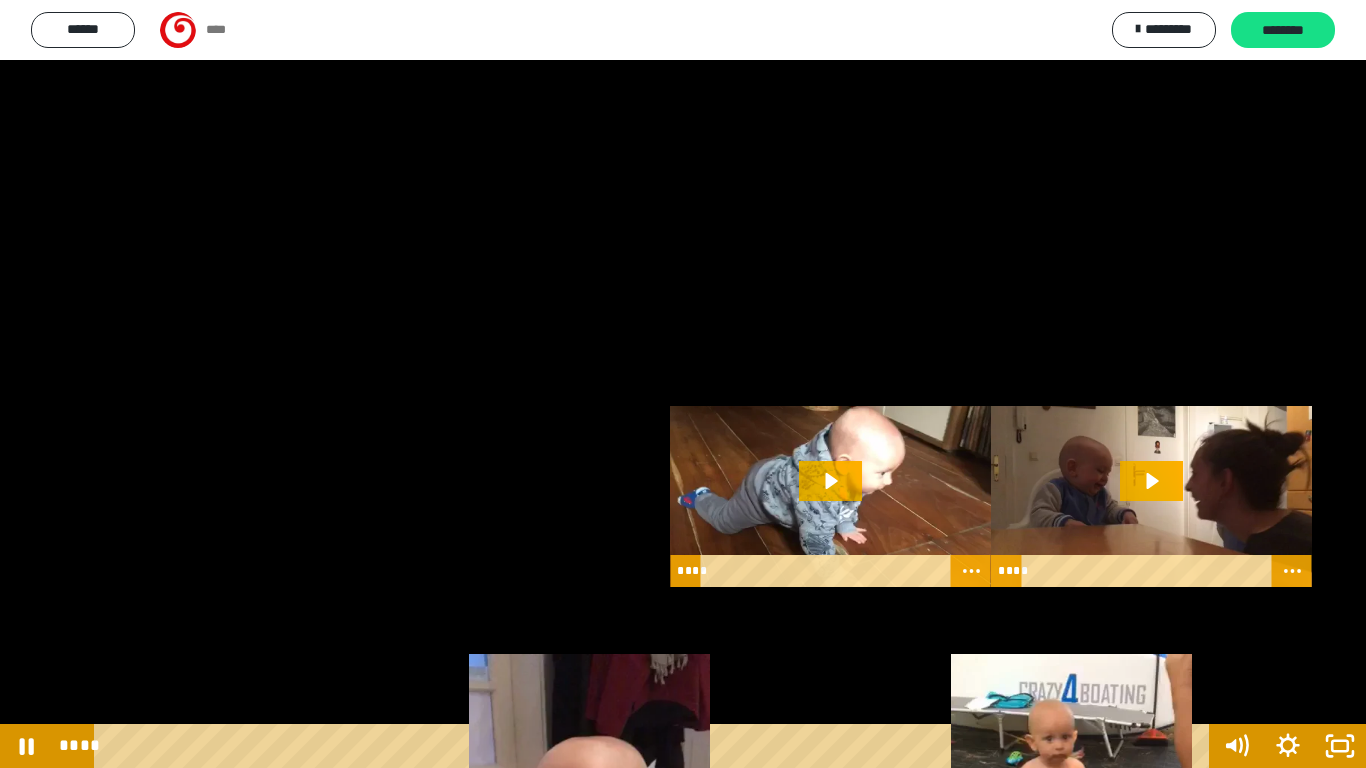 click at bounding box center [683, 384] 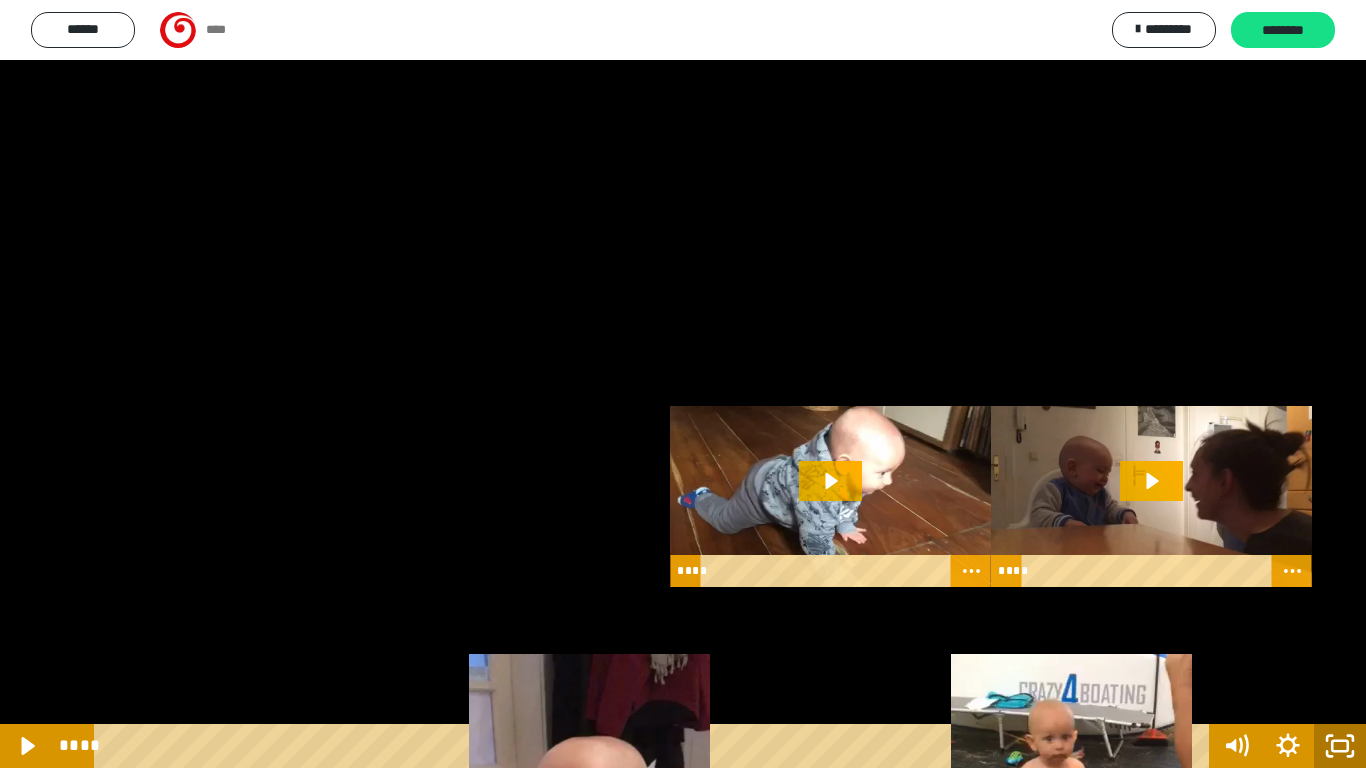 click 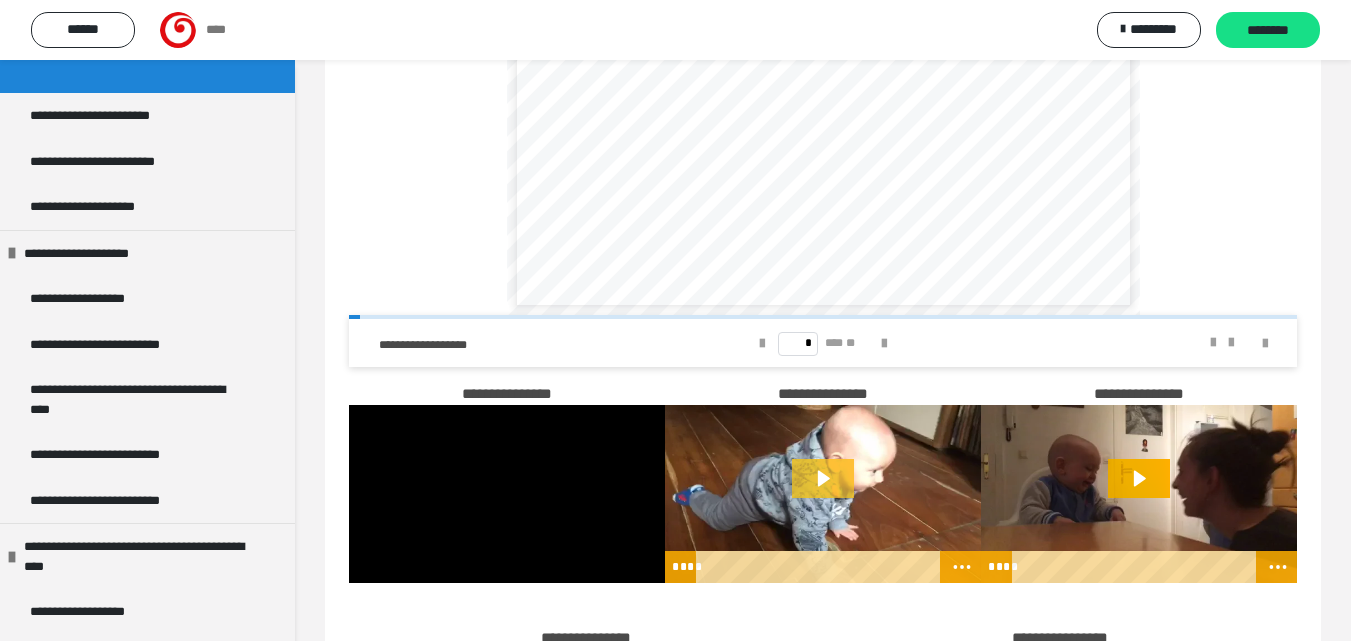 click 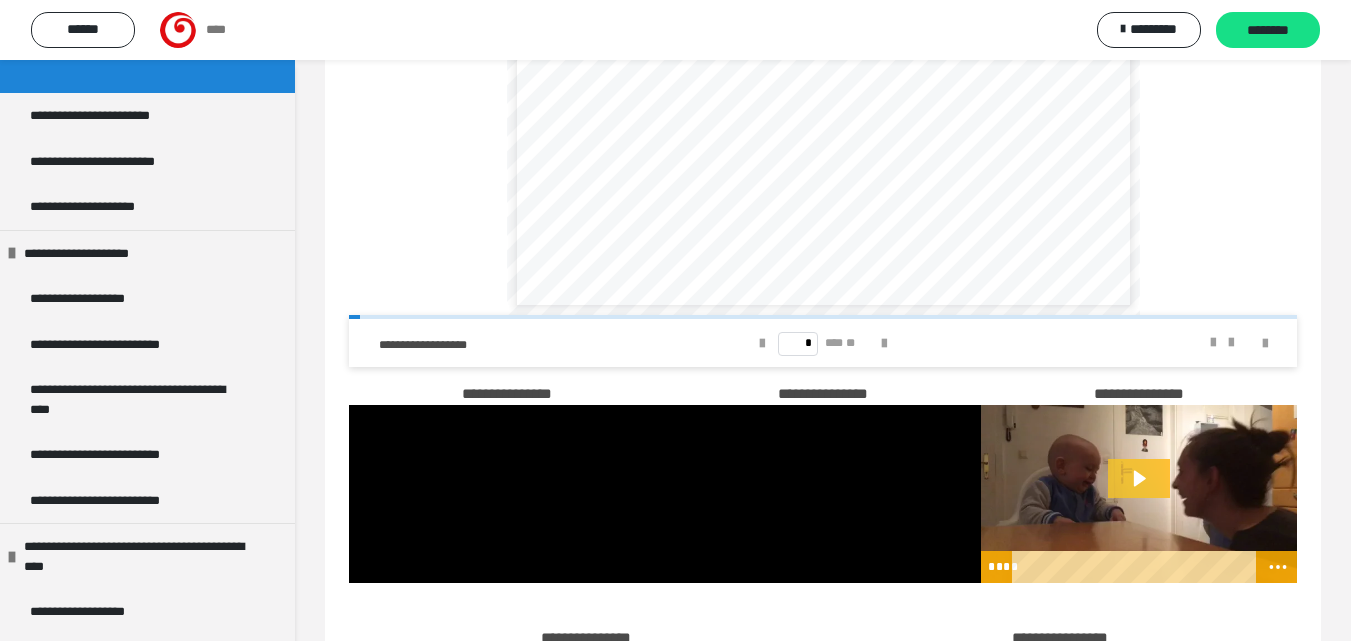 click 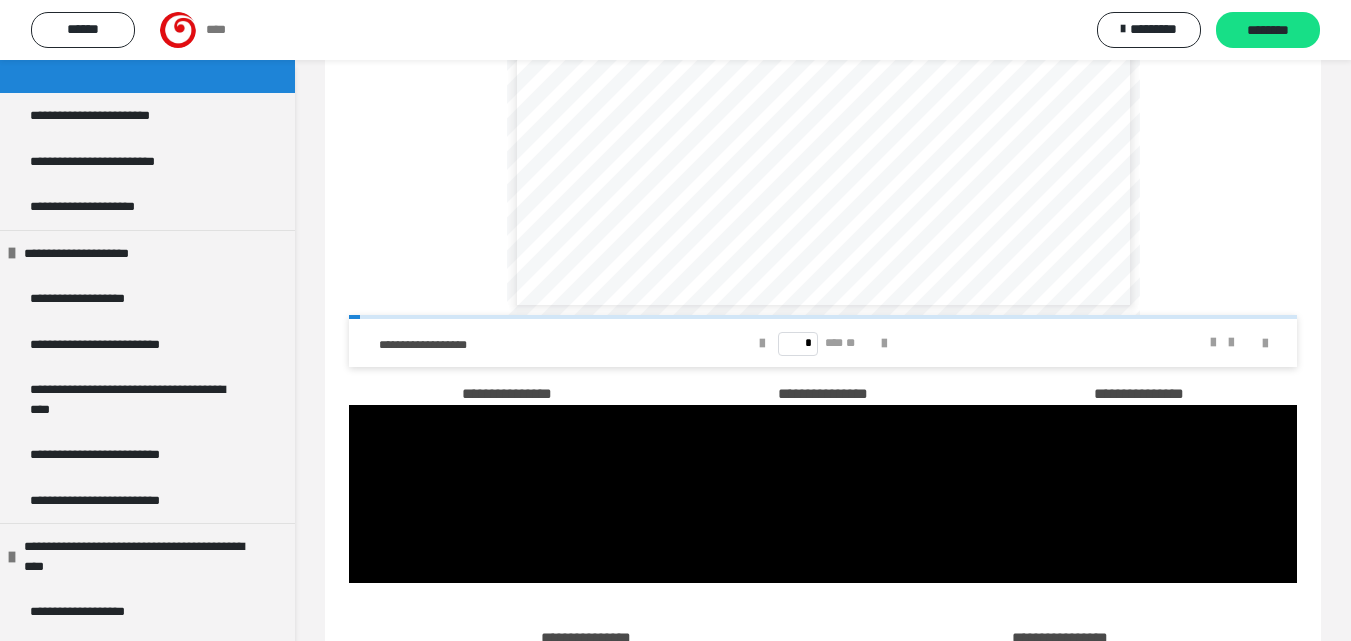 scroll, scrollTop: 1128, scrollLeft: 0, axis: vertical 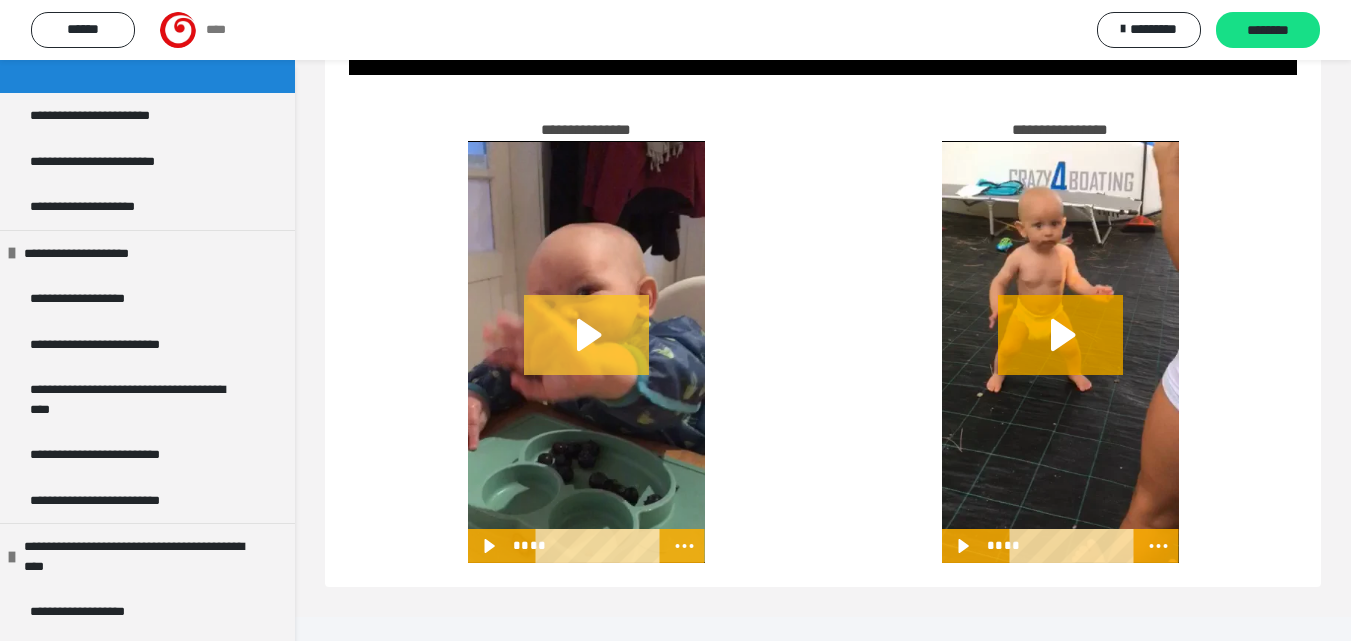 click 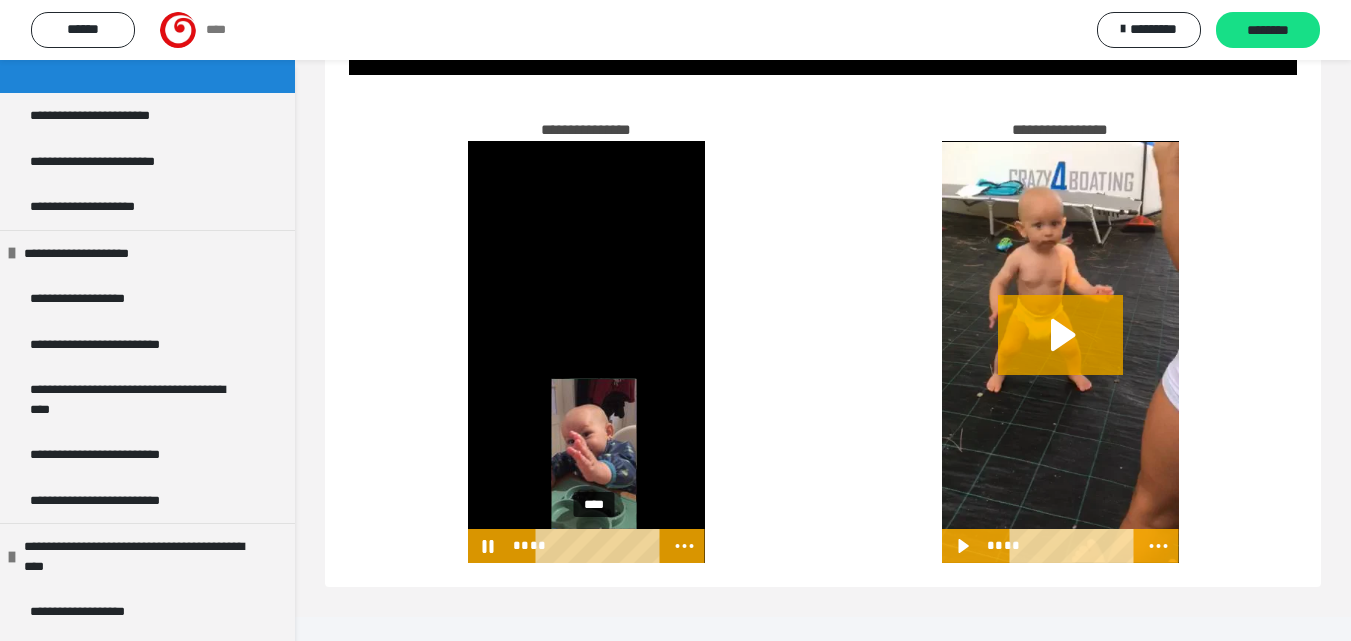 click on "****" at bounding box center [603, 546] 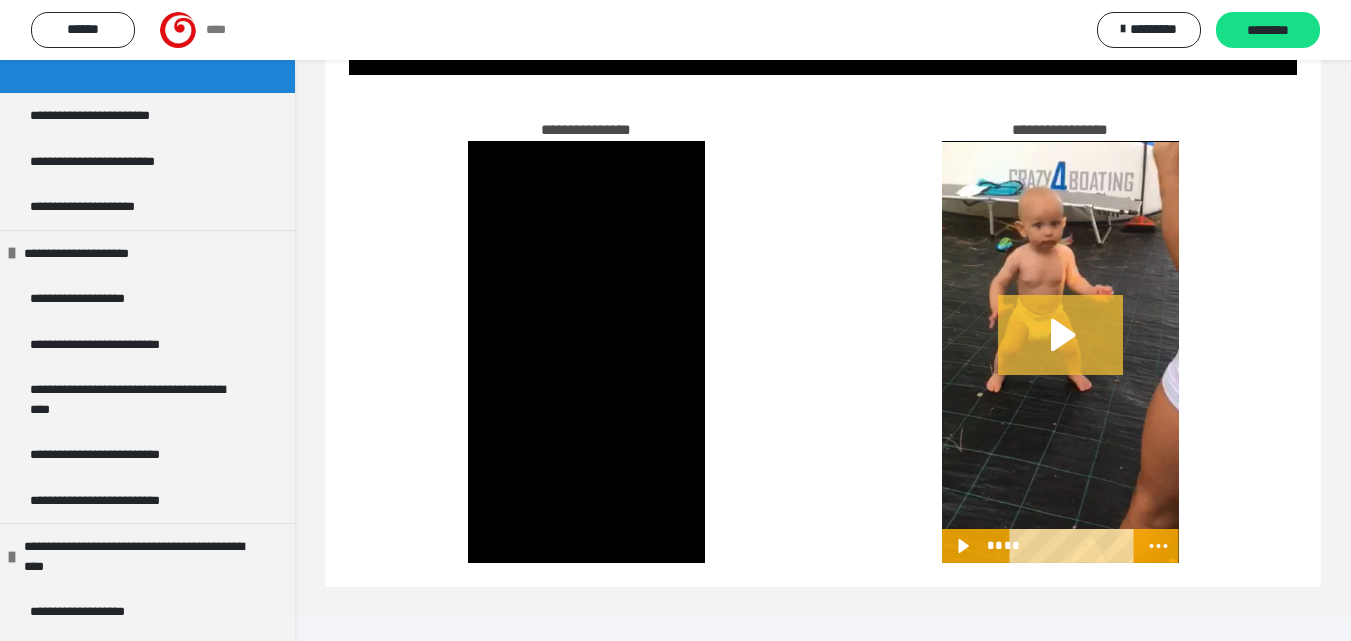 click 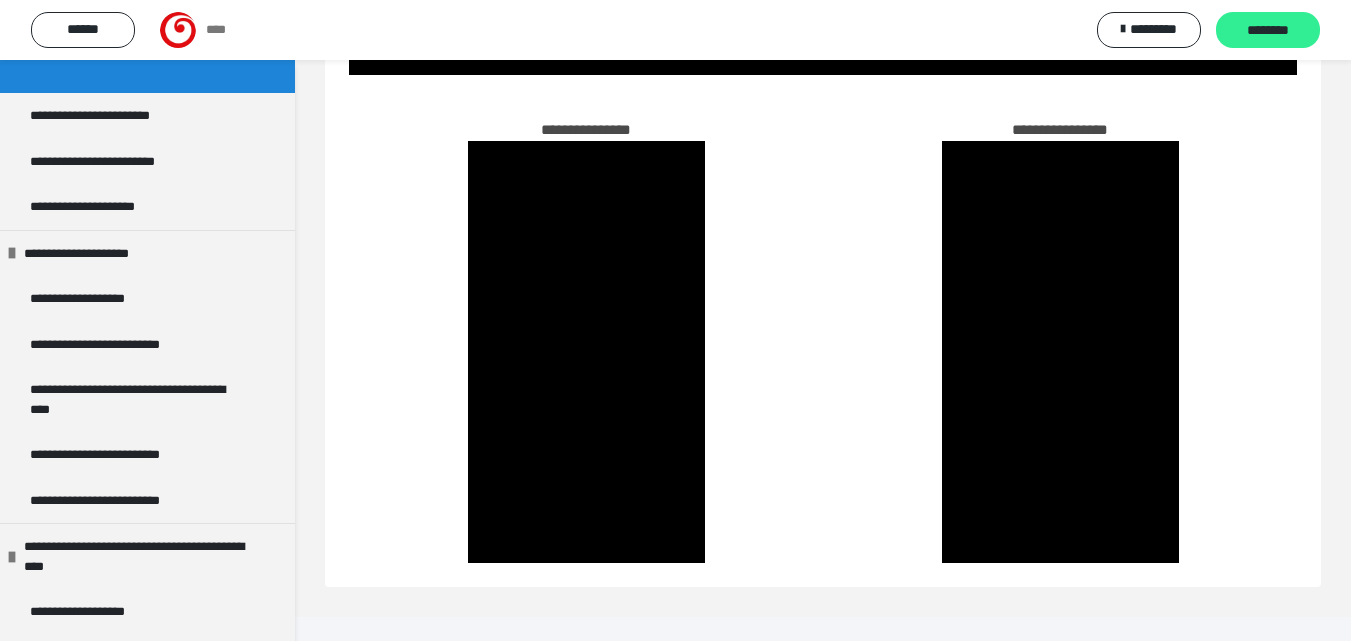 click on "********" at bounding box center (1268, 30) 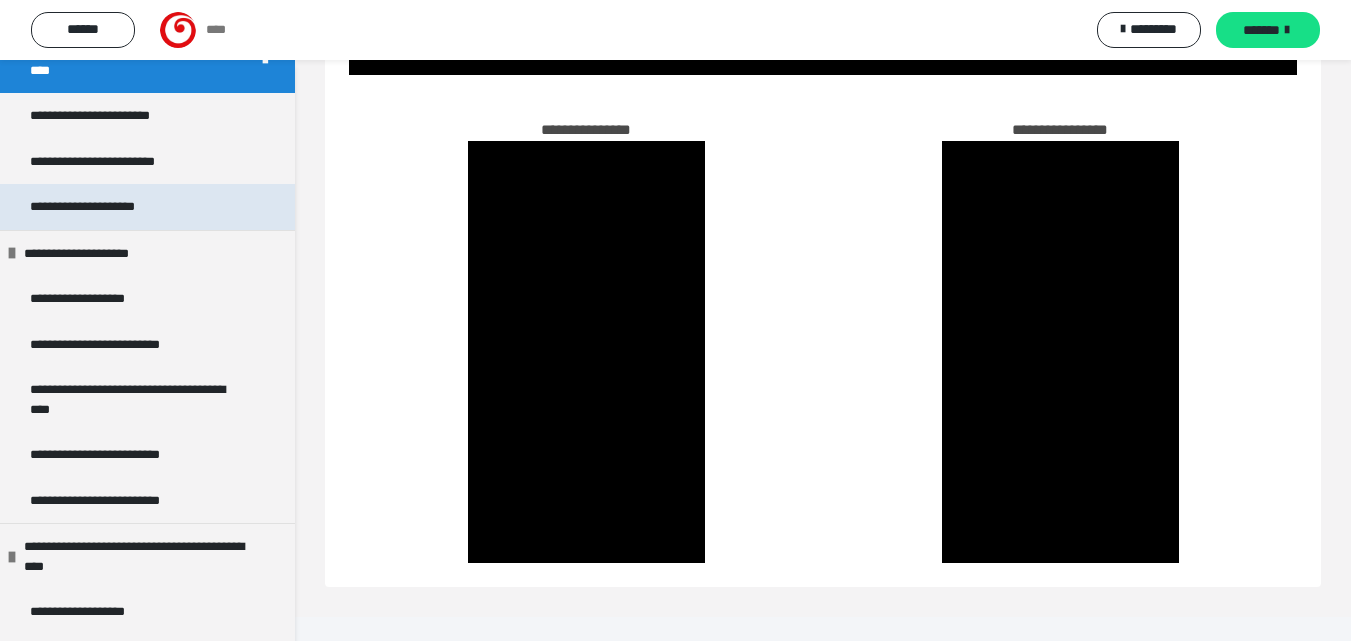 click on "**********" at bounding box center [147, 207] 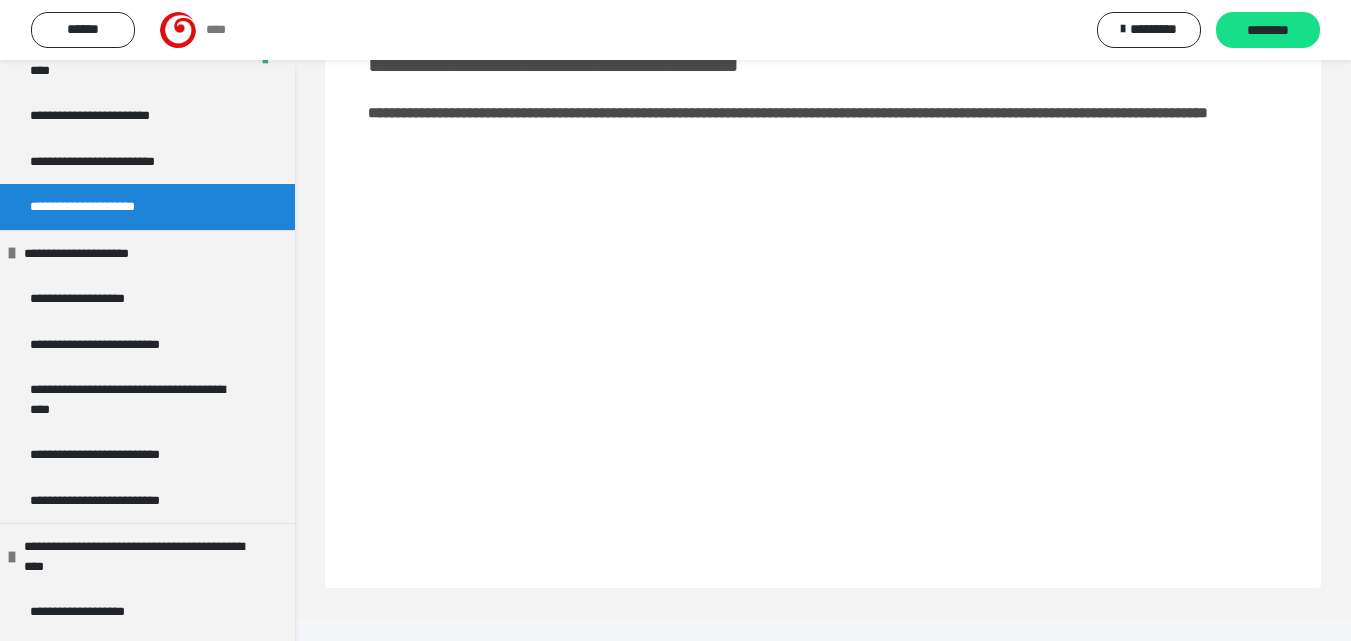 scroll, scrollTop: 226, scrollLeft: 0, axis: vertical 